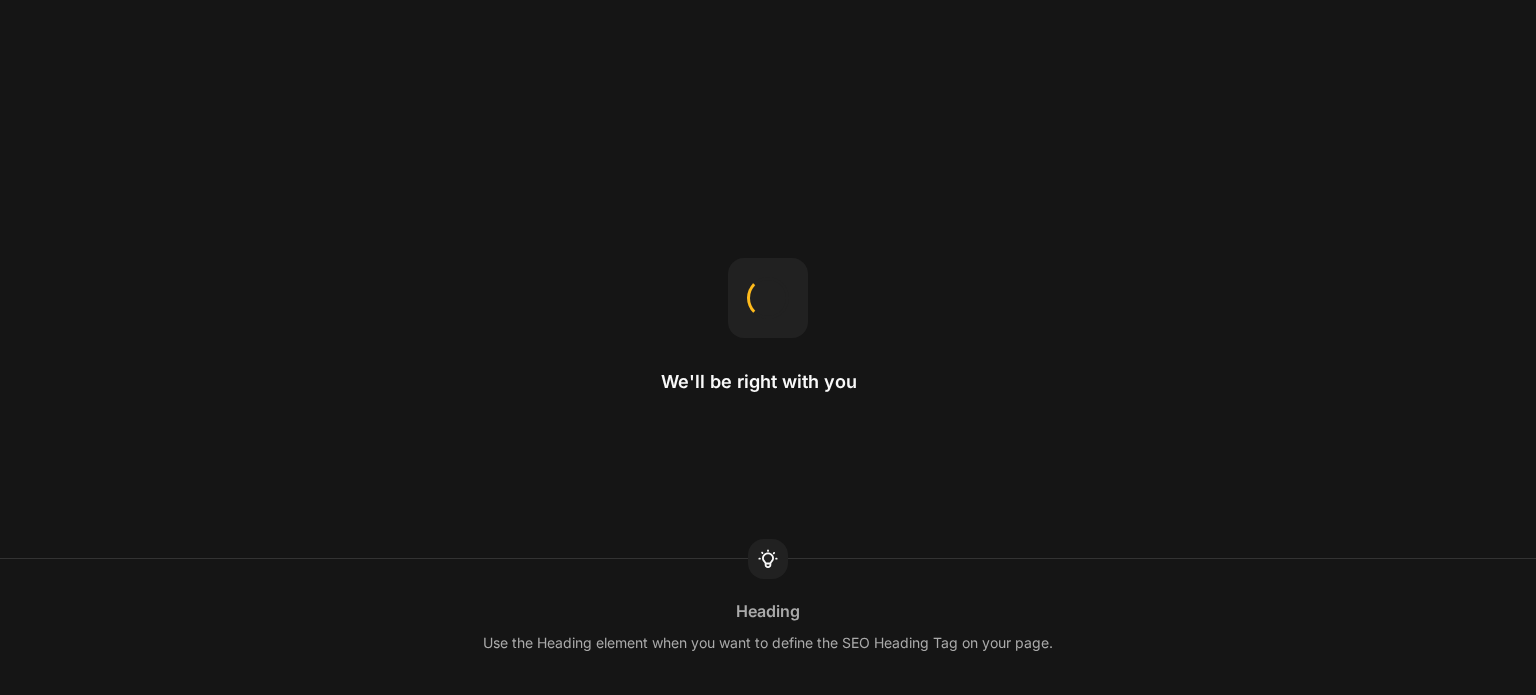 scroll, scrollTop: 0, scrollLeft: 0, axis: both 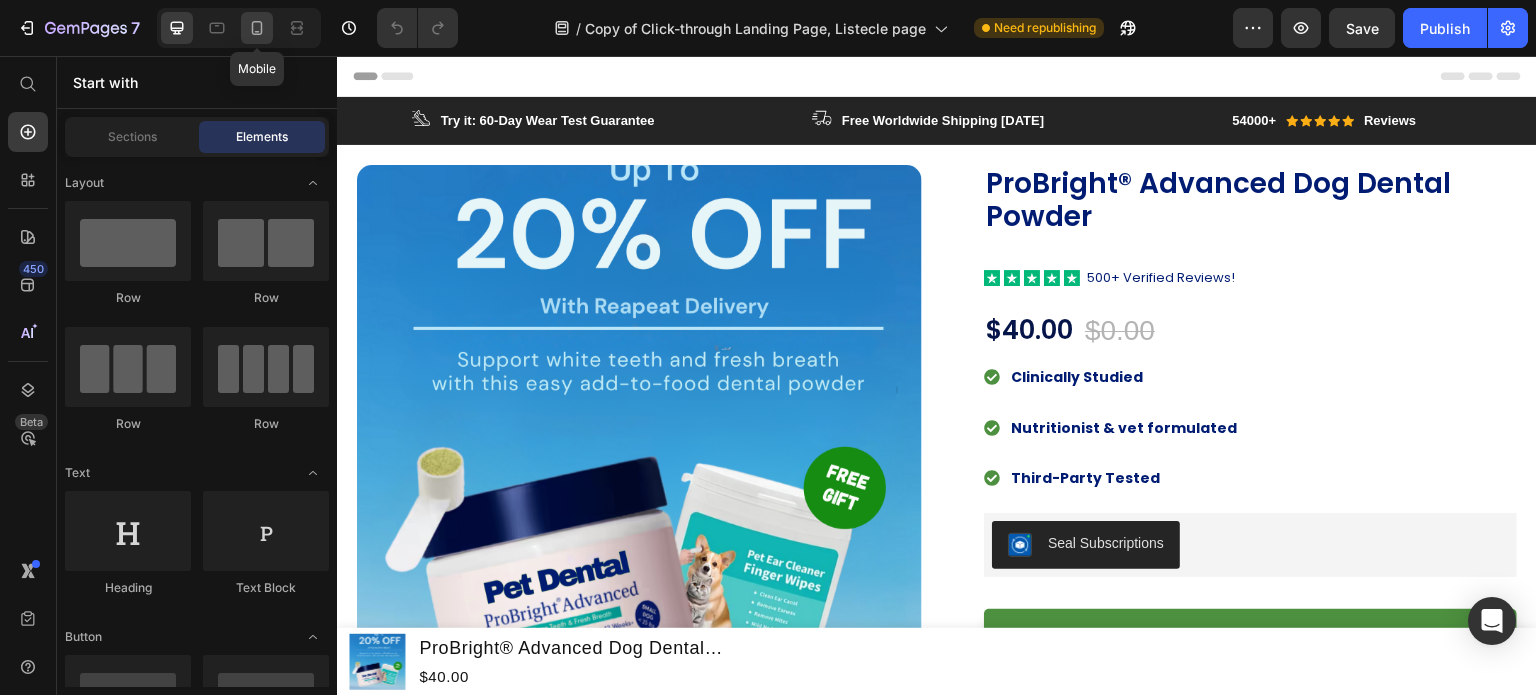 click 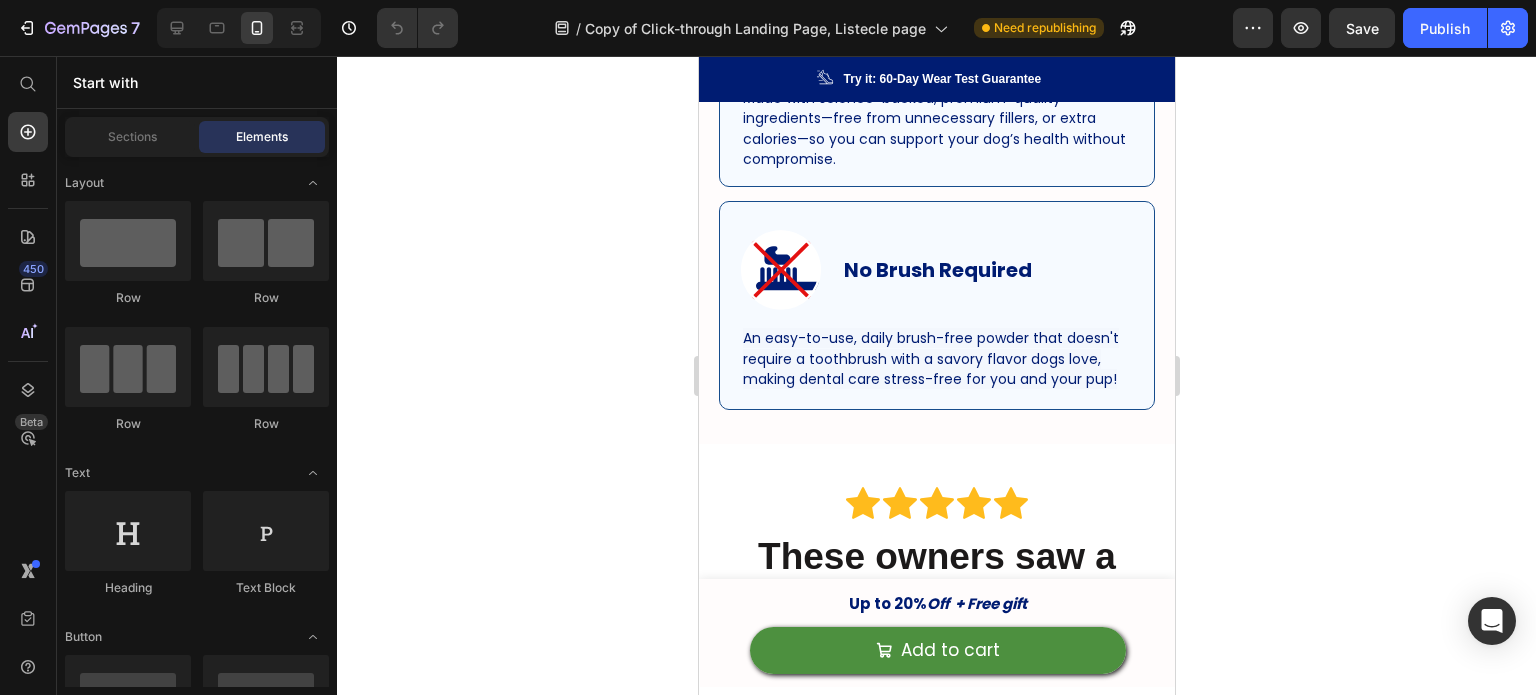 scroll, scrollTop: 2452, scrollLeft: 0, axis: vertical 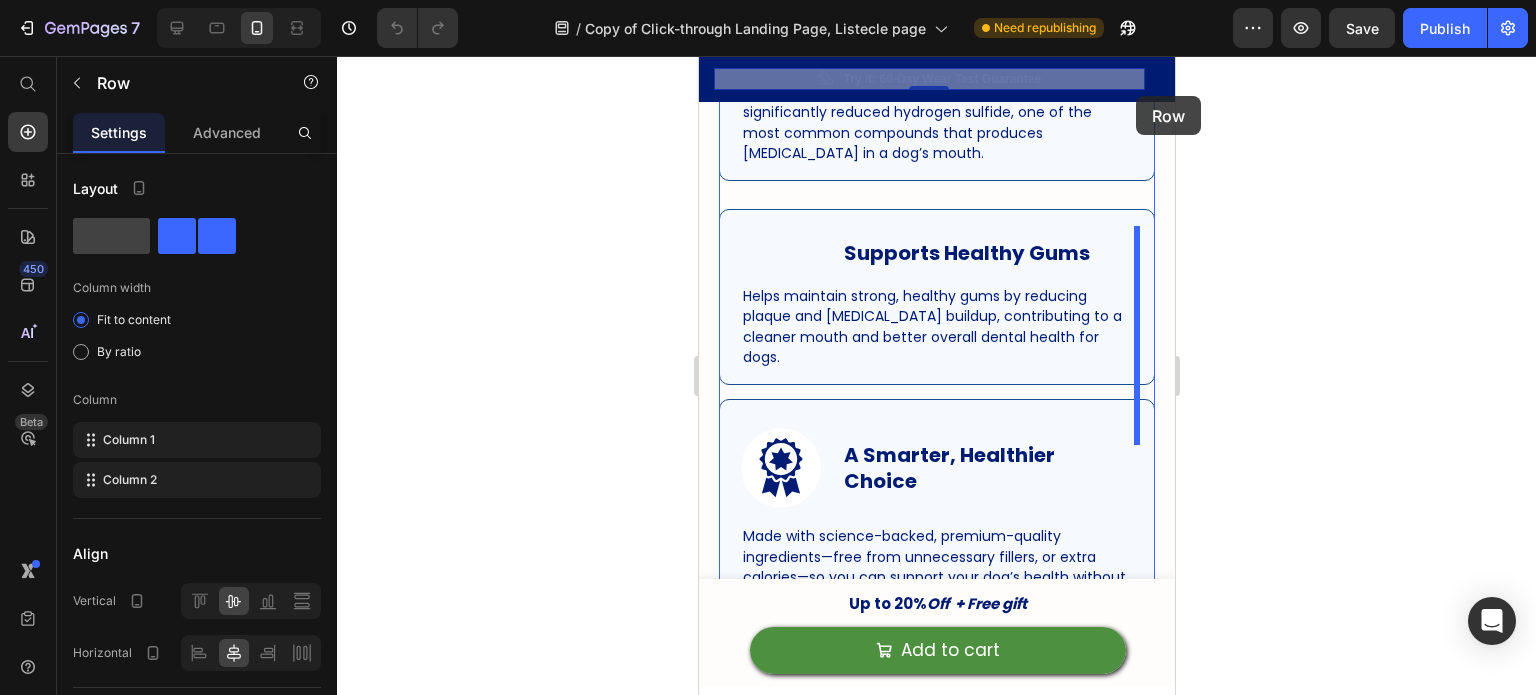 drag, startPoint x: 1057, startPoint y: 80, endPoint x: 1135, endPoint y: 96, distance: 79.624115 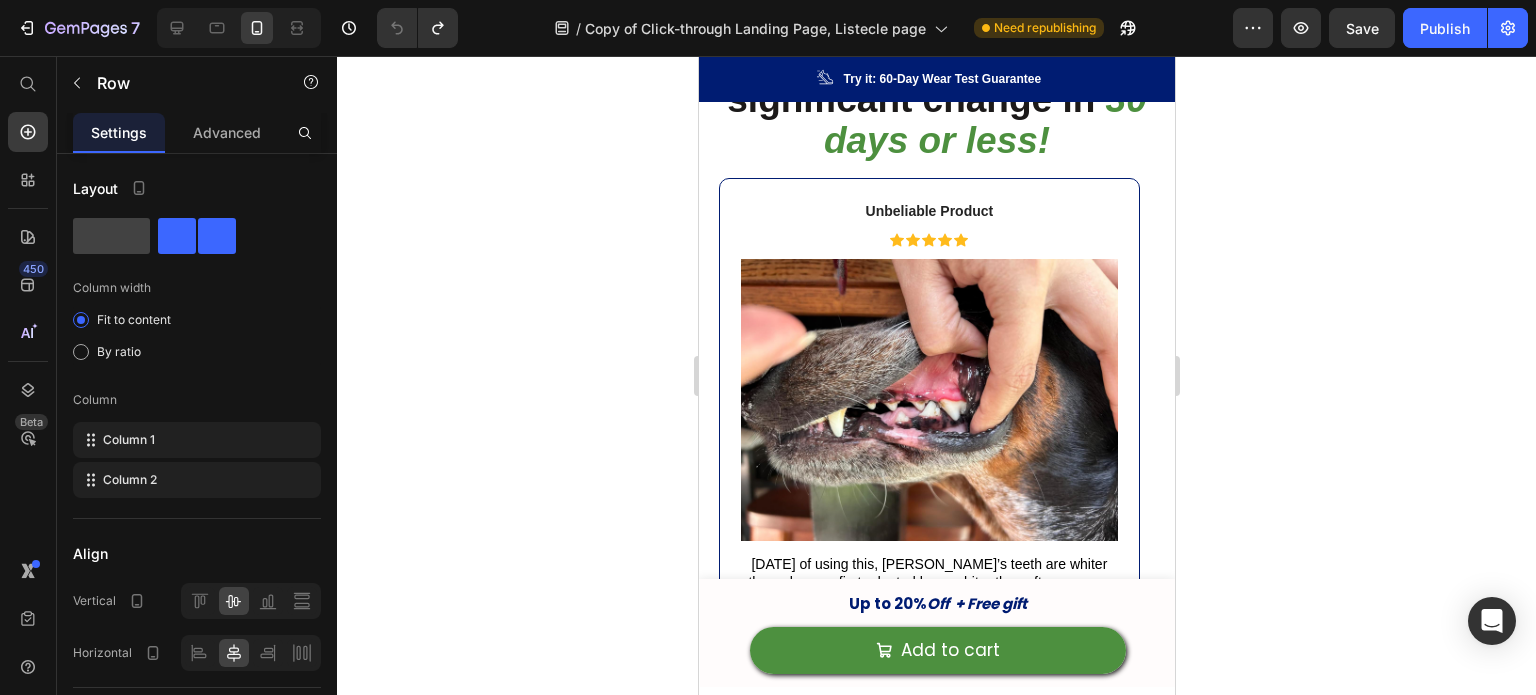 scroll, scrollTop: 3192, scrollLeft: 0, axis: vertical 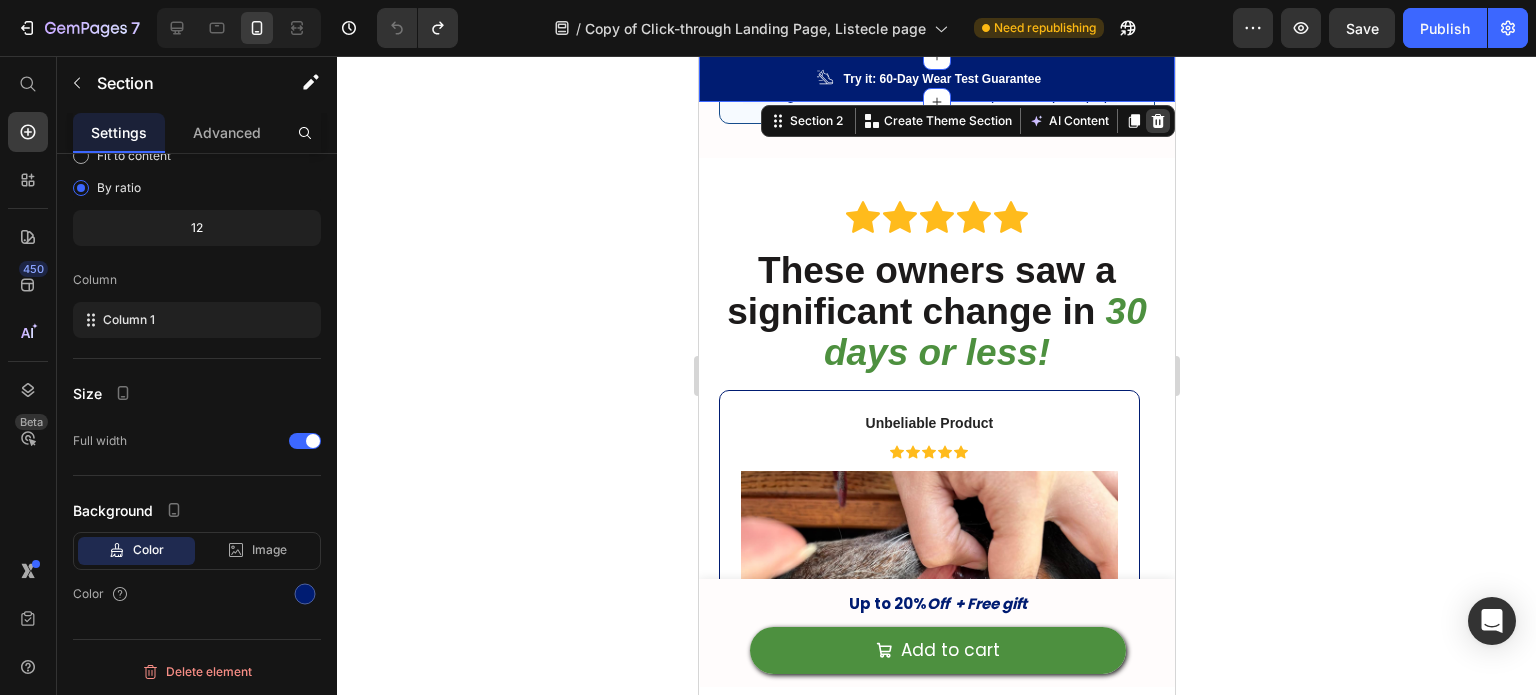 click 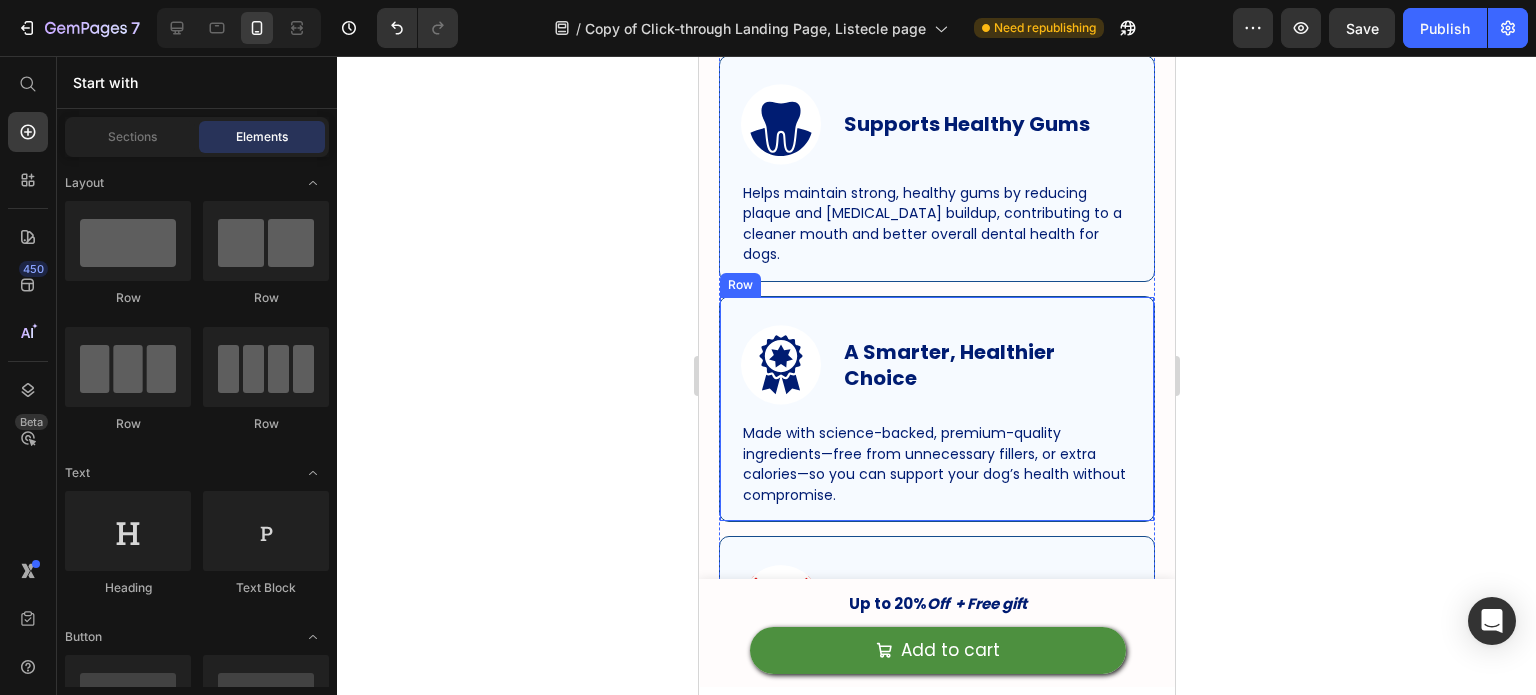 scroll, scrollTop: 2512, scrollLeft: 0, axis: vertical 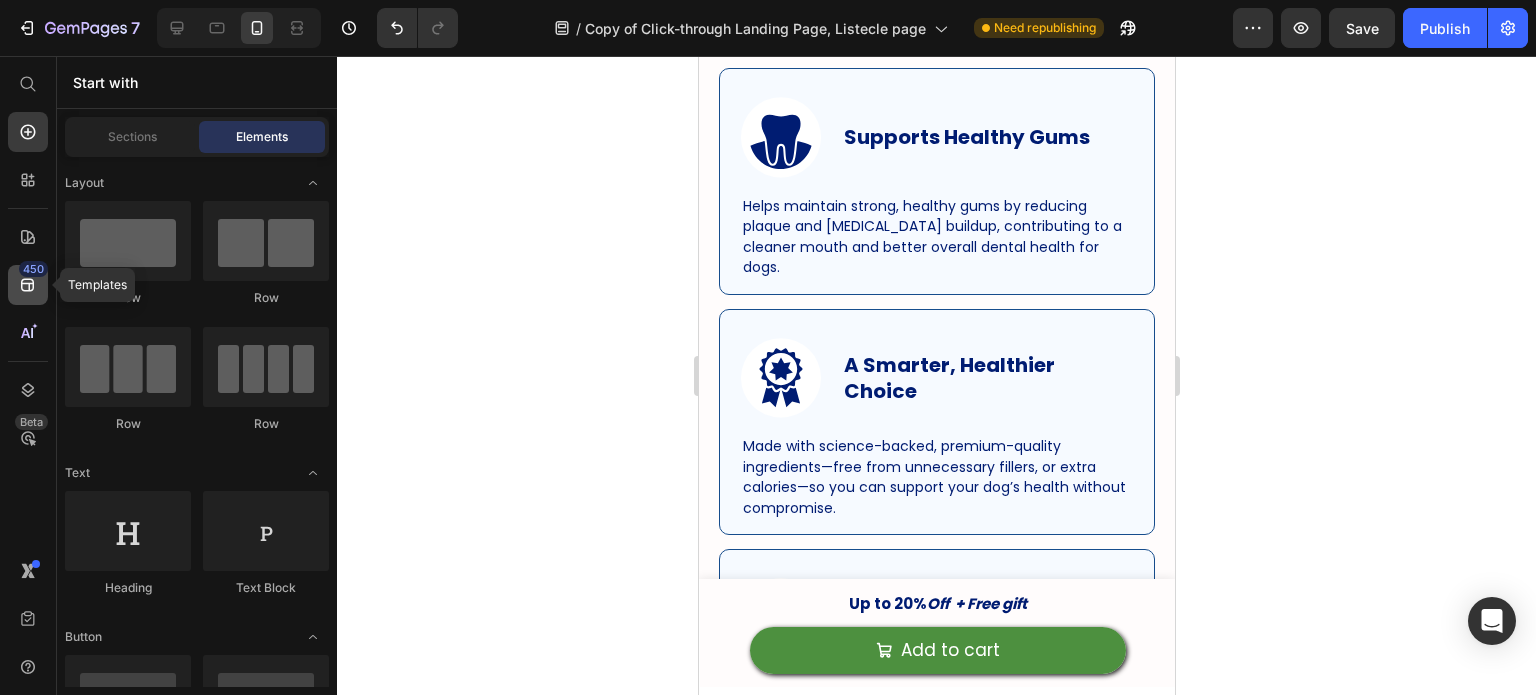click on "450" 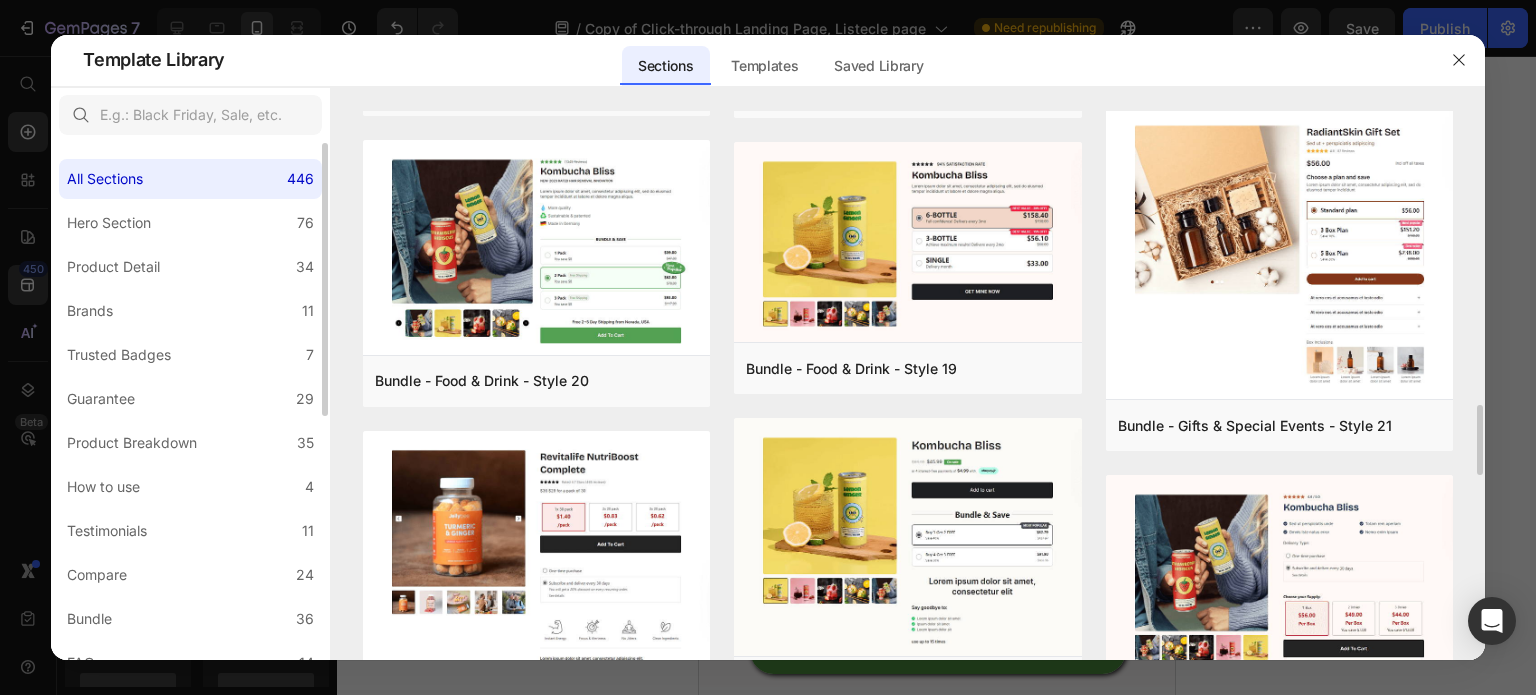 scroll, scrollTop: 2024, scrollLeft: 0, axis: vertical 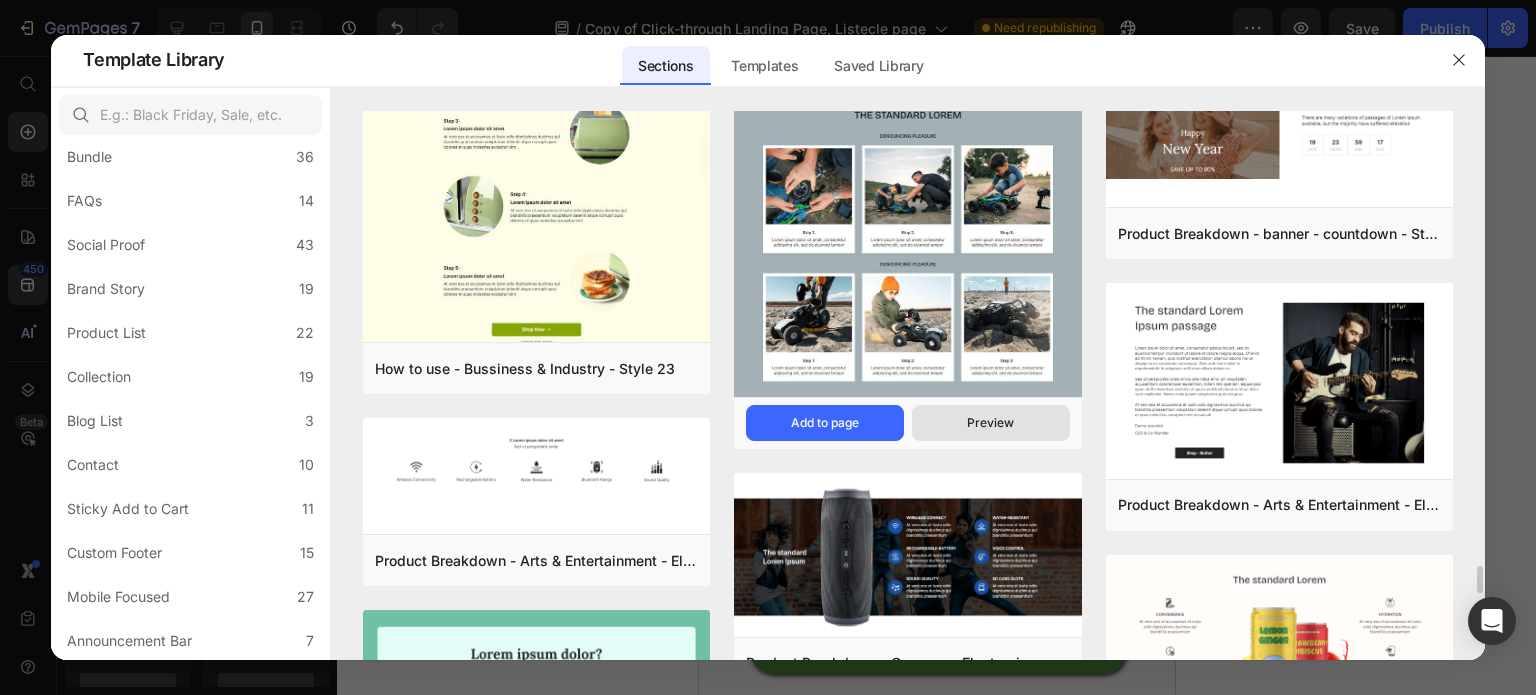 click on "Preview" at bounding box center (990, 423) 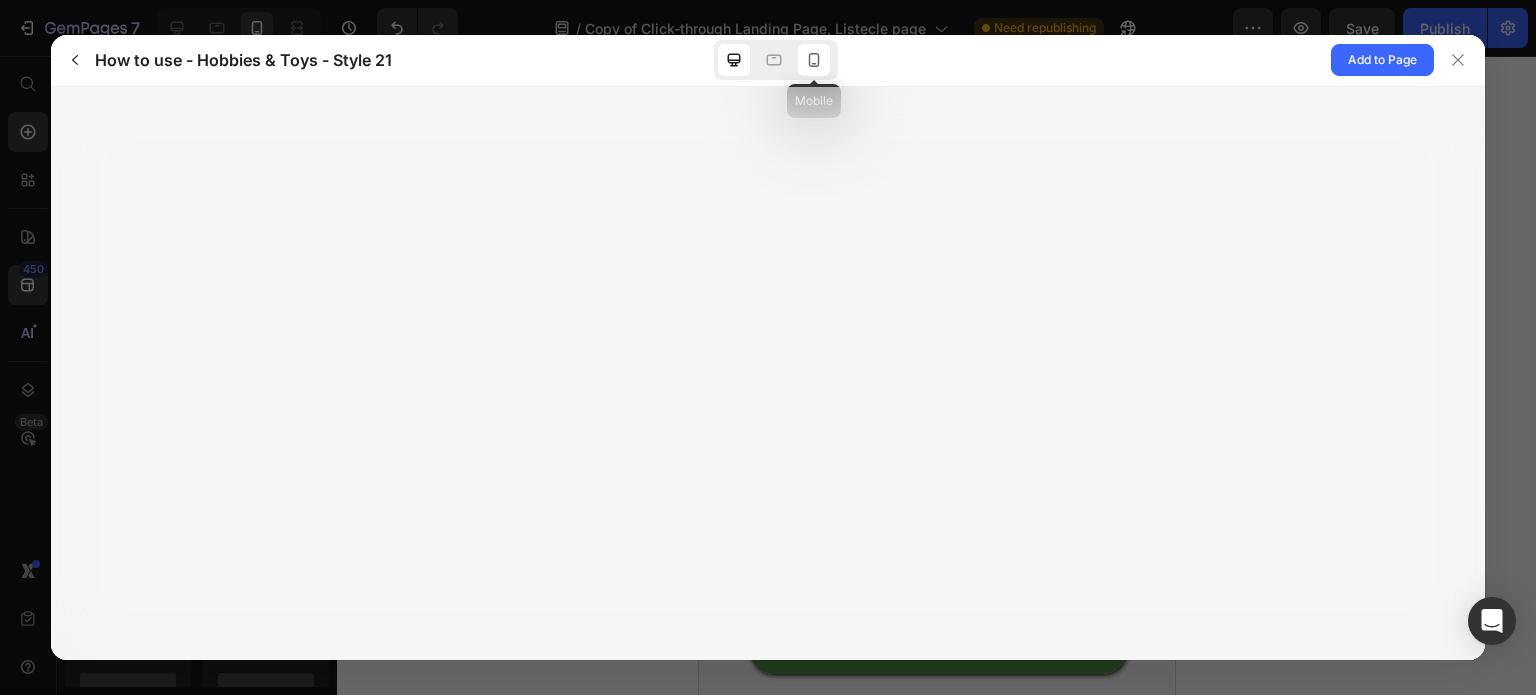 click 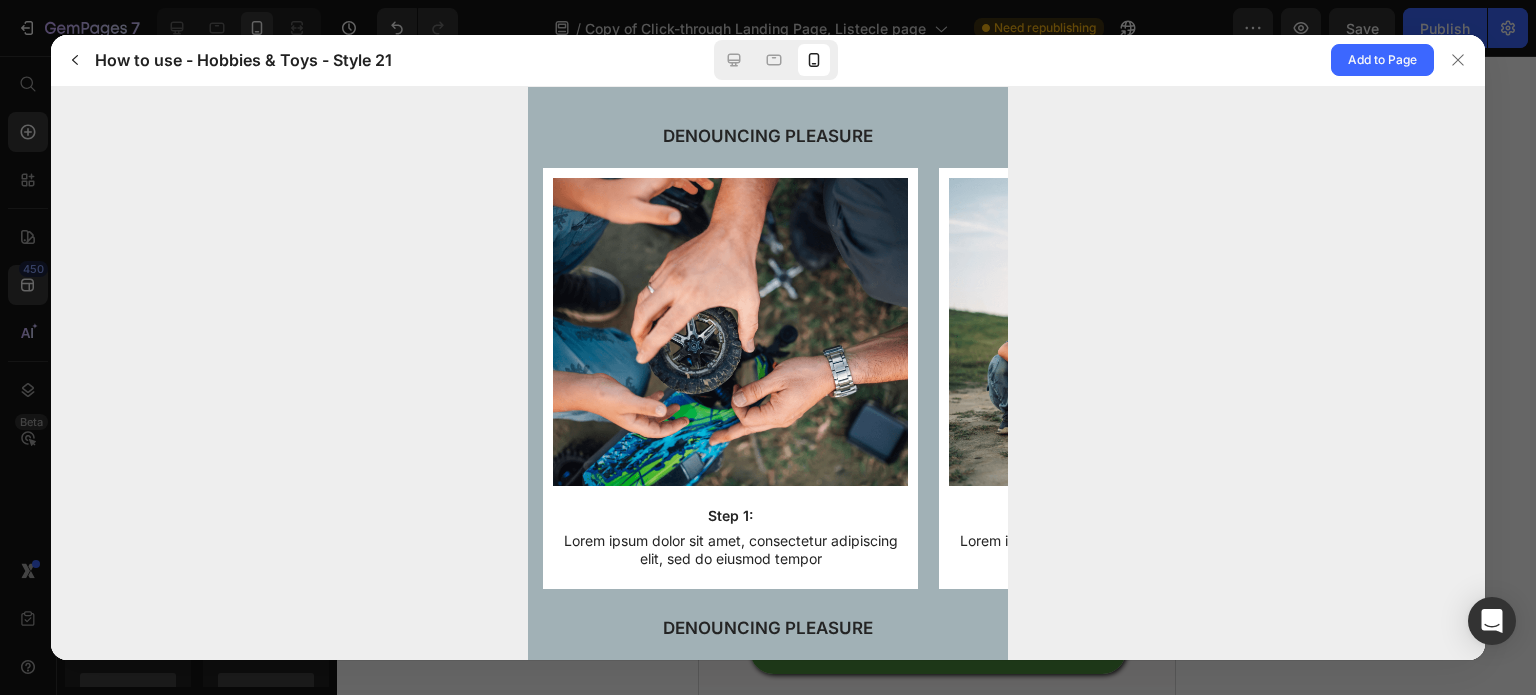 scroll, scrollTop: 115, scrollLeft: 0, axis: vertical 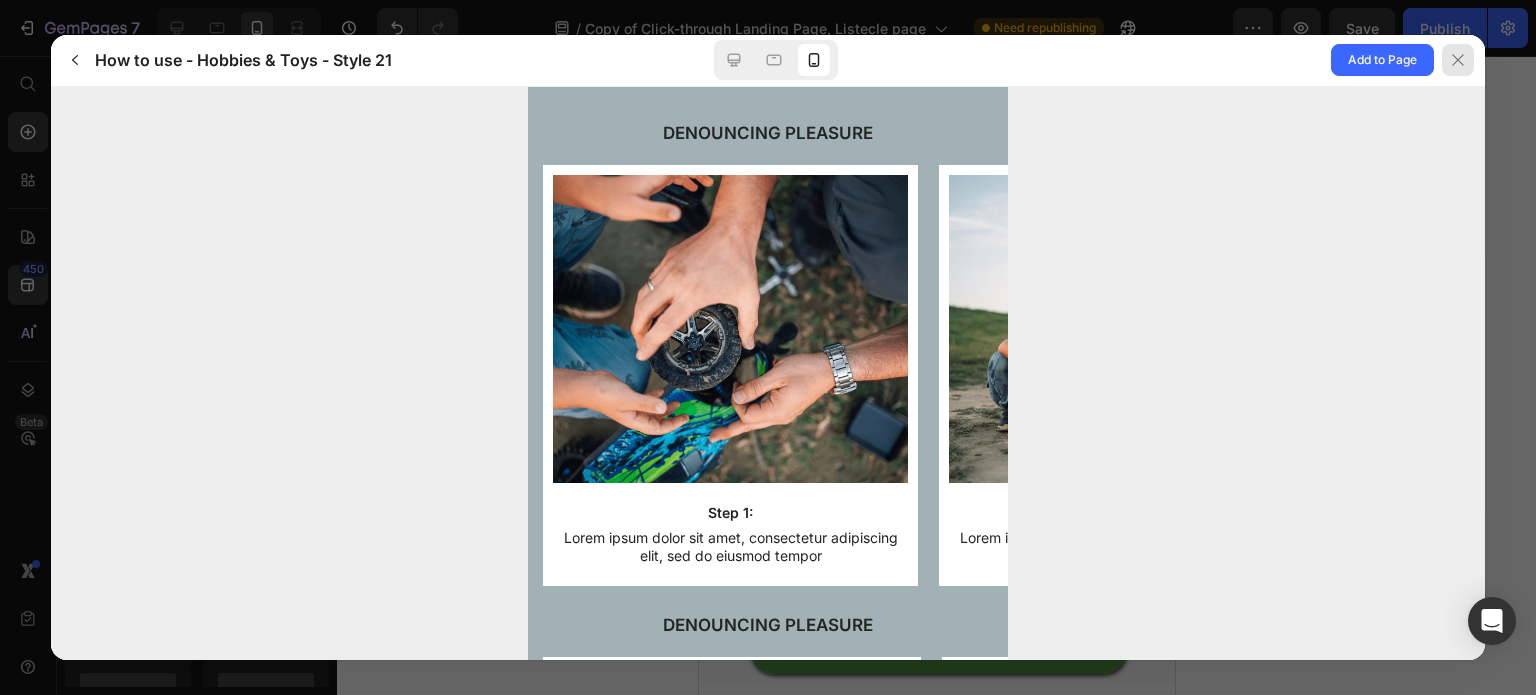click 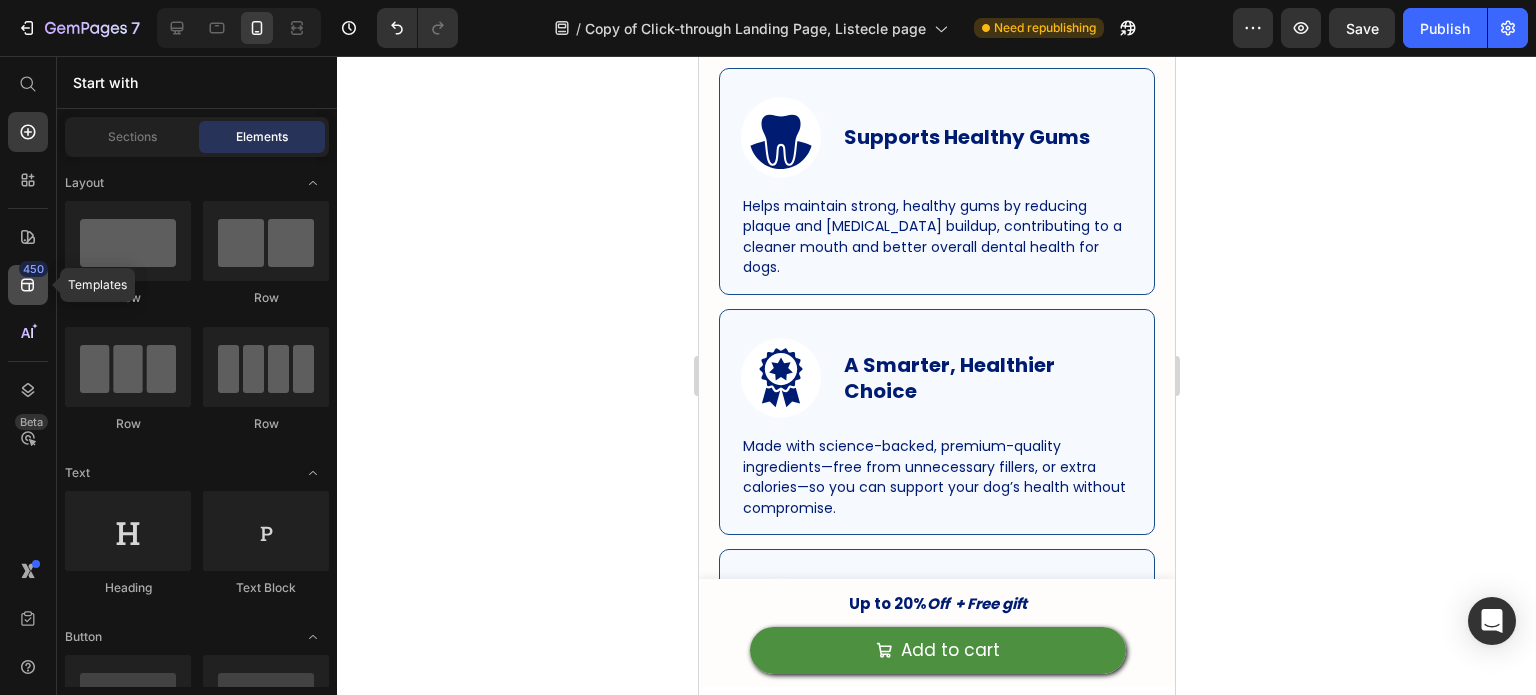click on "450" 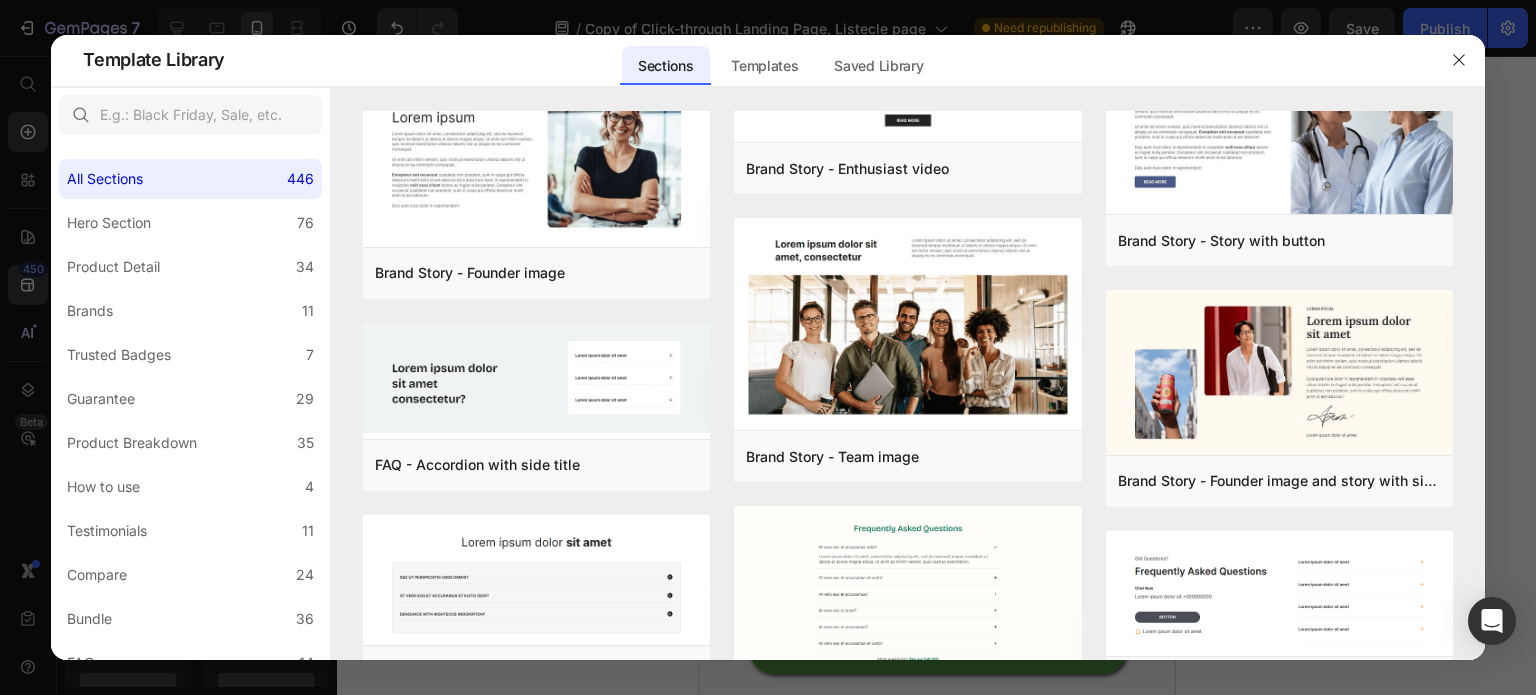 scroll, scrollTop: 18376, scrollLeft: 0, axis: vertical 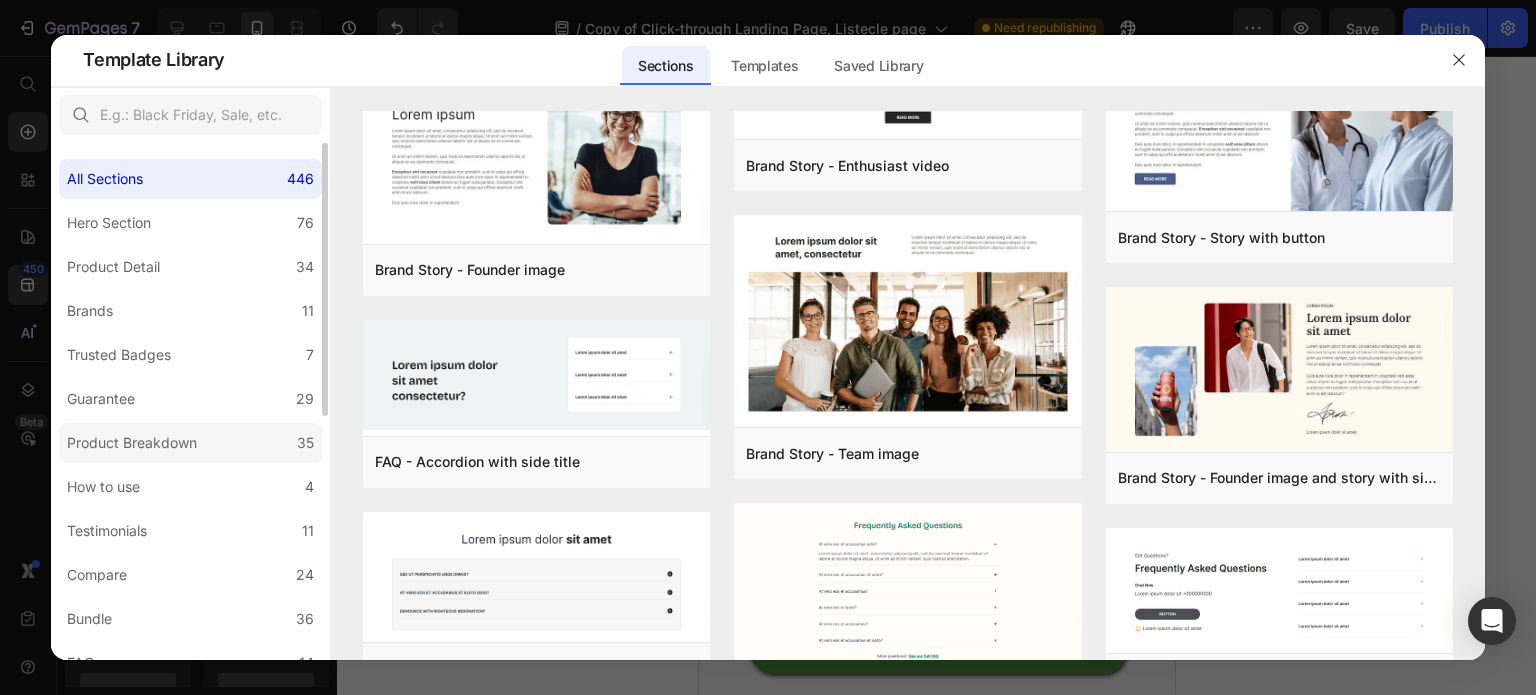 click on "Product Breakdown" at bounding box center [132, 443] 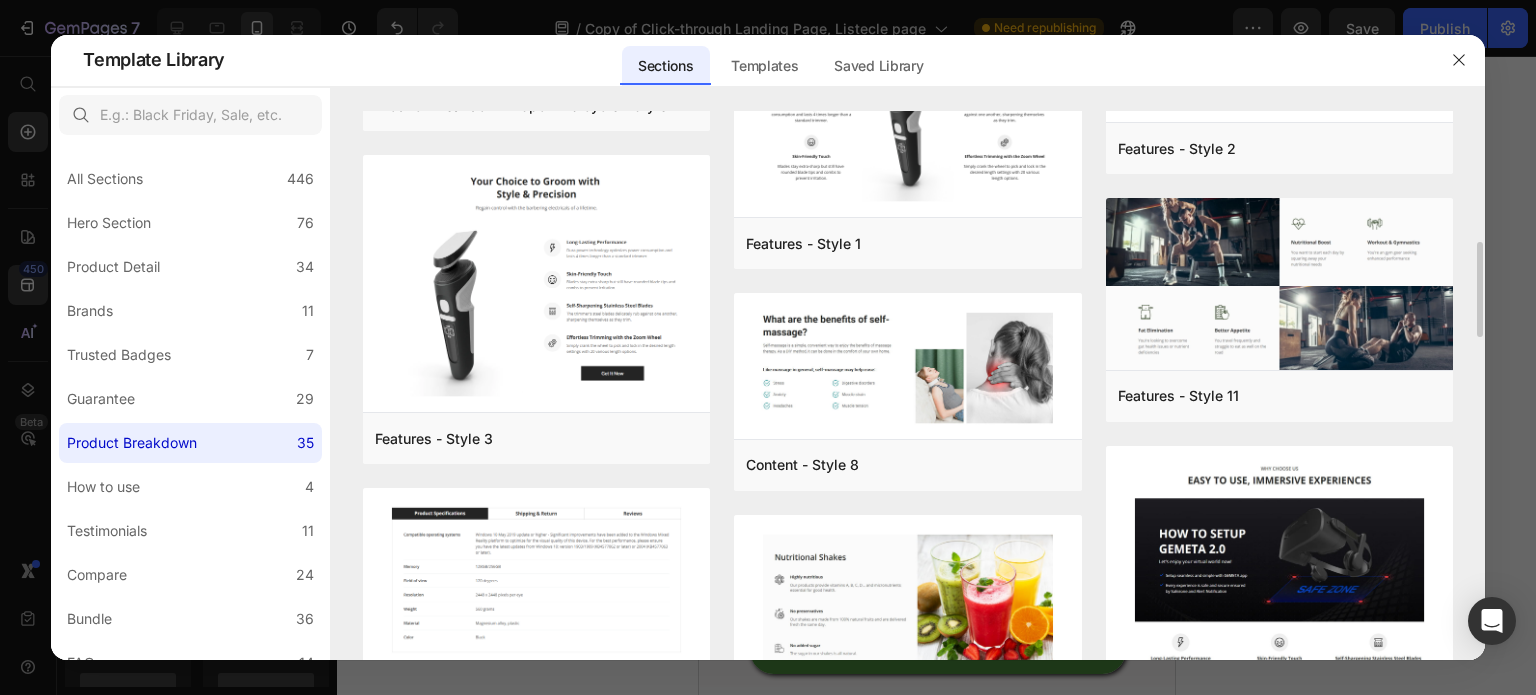 scroll, scrollTop: 758, scrollLeft: 0, axis: vertical 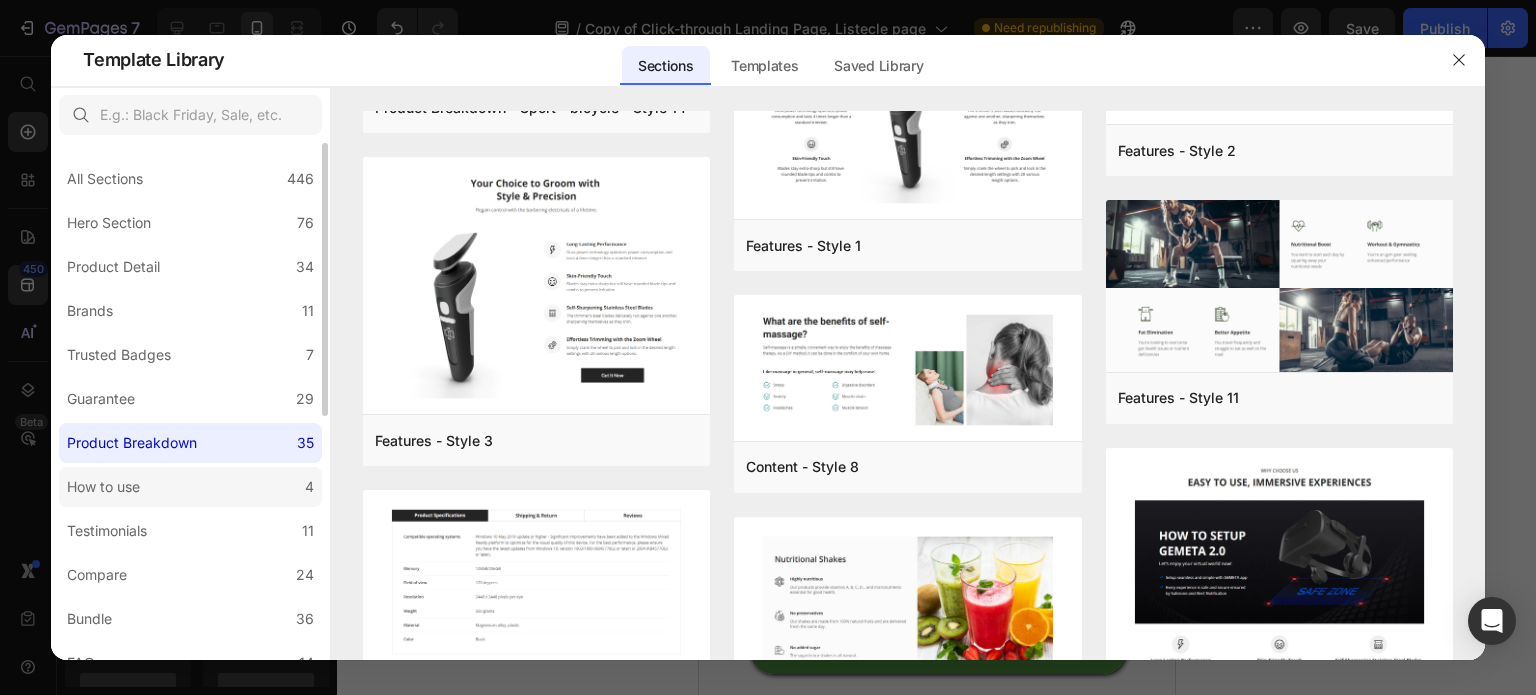 click on "How to use 4" 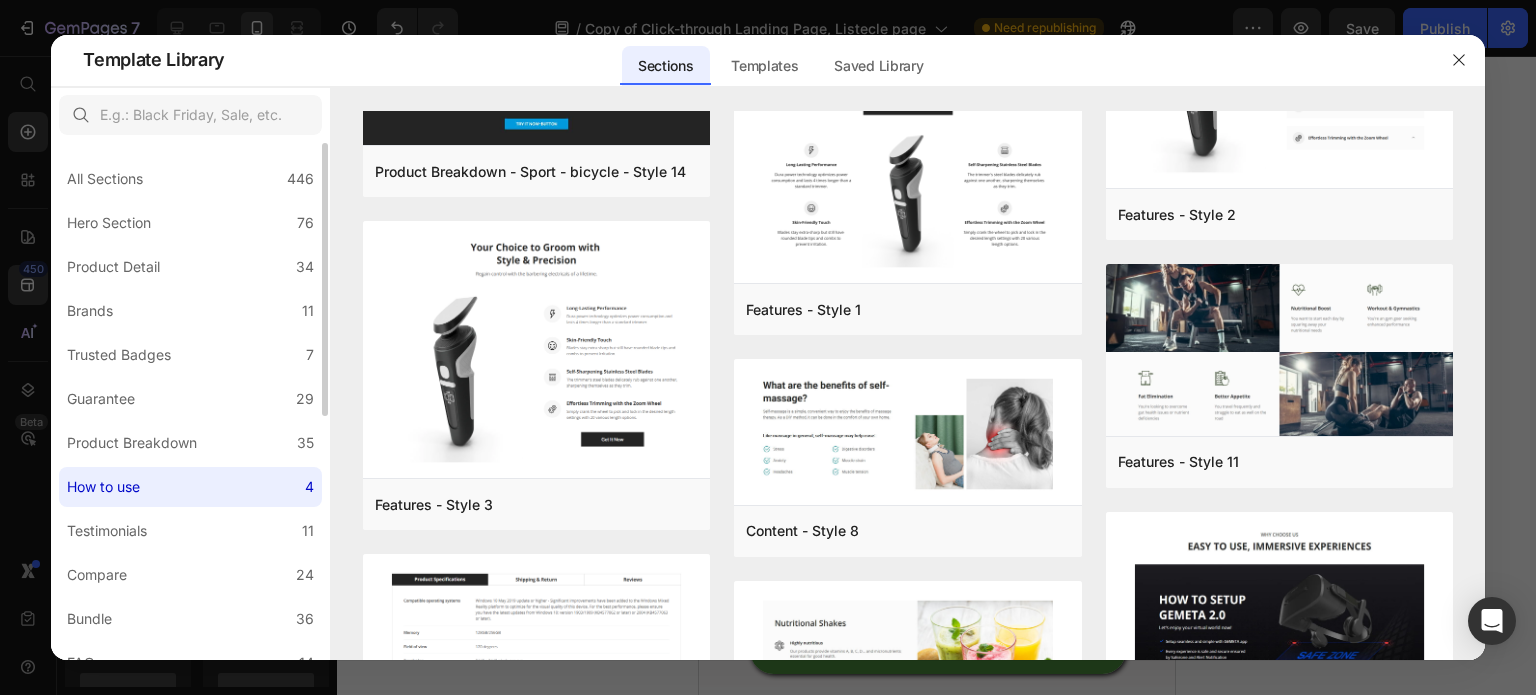 scroll, scrollTop: 0, scrollLeft: 0, axis: both 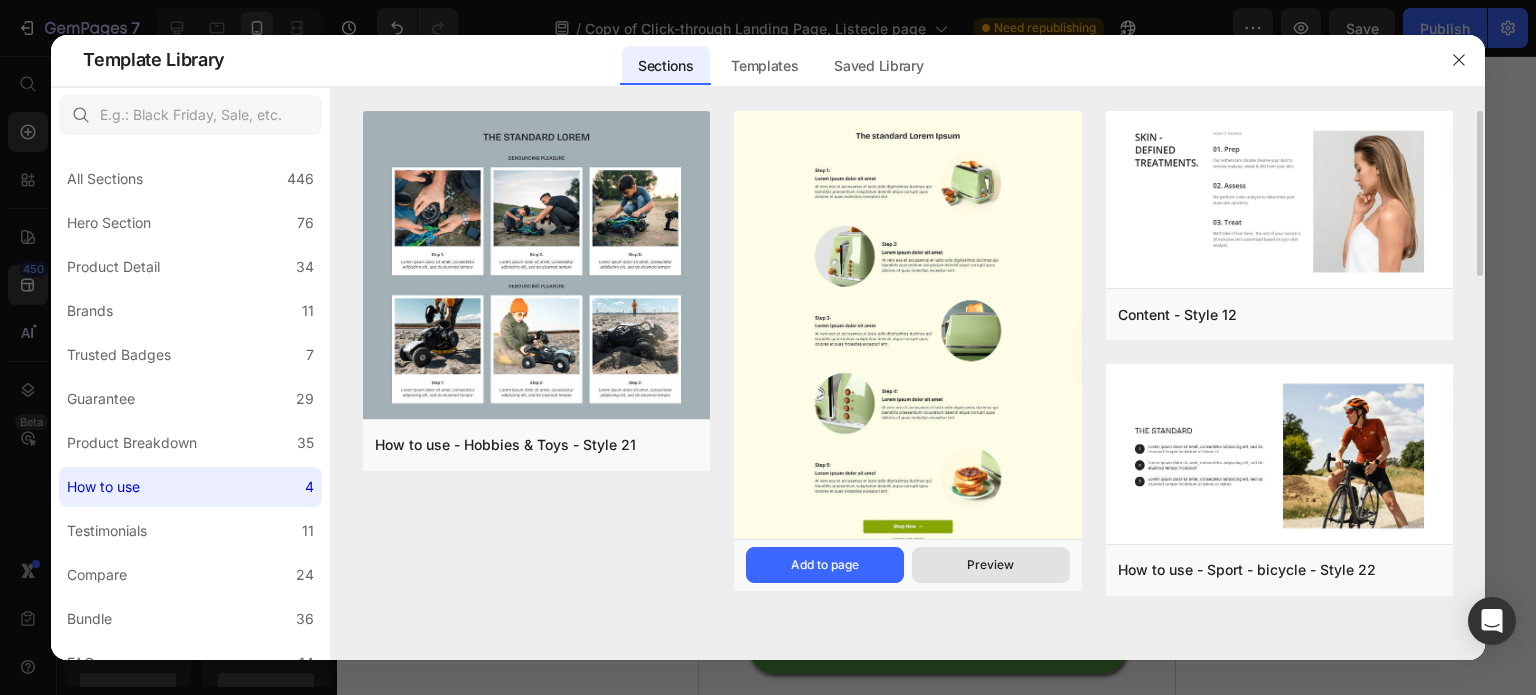 click on "Preview" at bounding box center [990, 565] 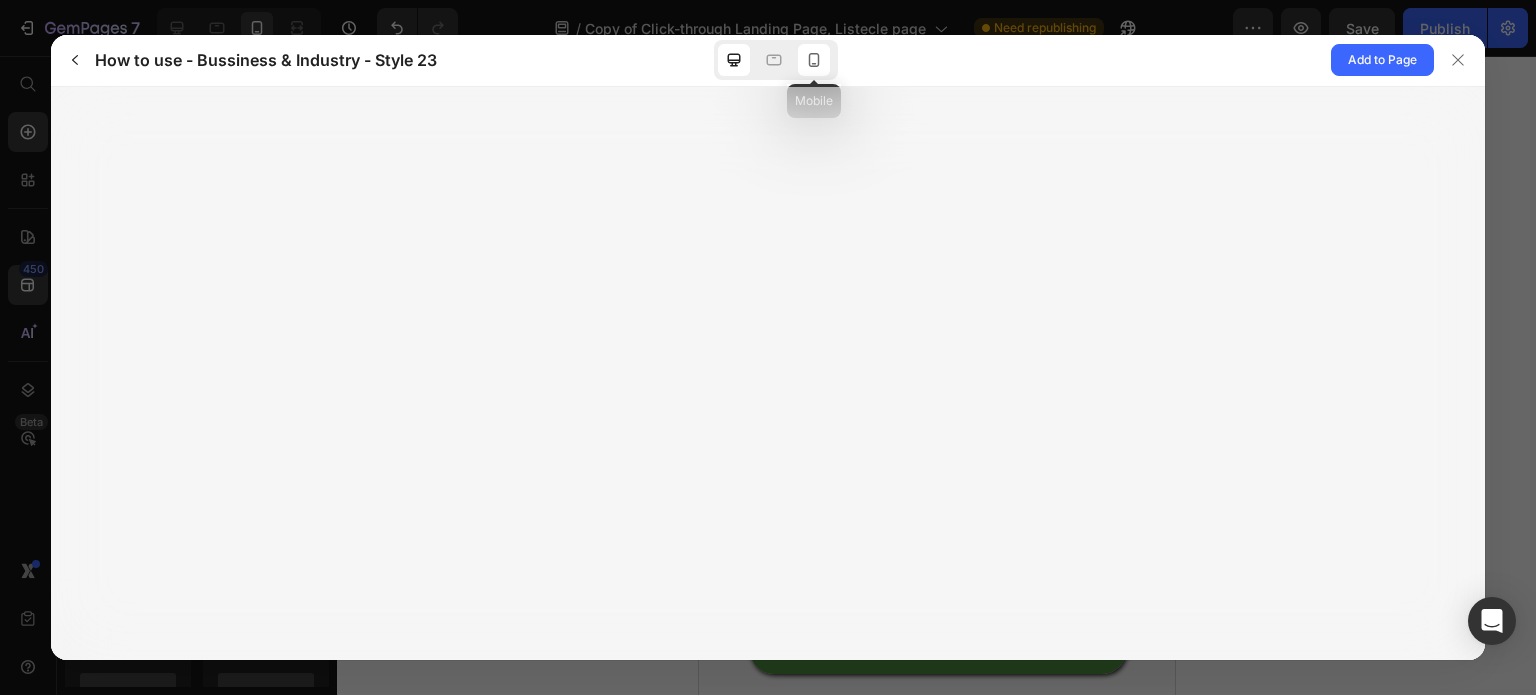 click 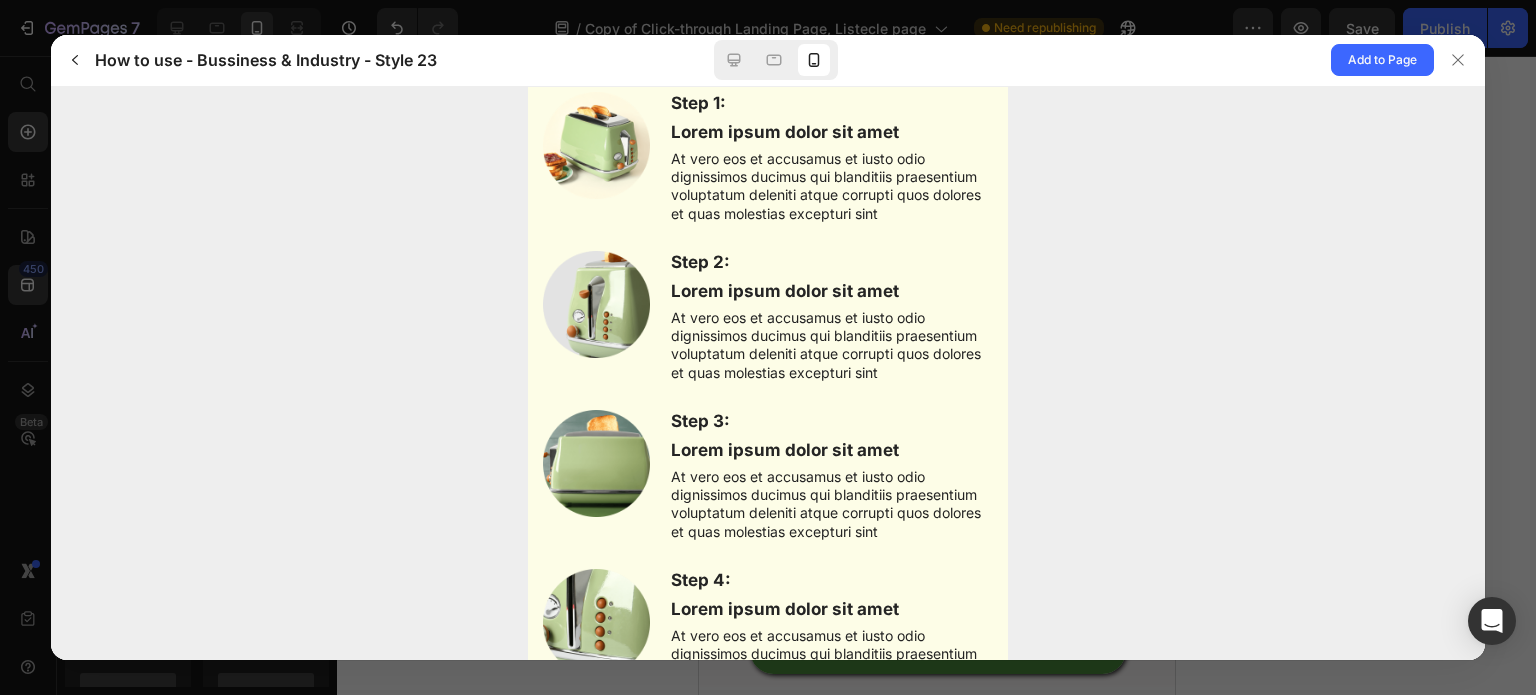 scroll, scrollTop: 135, scrollLeft: 0, axis: vertical 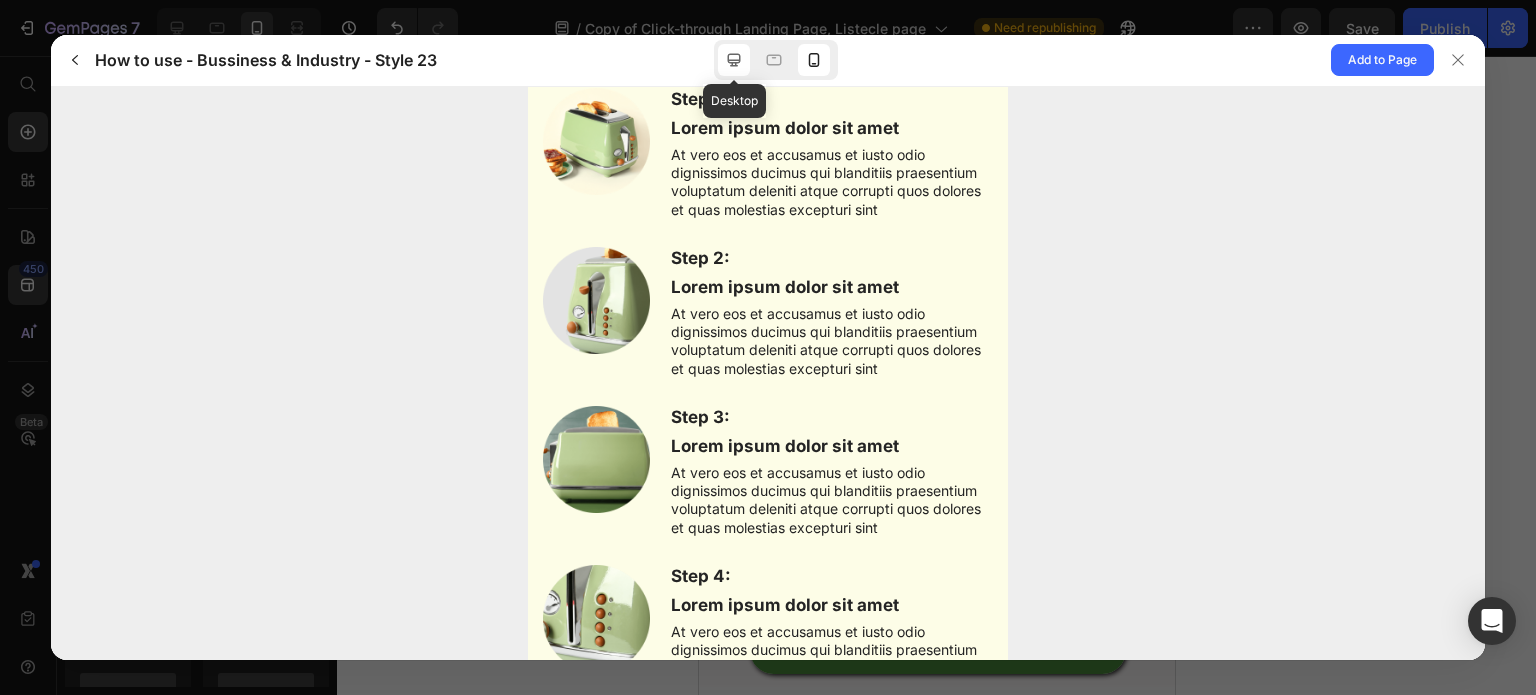 click 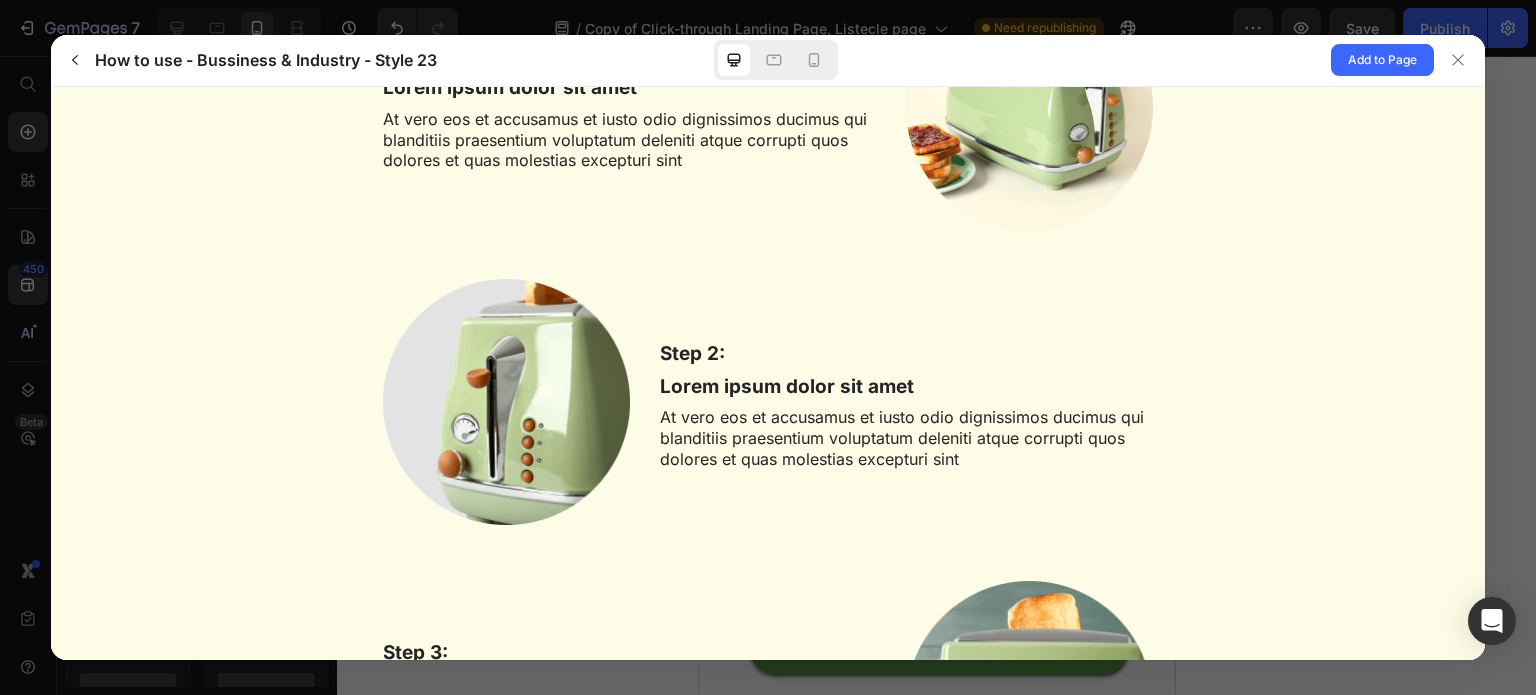 scroll, scrollTop: 0, scrollLeft: 0, axis: both 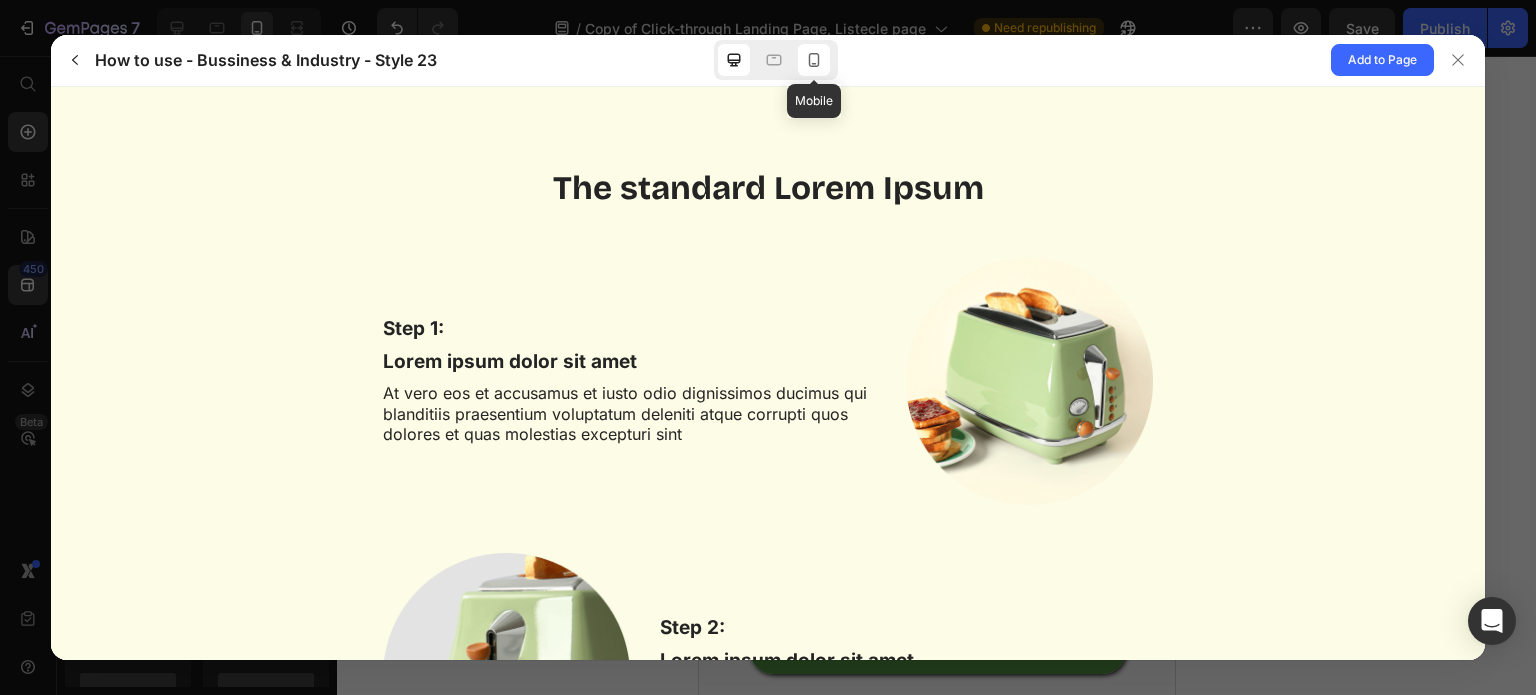 click 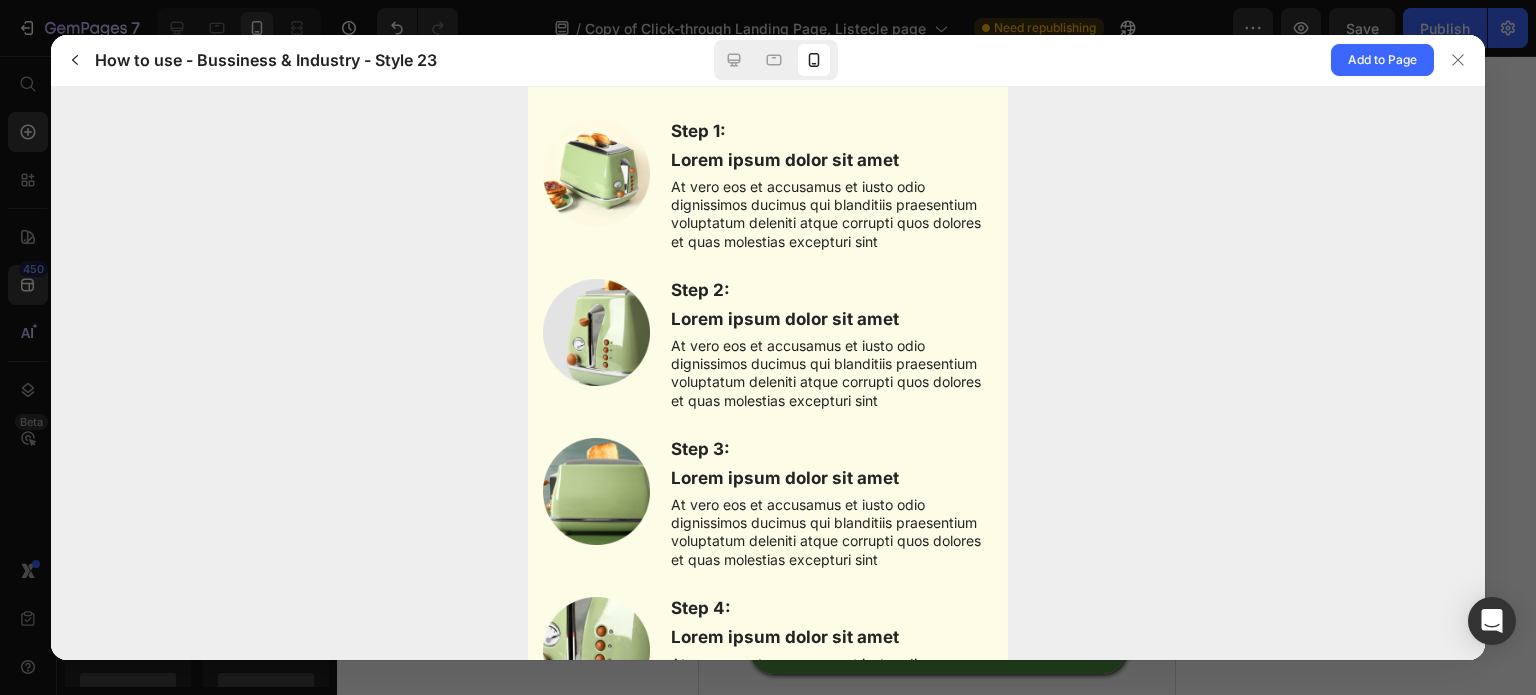 scroll, scrollTop: 0, scrollLeft: 0, axis: both 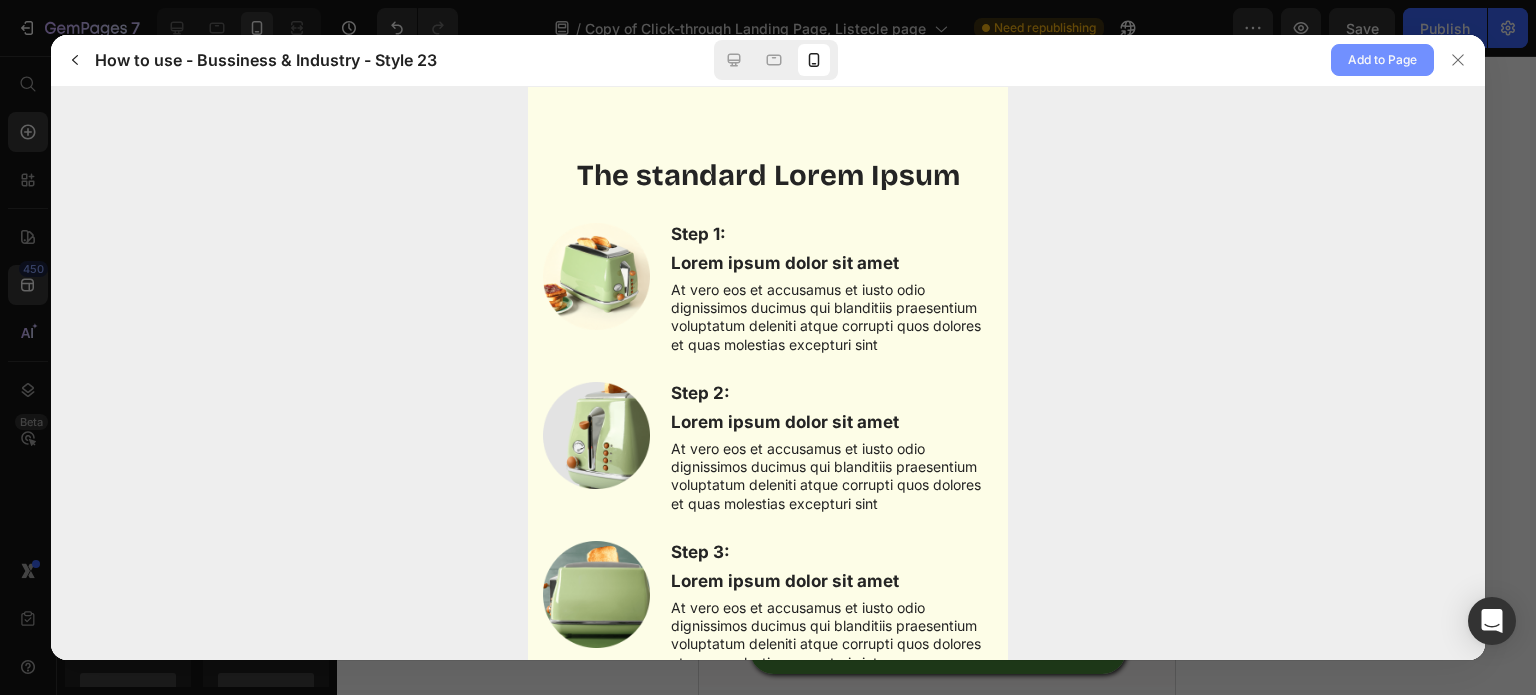 click on "Add to Page" 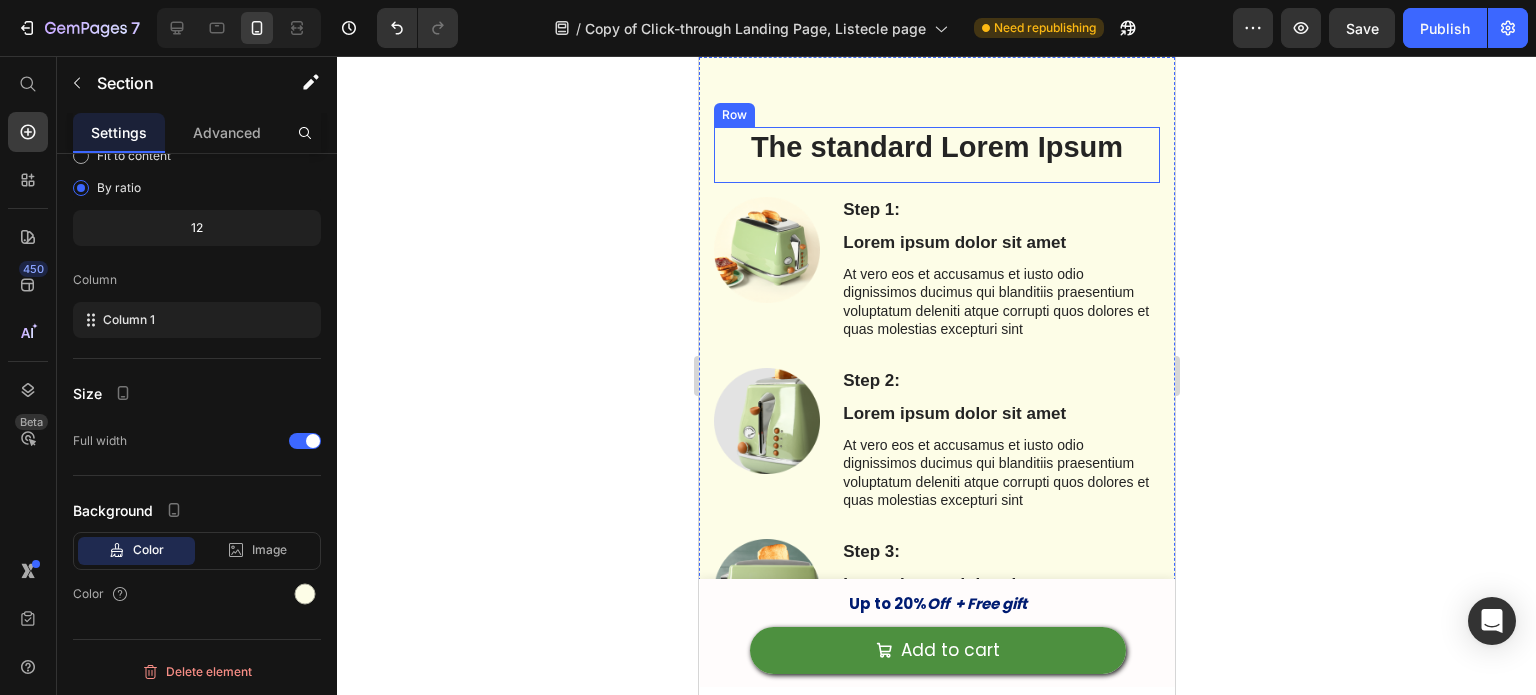 scroll, scrollTop: 6684, scrollLeft: 0, axis: vertical 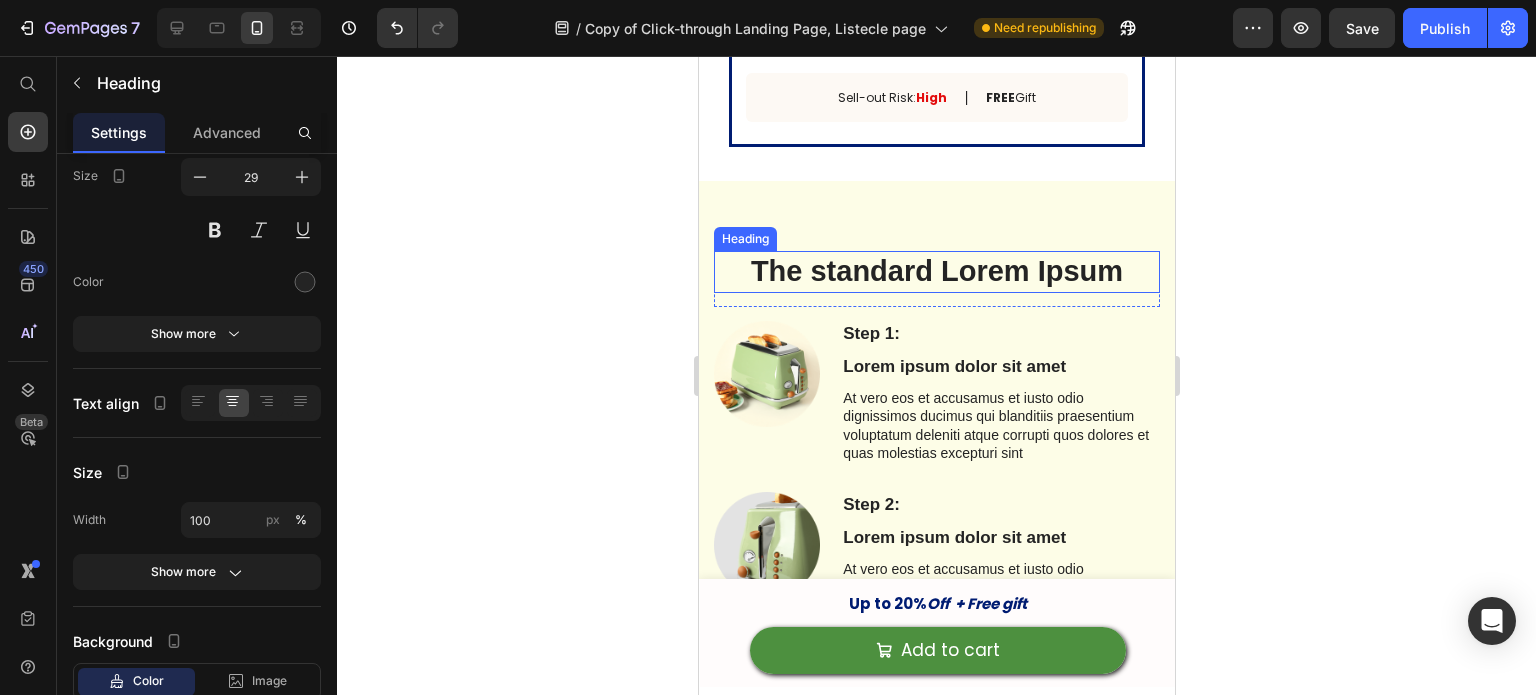 click on "The standard Lorem Ipsum" at bounding box center (936, 272) 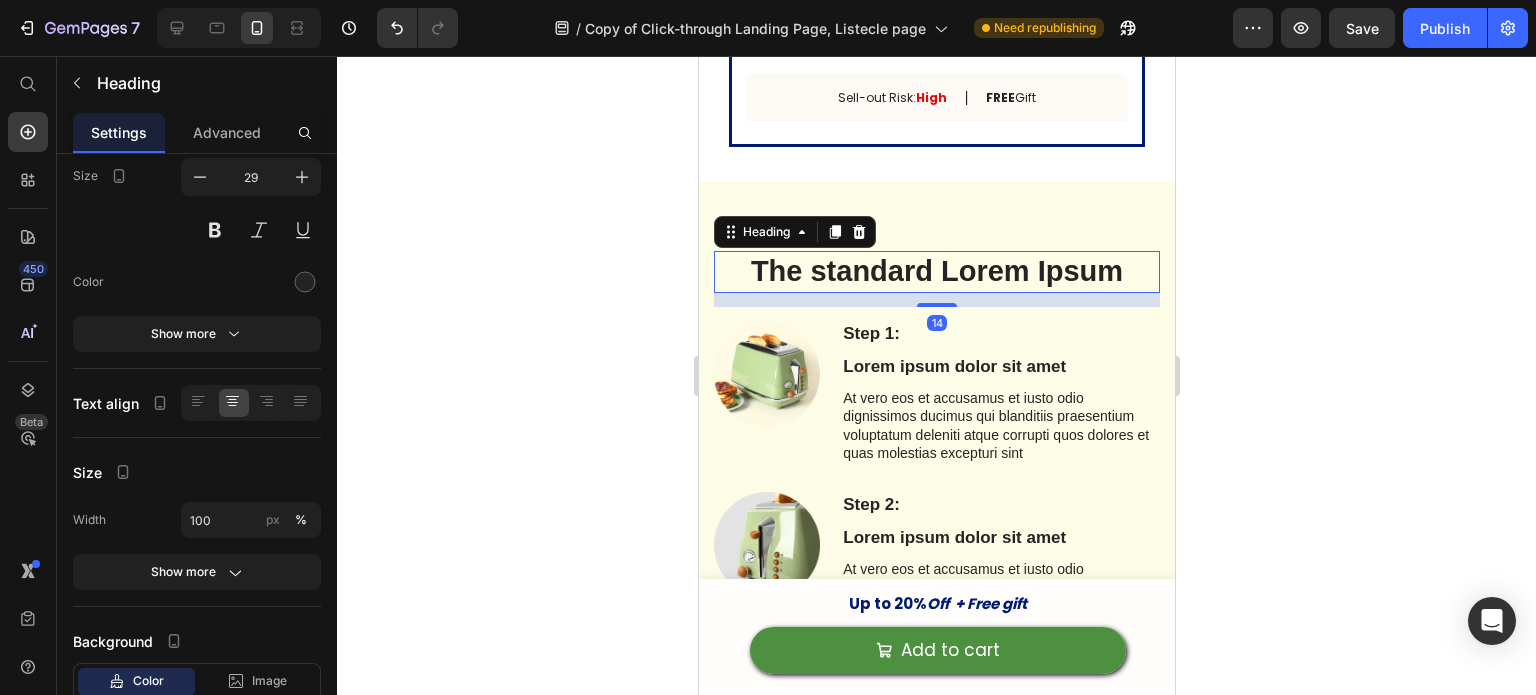 scroll, scrollTop: 0, scrollLeft: 0, axis: both 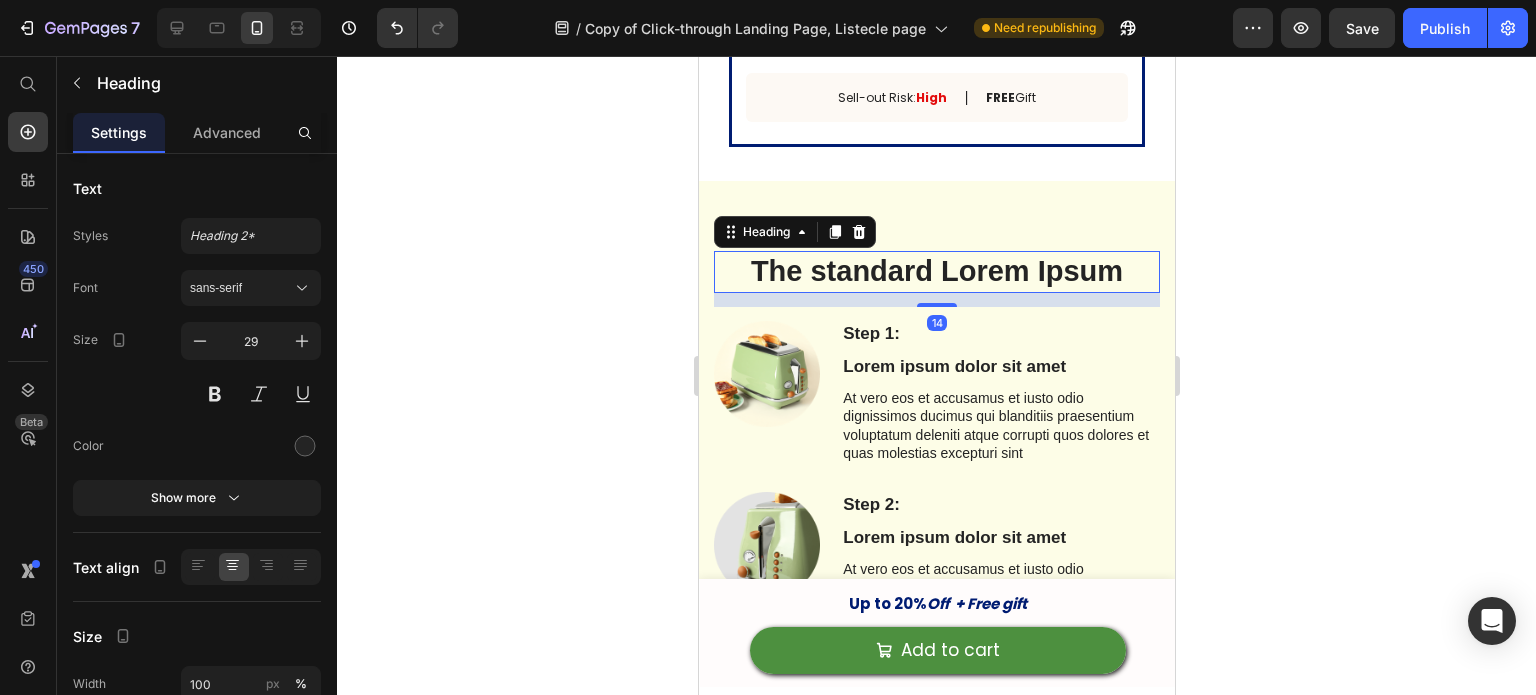 click on "The standard Lorem Ipsum" at bounding box center [936, 272] 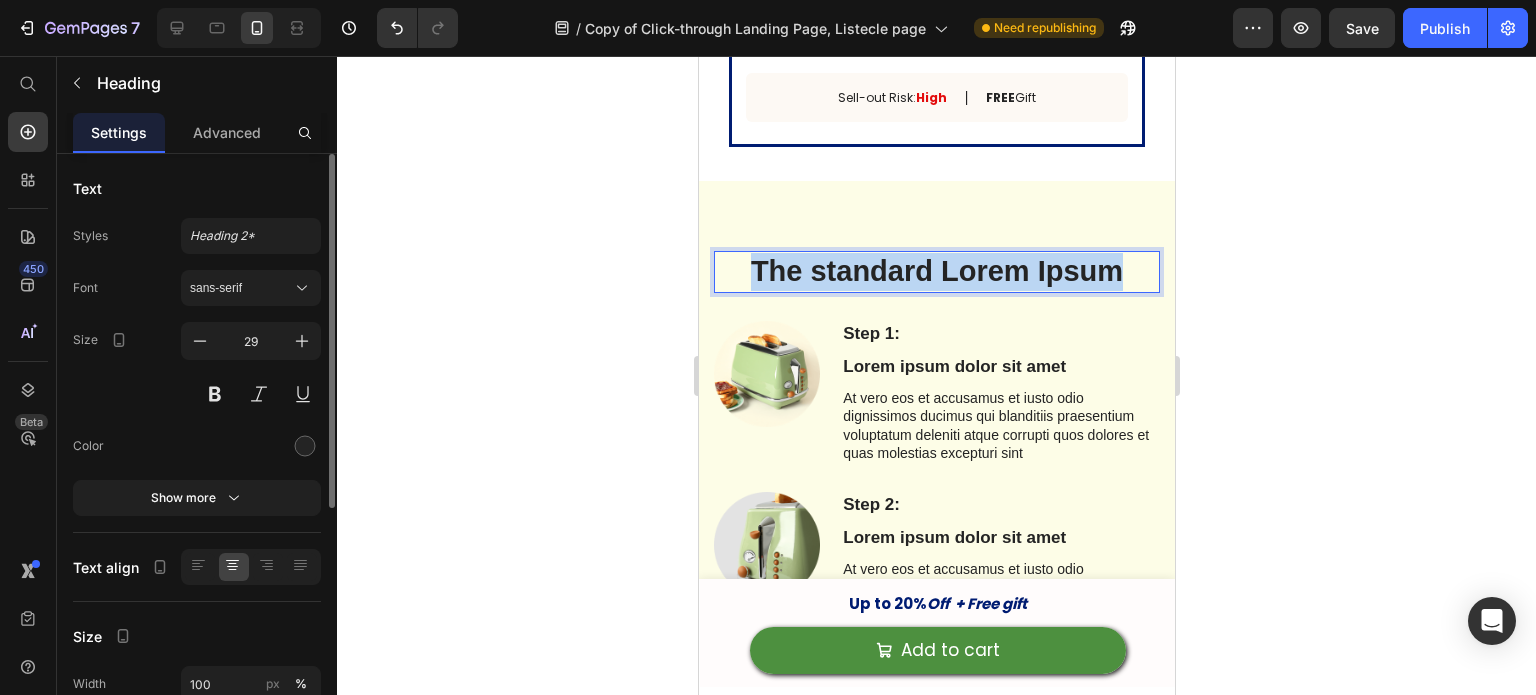 click on "The standard Lorem Ipsum" at bounding box center (936, 272) 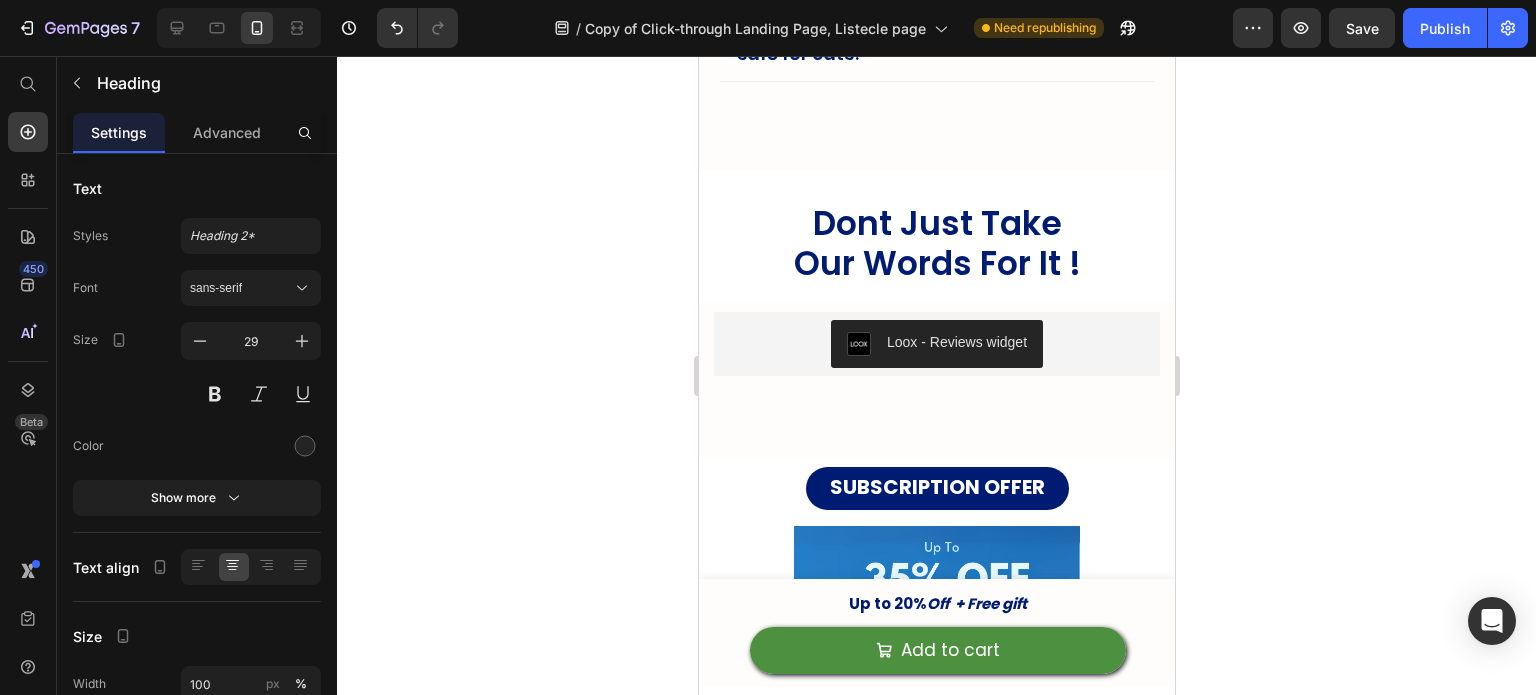 type on "16" 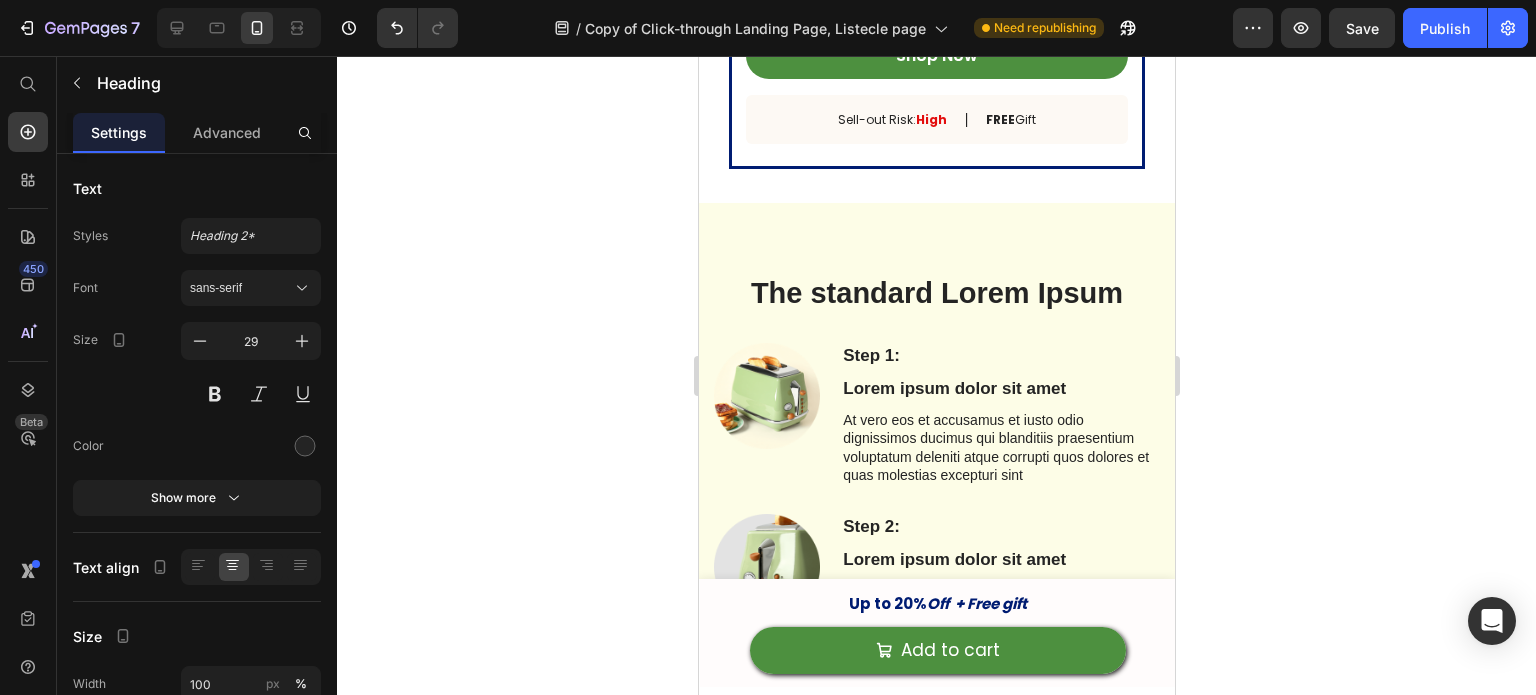 scroll, scrollTop: 6660, scrollLeft: 0, axis: vertical 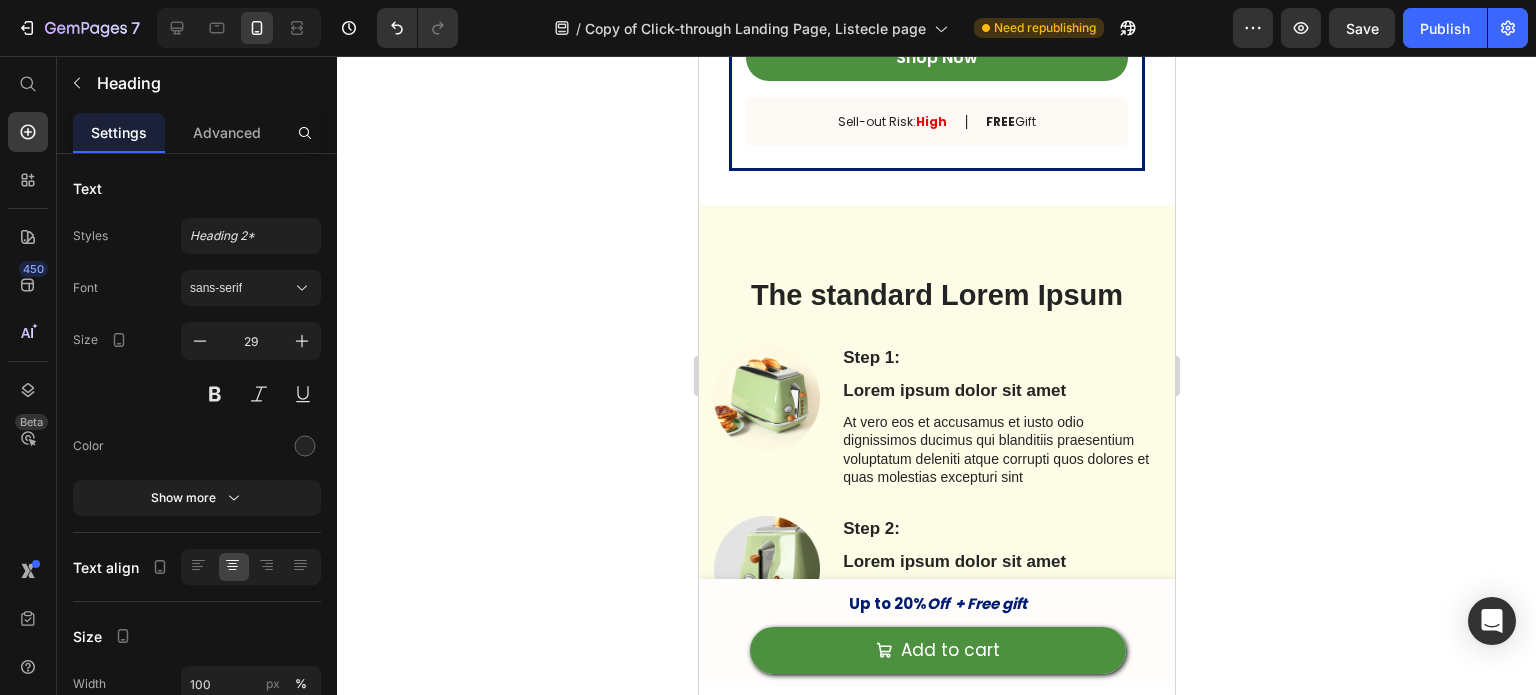 click on "The standard Lorem Ipsum" at bounding box center [936, 296] 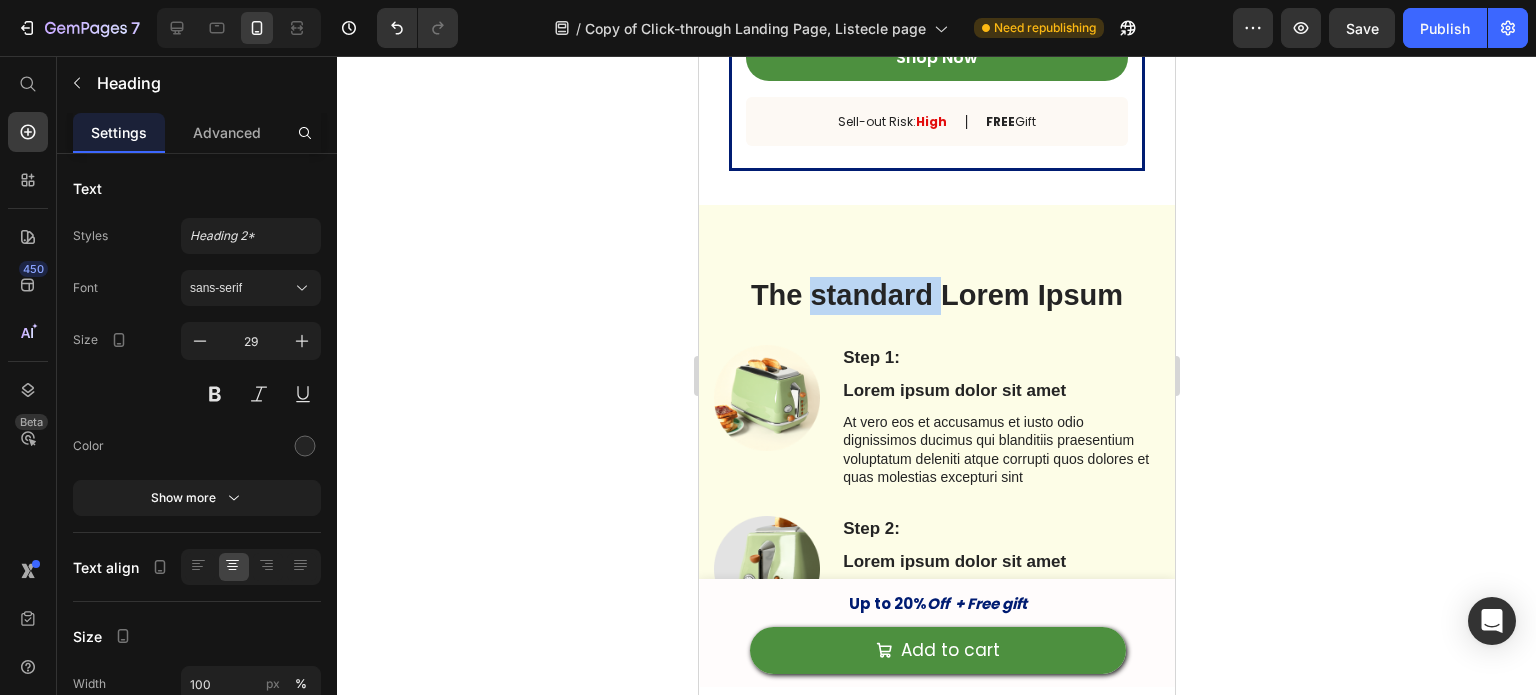 click on "The standard Lorem Ipsum" at bounding box center (936, 296) 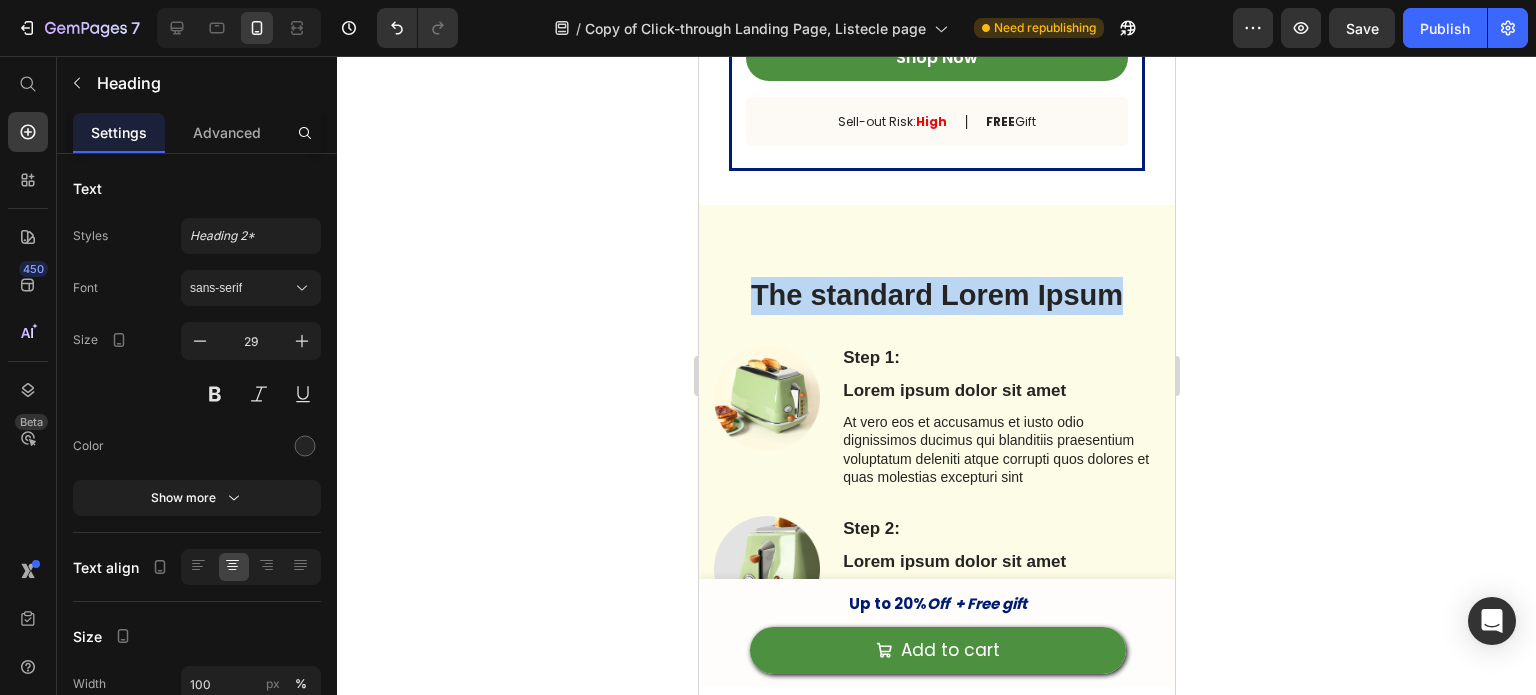 click on "The standard Lorem Ipsum" at bounding box center [936, 296] 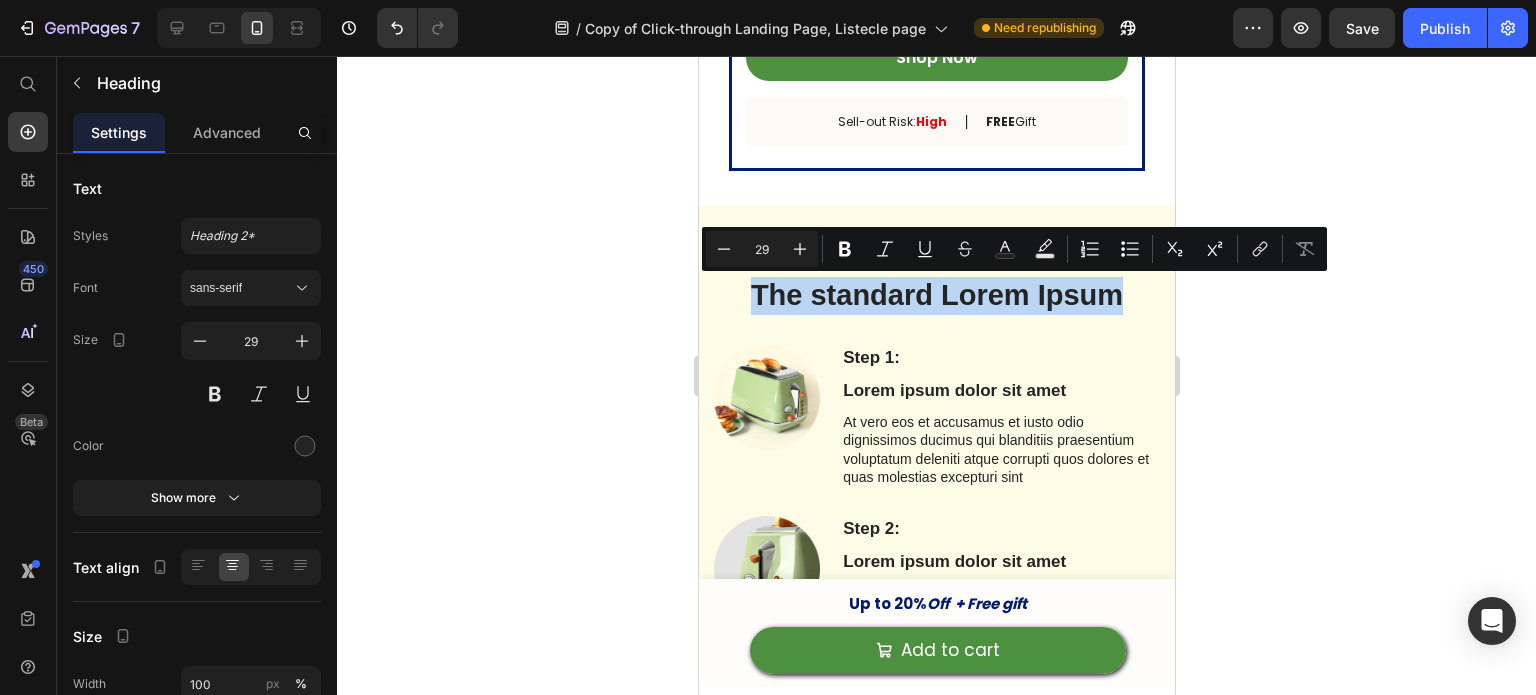click on "The standard Lorem Ipsum" at bounding box center (936, 296) 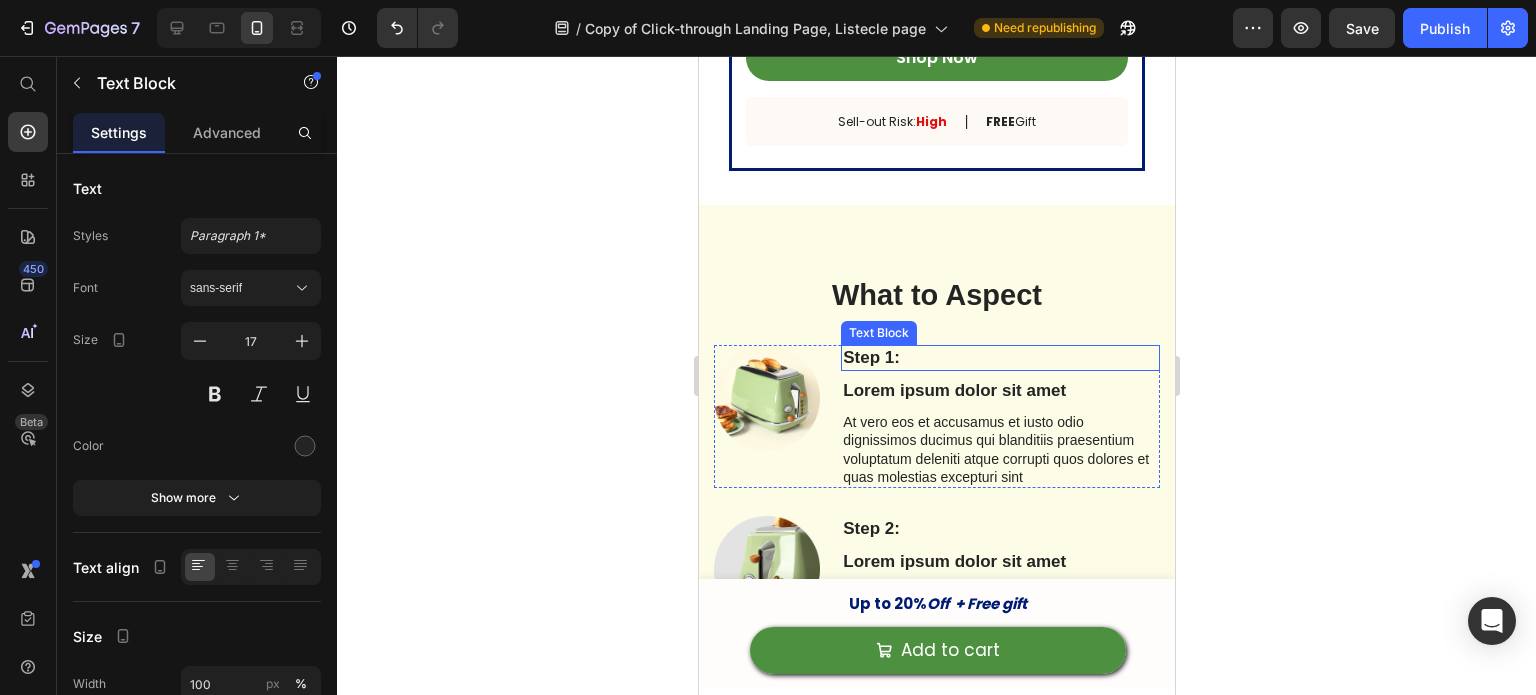 click on "Step 1:" at bounding box center (999, 358) 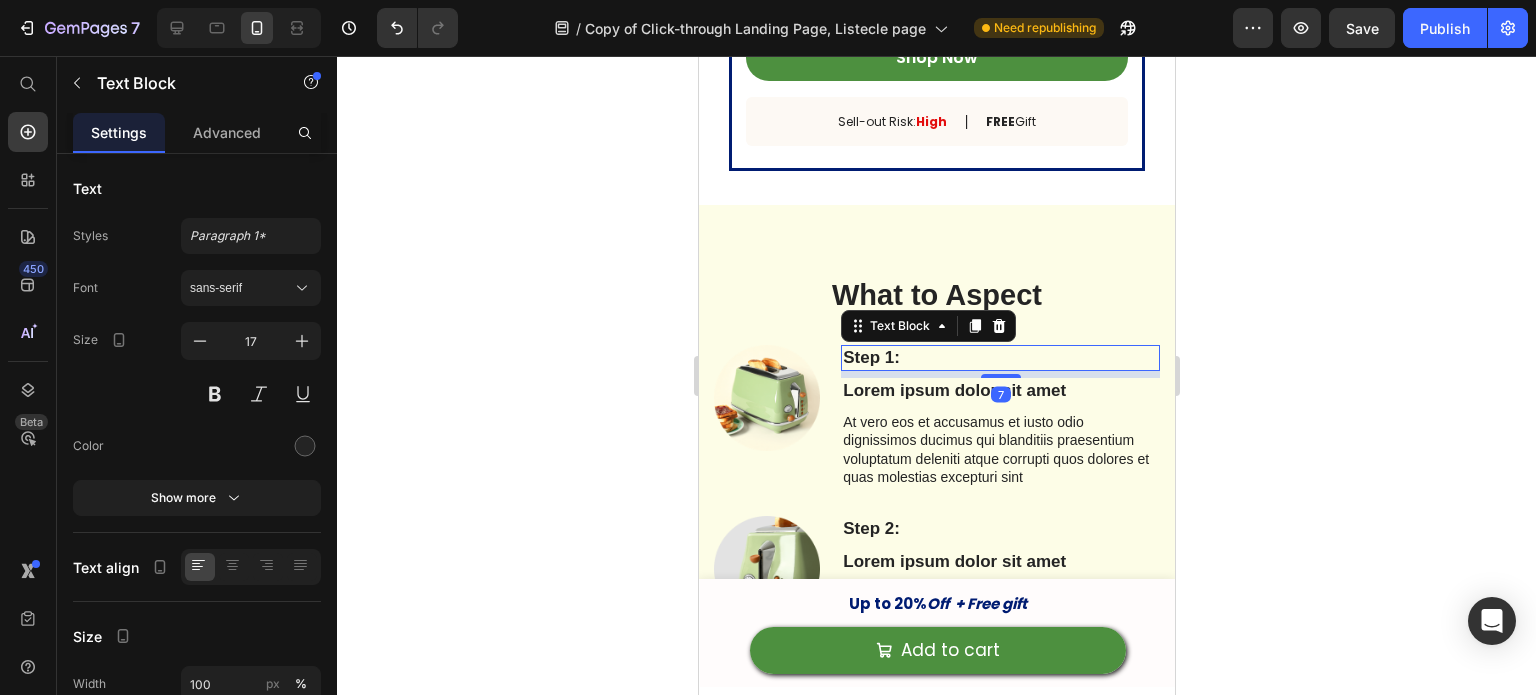 click on "Step 1:" at bounding box center [999, 358] 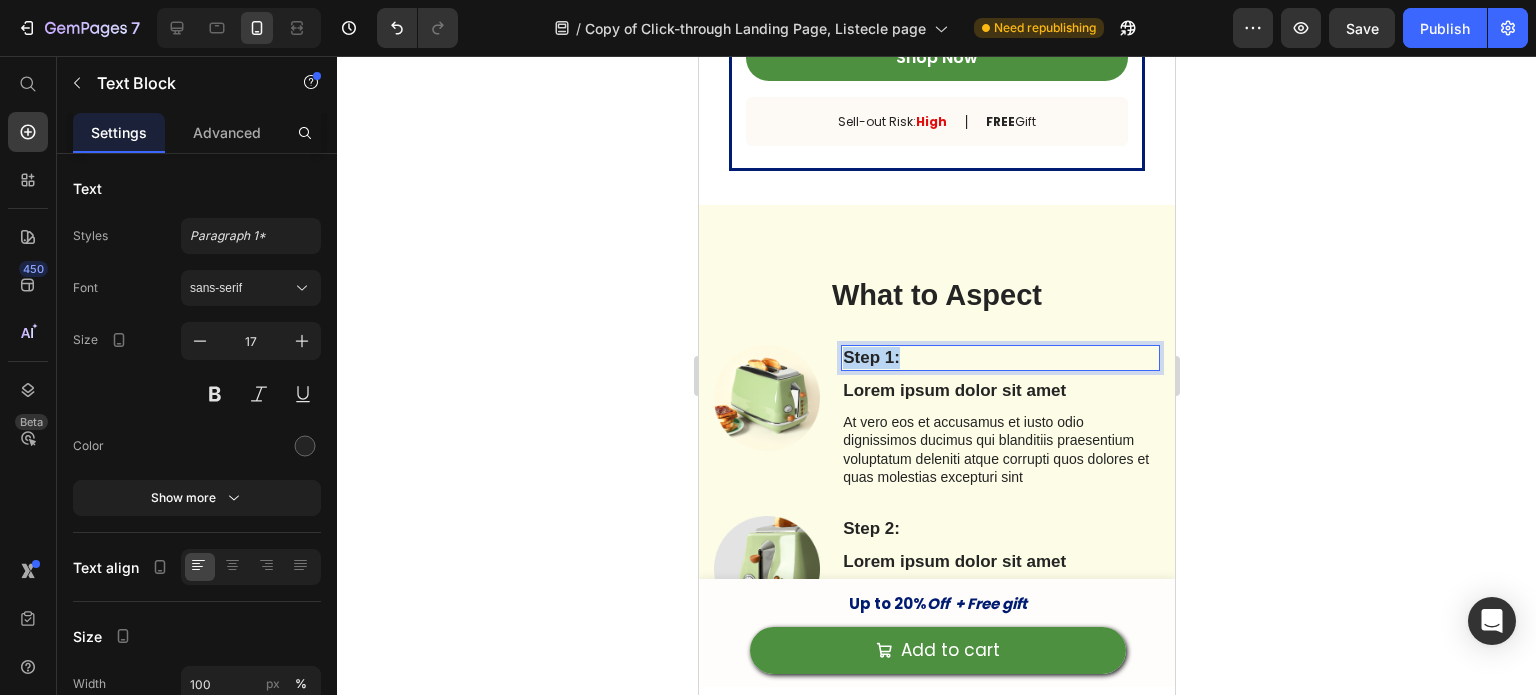 click on "Step 1:" at bounding box center [999, 358] 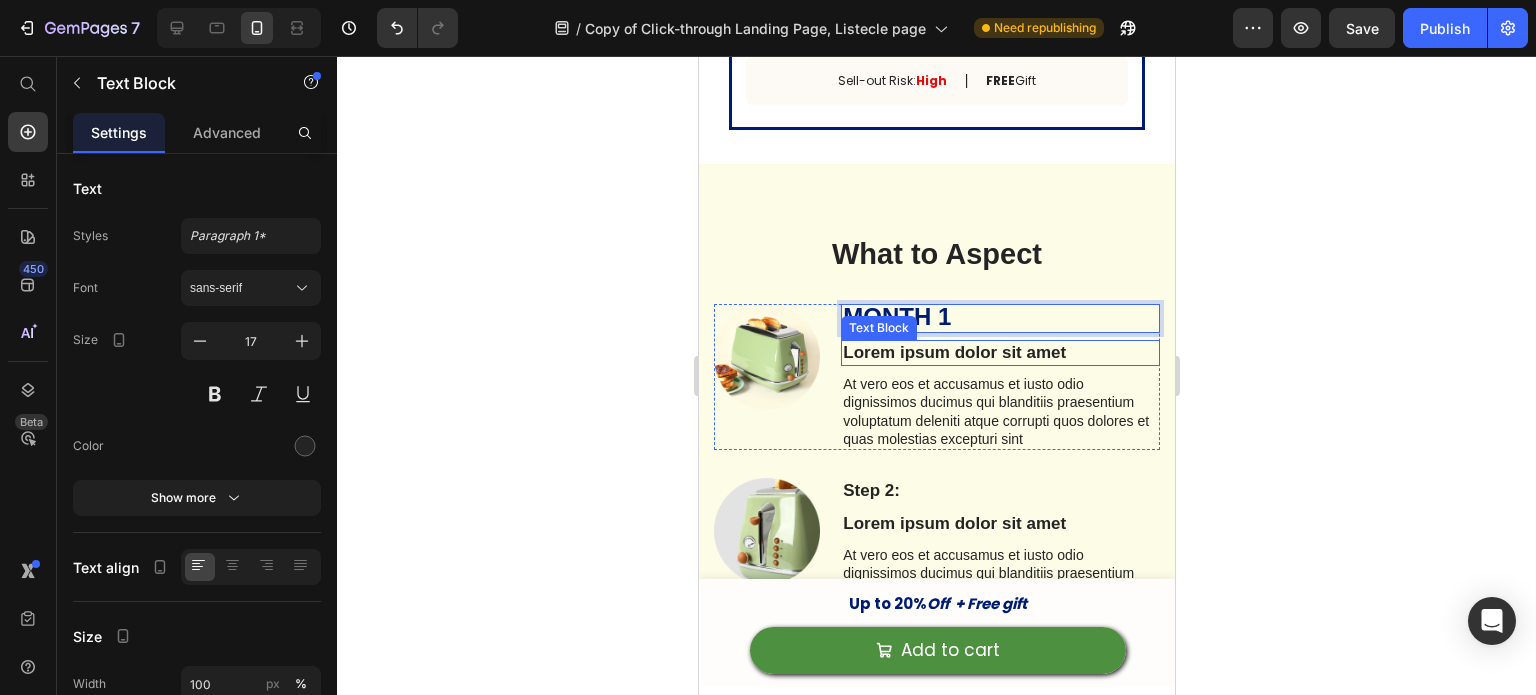 scroll, scrollTop: 6702, scrollLeft: 0, axis: vertical 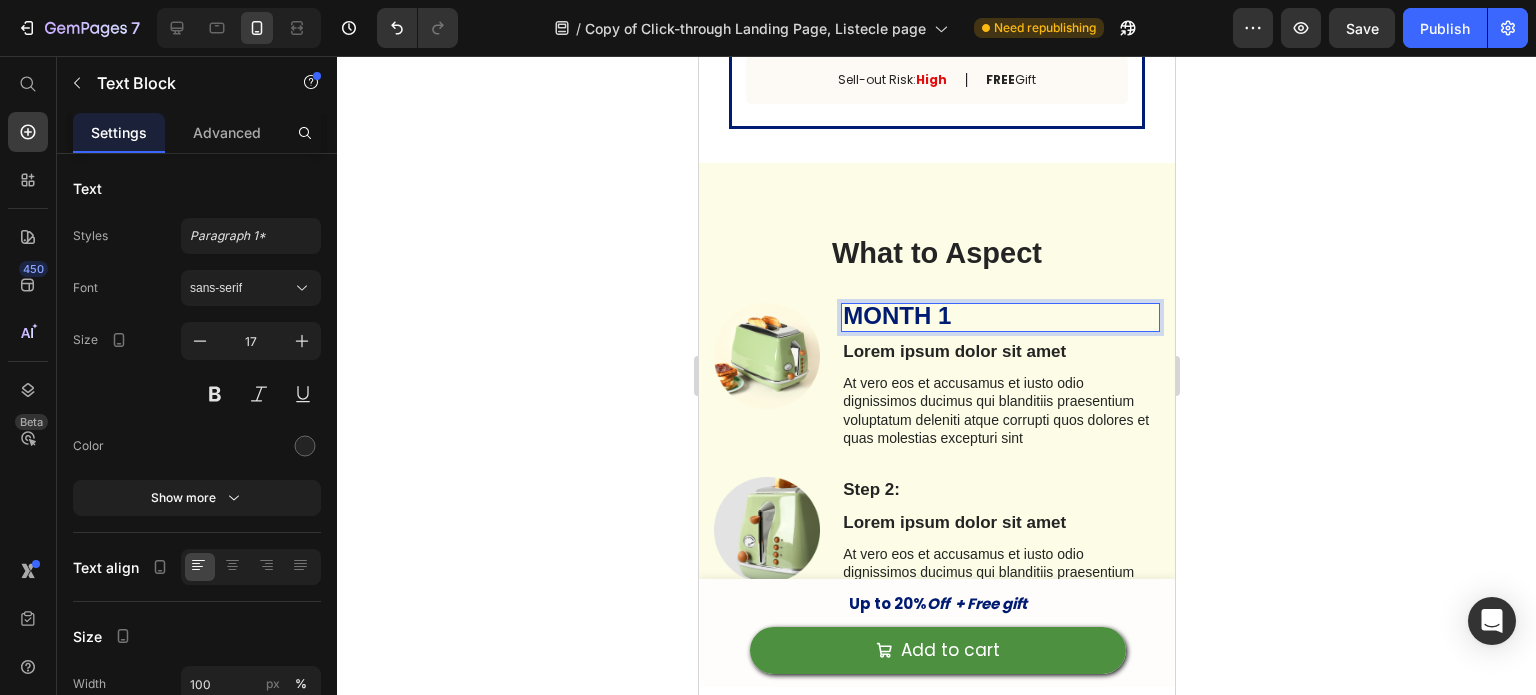 click on "MONTH 1" at bounding box center (999, 317) 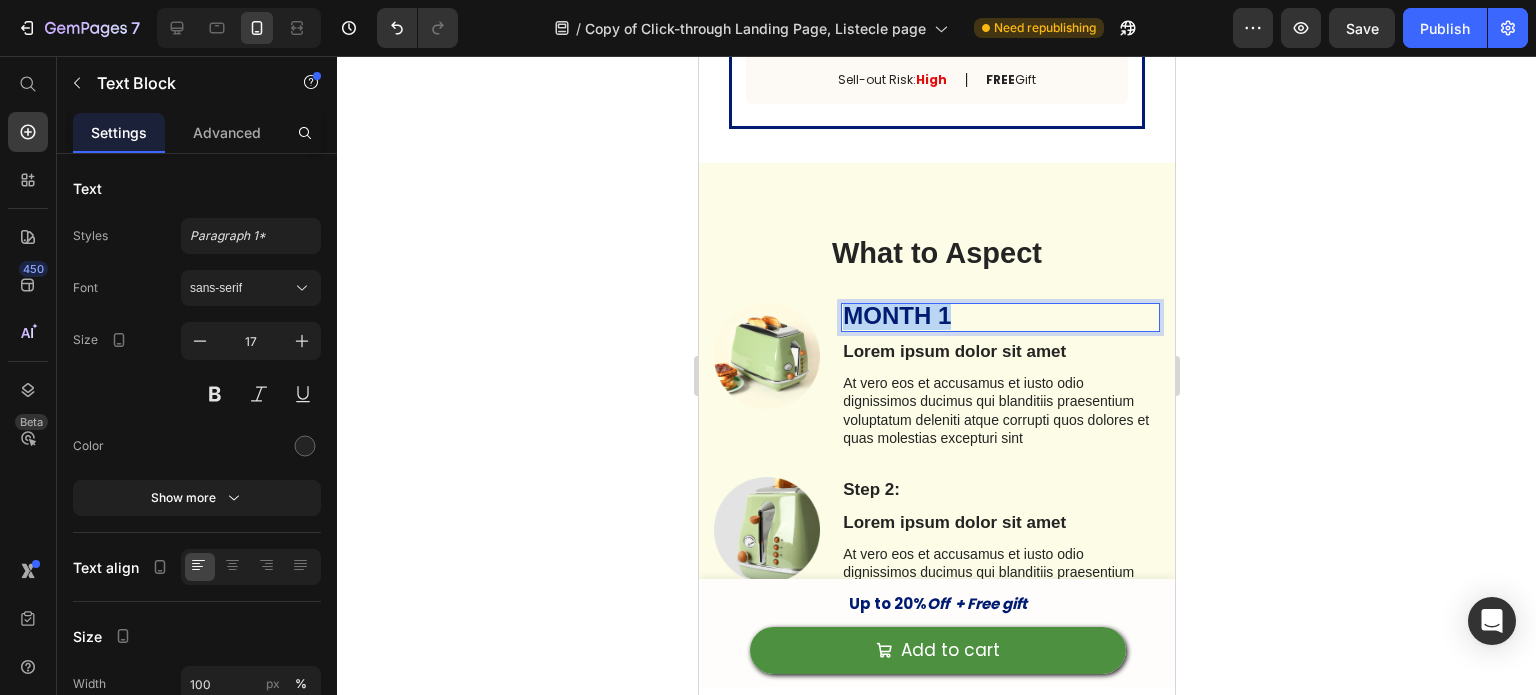 click on "MONTH 1" at bounding box center [999, 317] 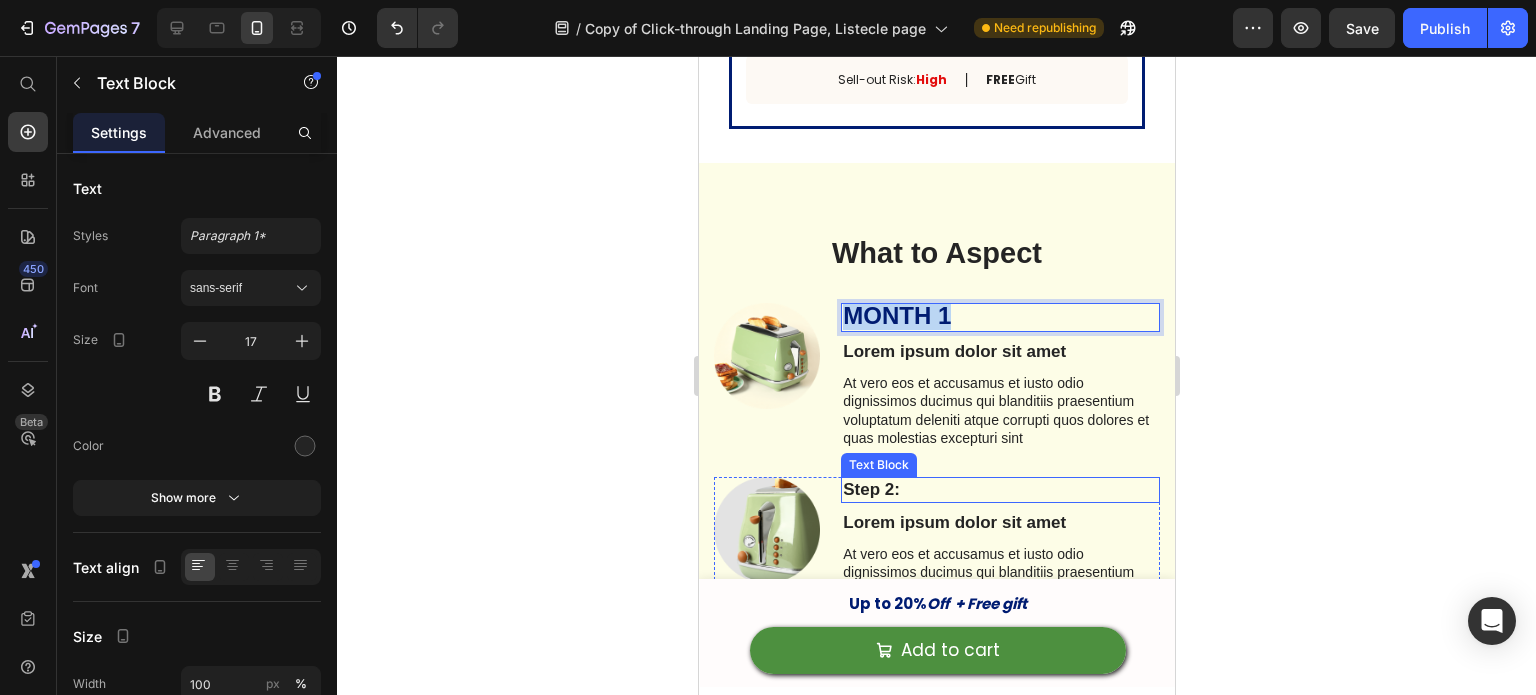 click on "Step 2:" at bounding box center (999, 490) 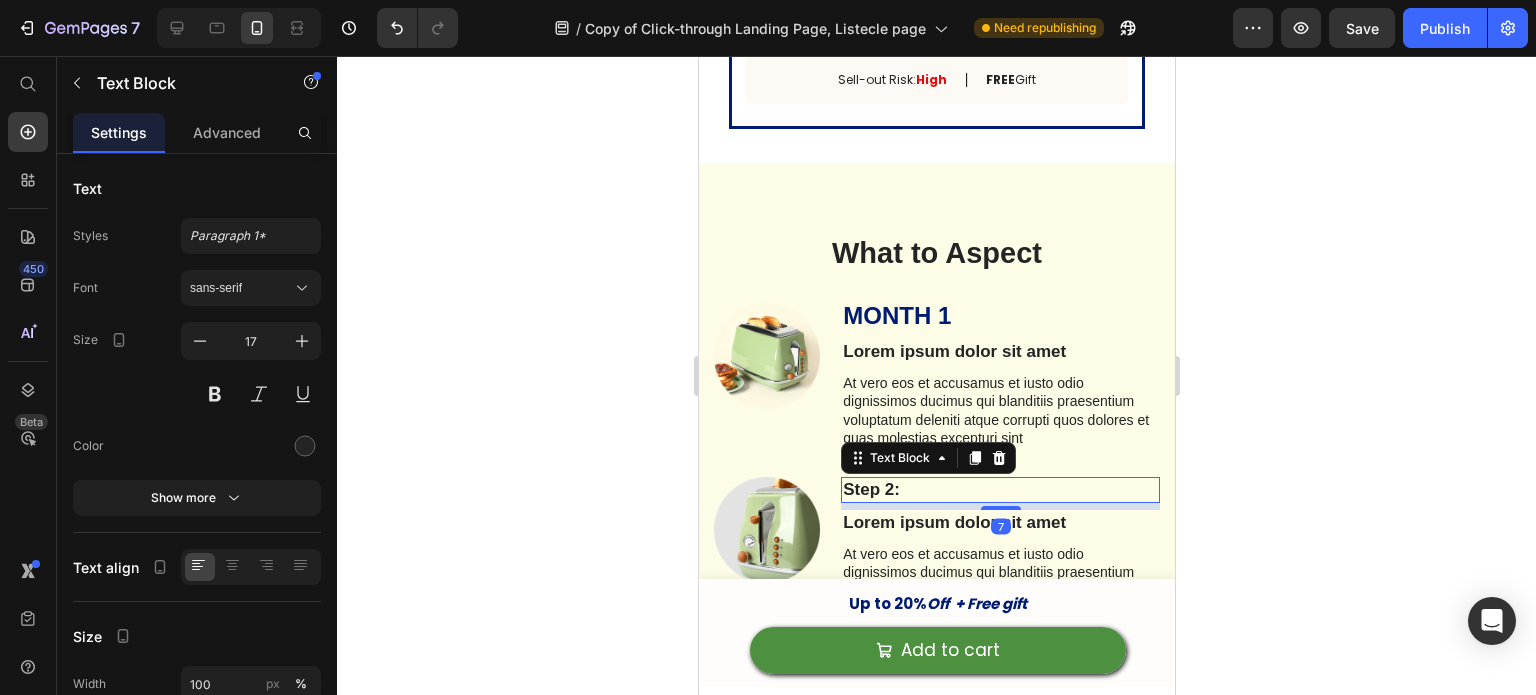 click on "Step 2:" at bounding box center [999, 490] 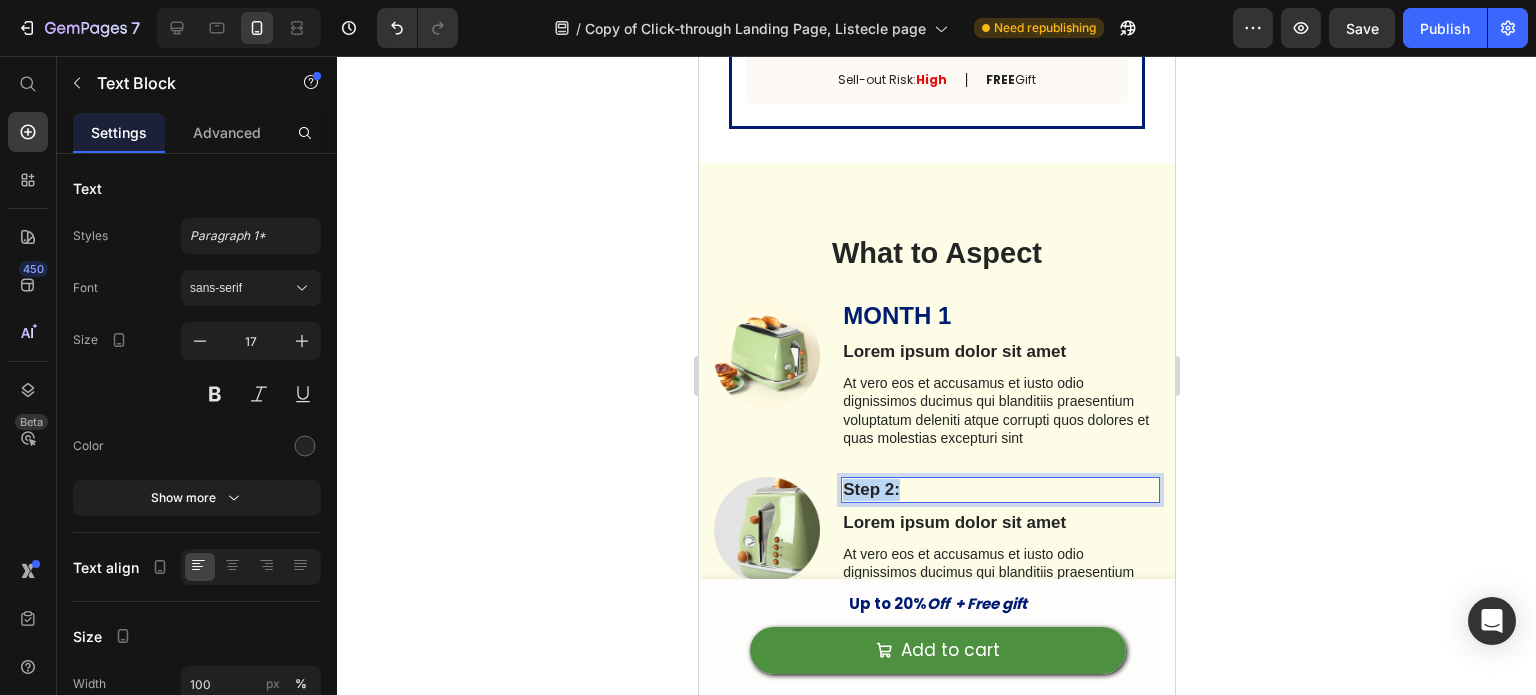click on "Step 2:" at bounding box center (999, 490) 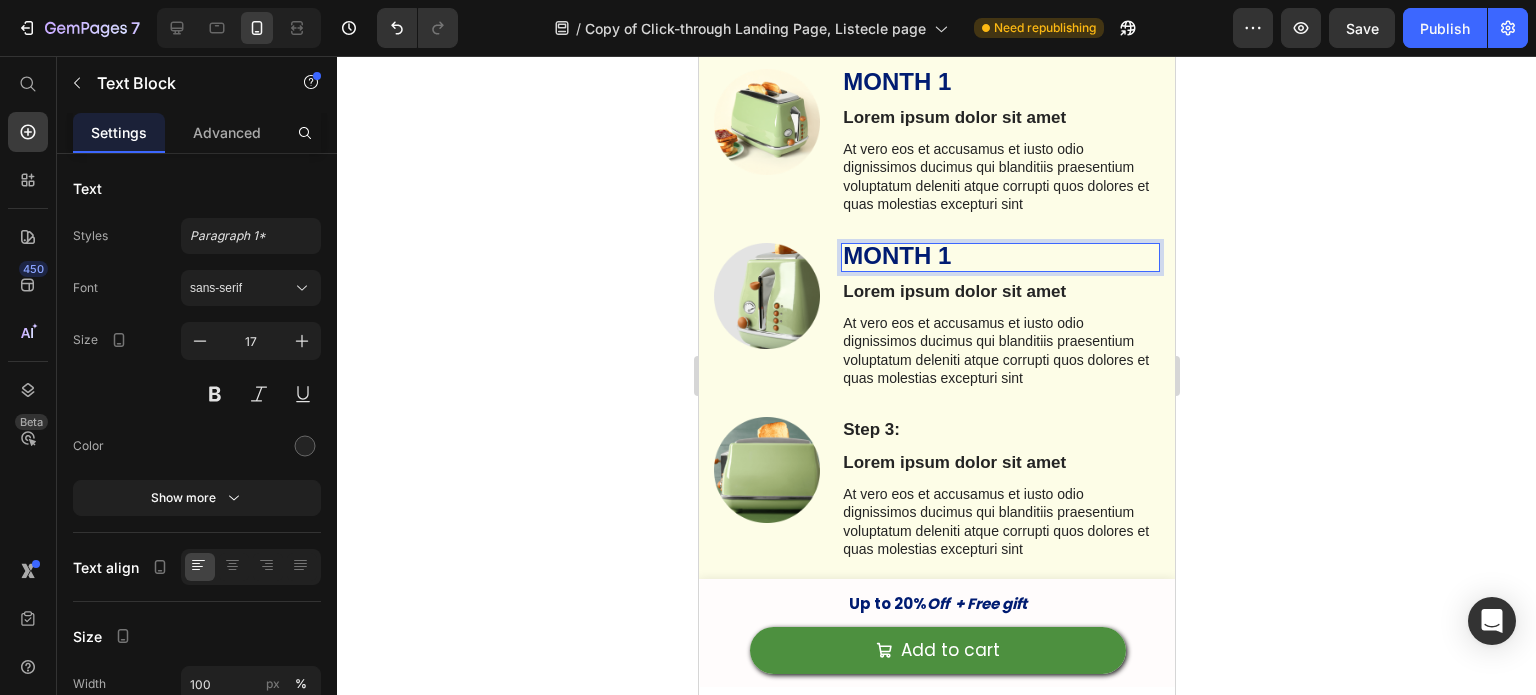 scroll, scrollTop: 6942, scrollLeft: 0, axis: vertical 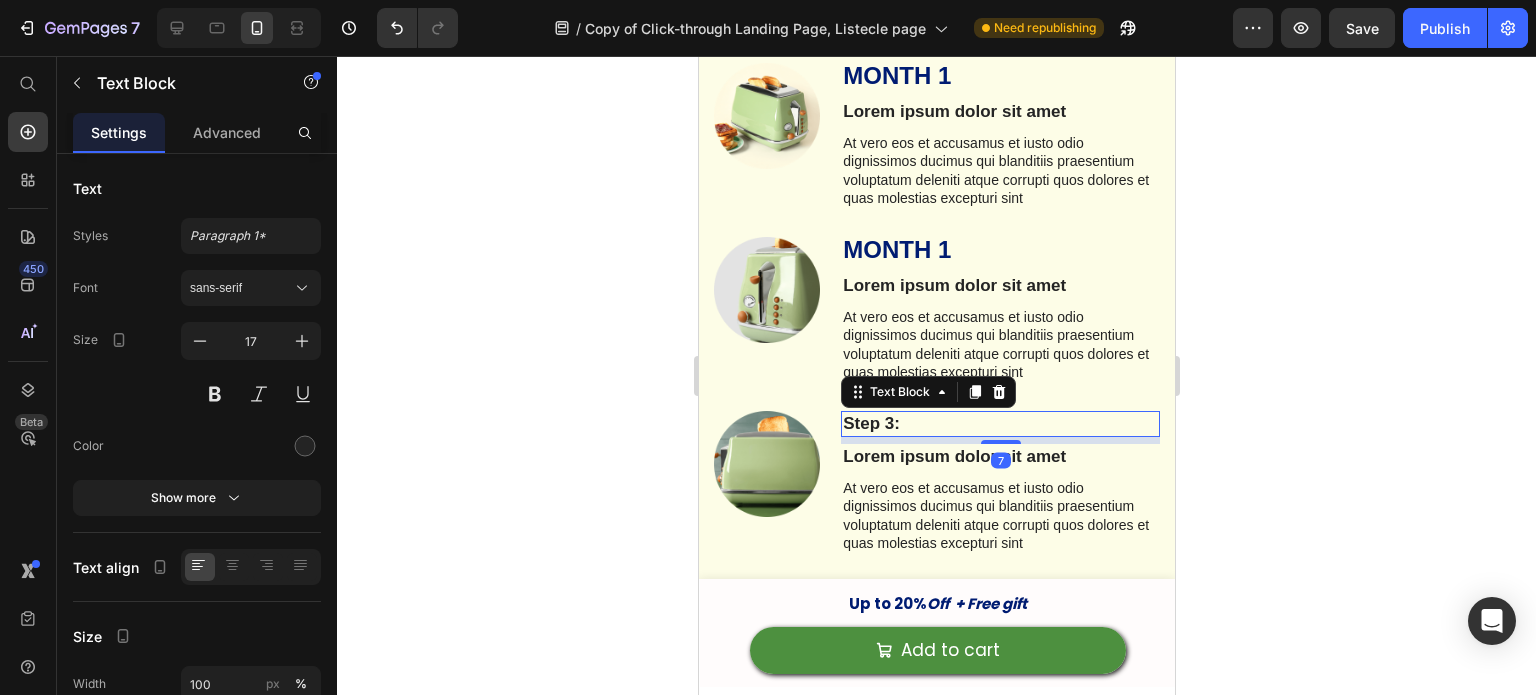 click on "Step 3:" at bounding box center (999, 424) 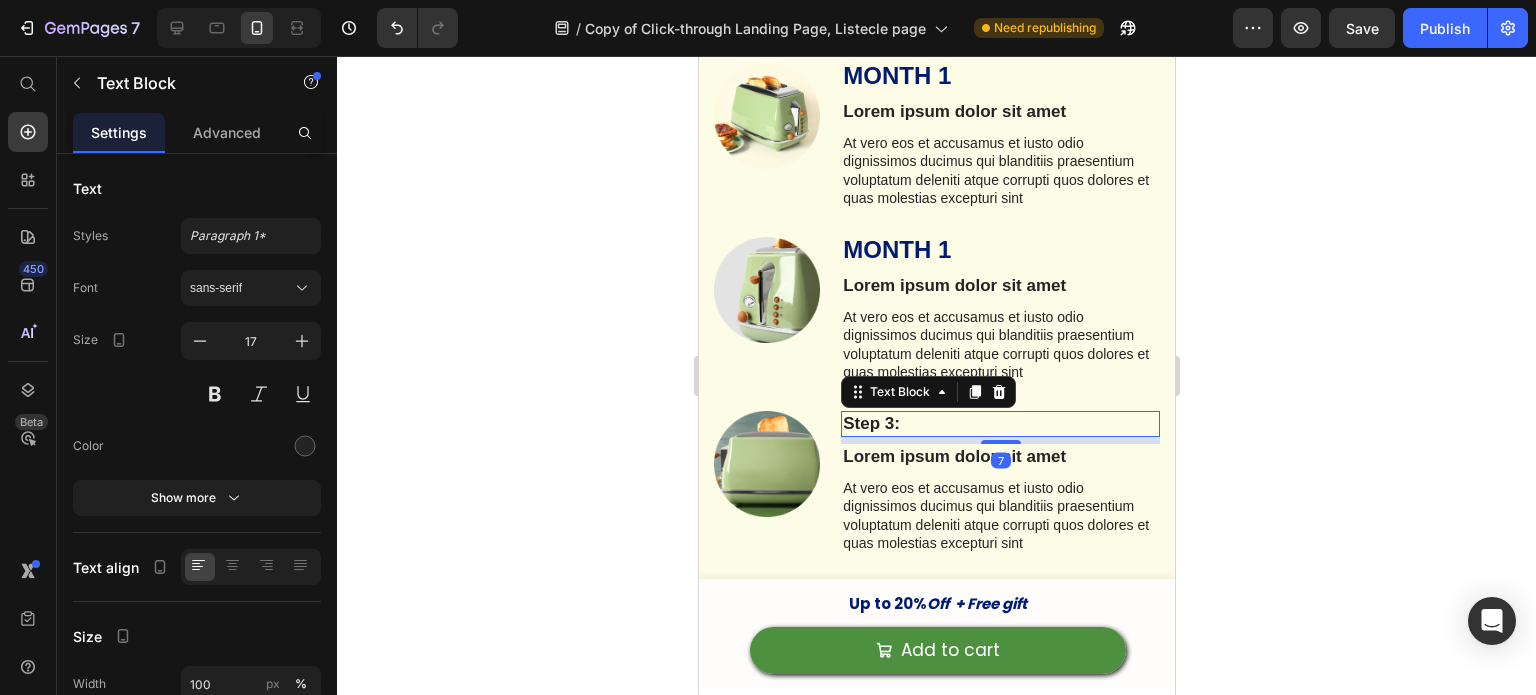 click on "Step 3:" at bounding box center (999, 424) 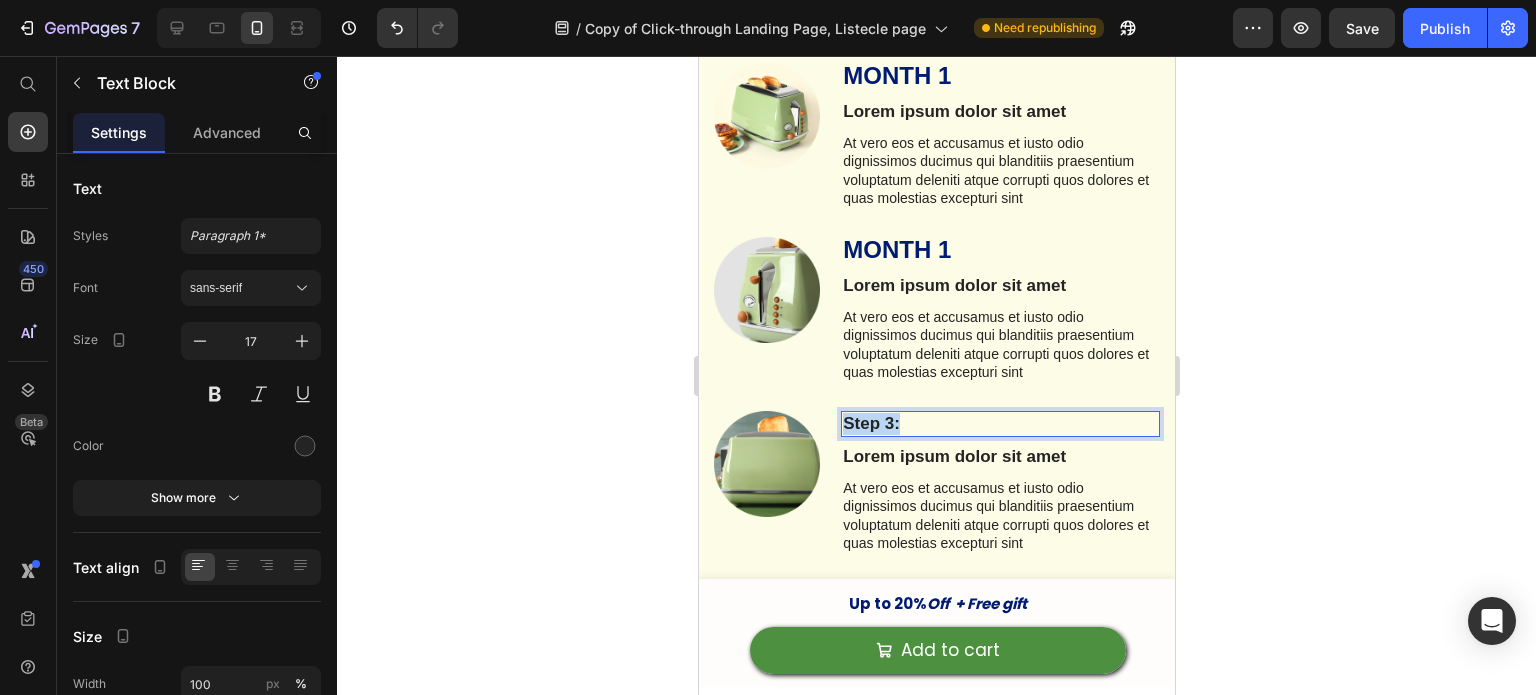 click on "Step 3:" at bounding box center (999, 424) 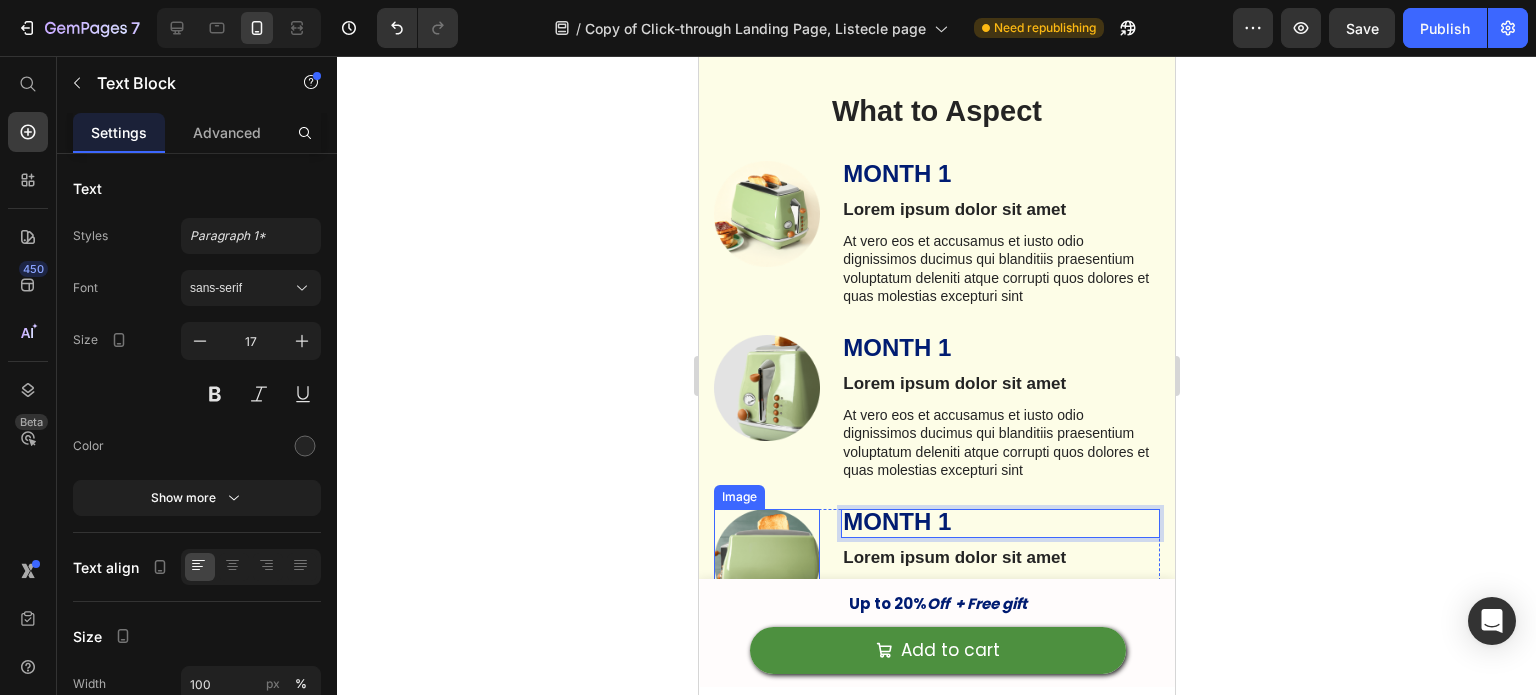 scroll, scrollTop: 6840, scrollLeft: 0, axis: vertical 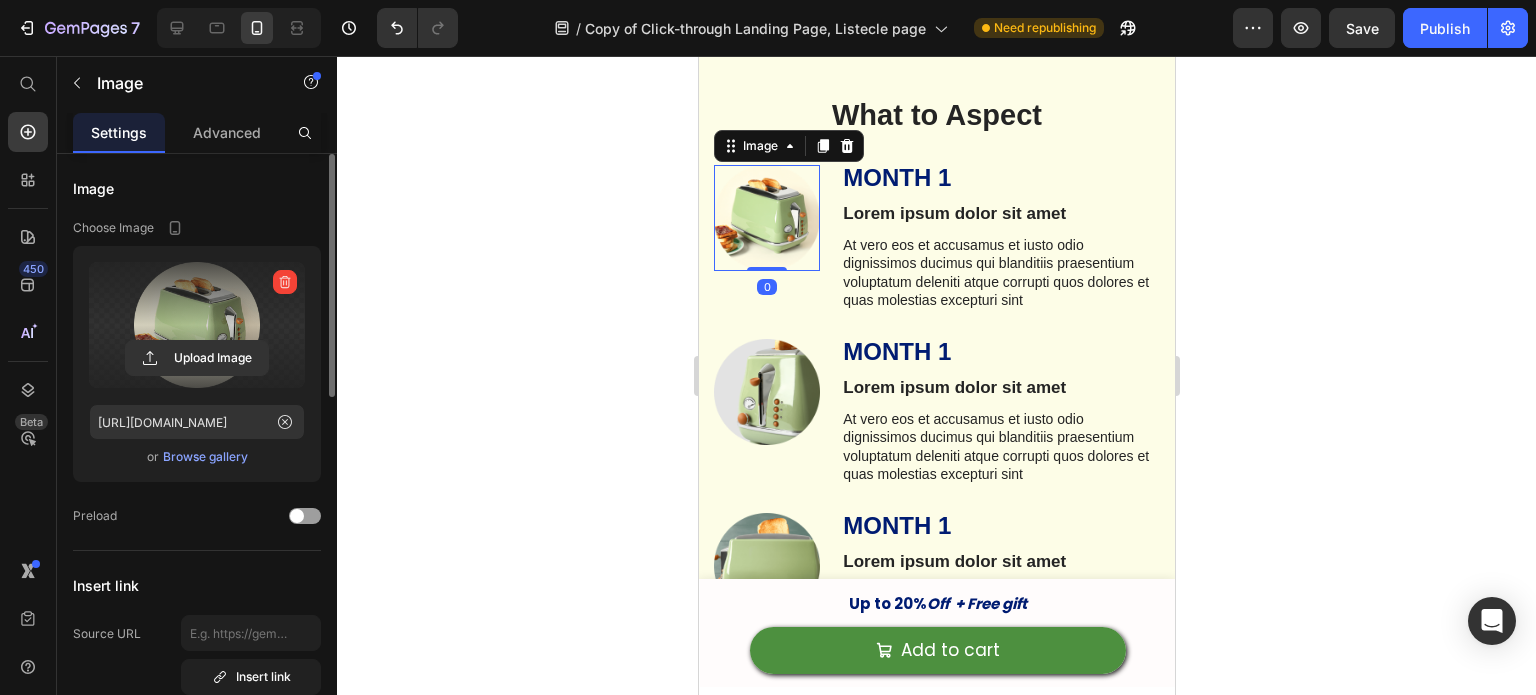 click at bounding box center (197, 325) 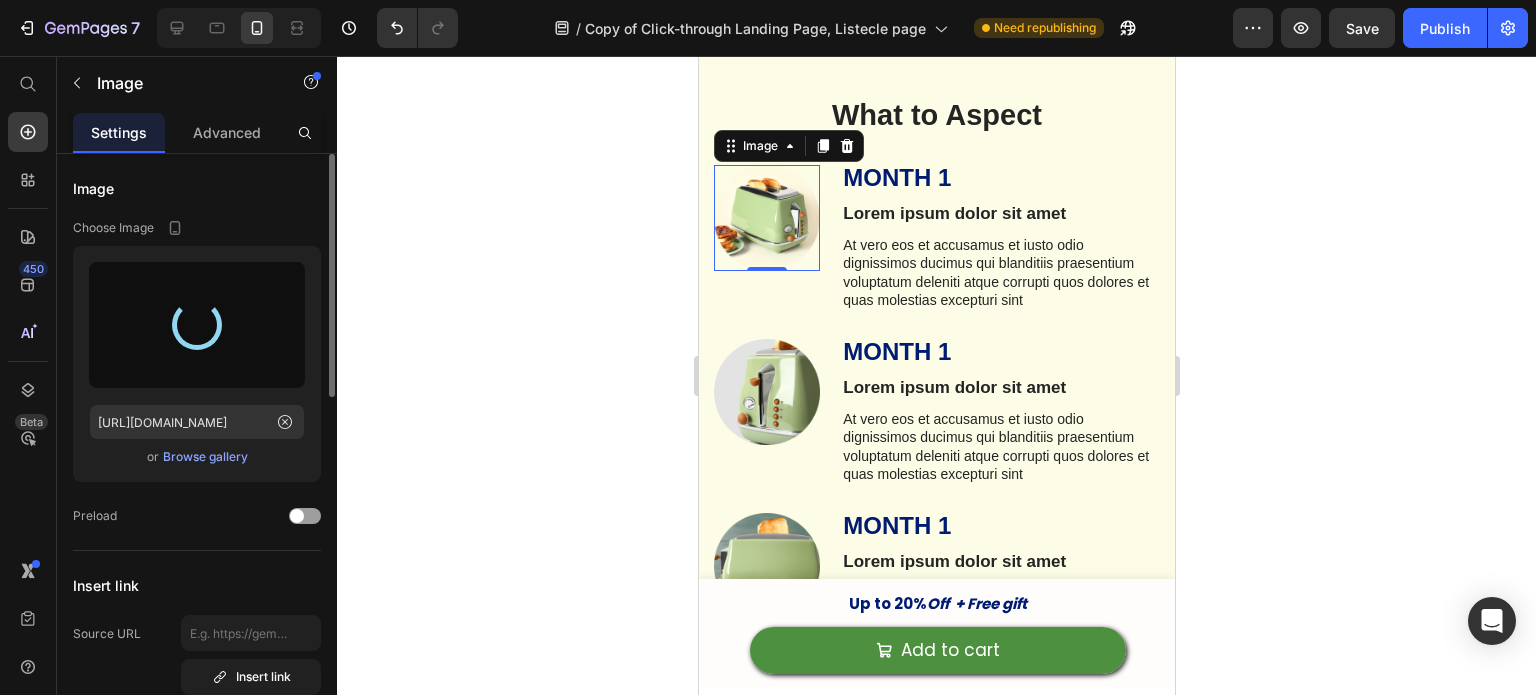 type on "[URL][DOMAIN_NAME]" 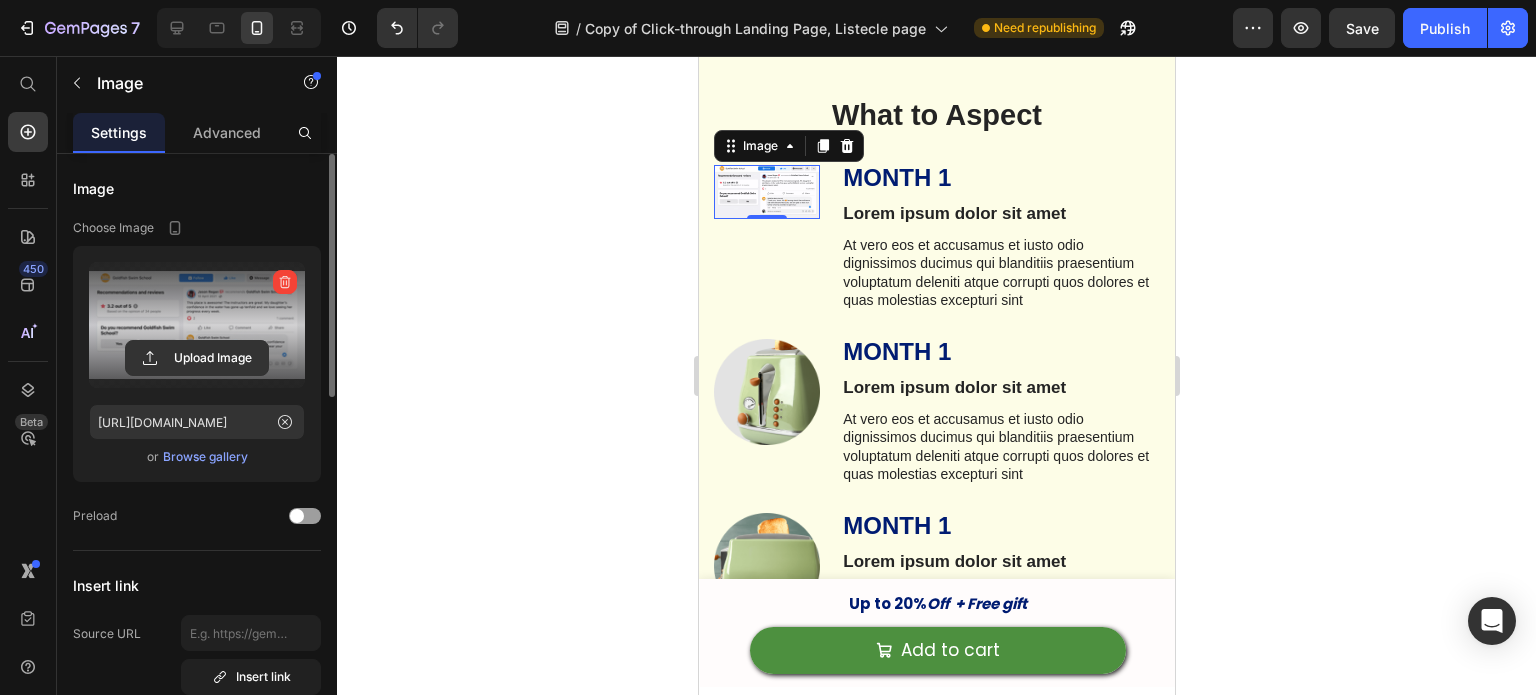 click at bounding box center [197, 325] 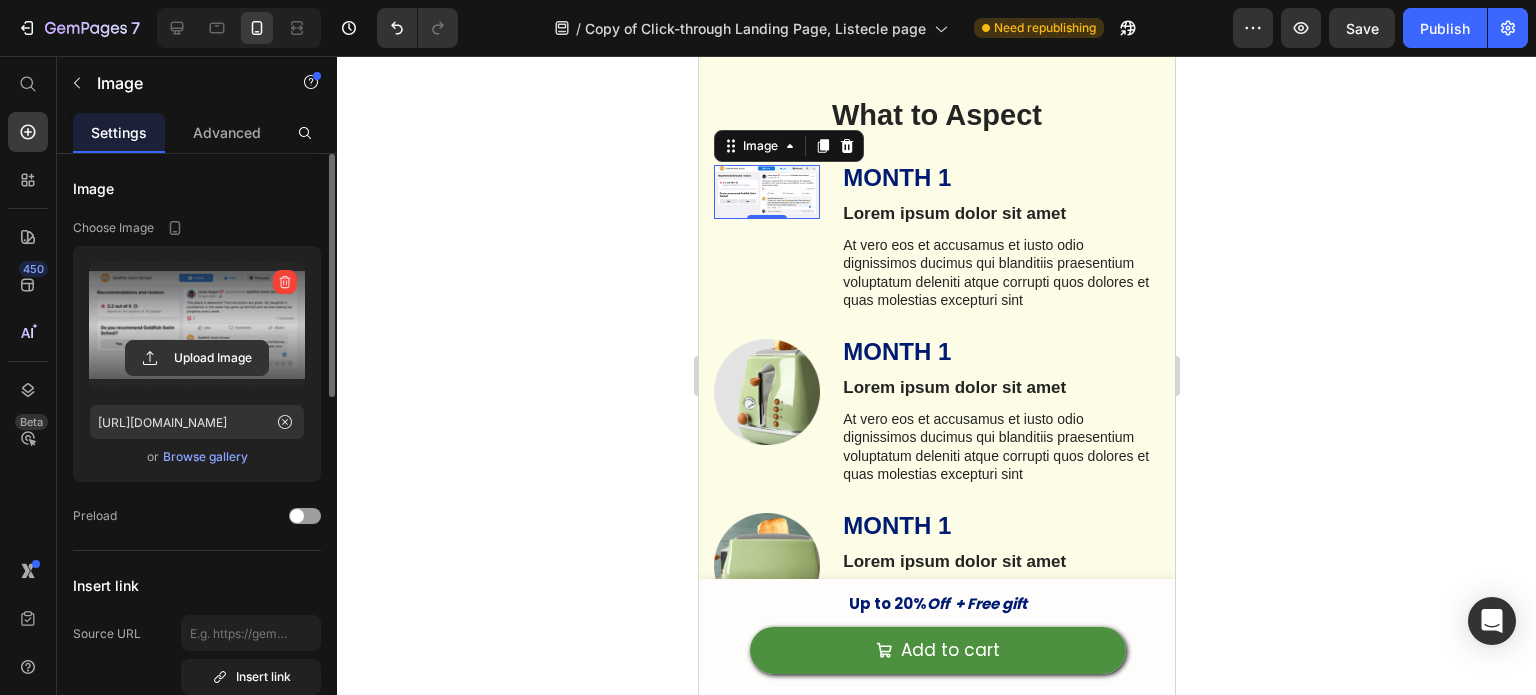 type on "C:\fakepath\prba_m1_968507d855.avif" 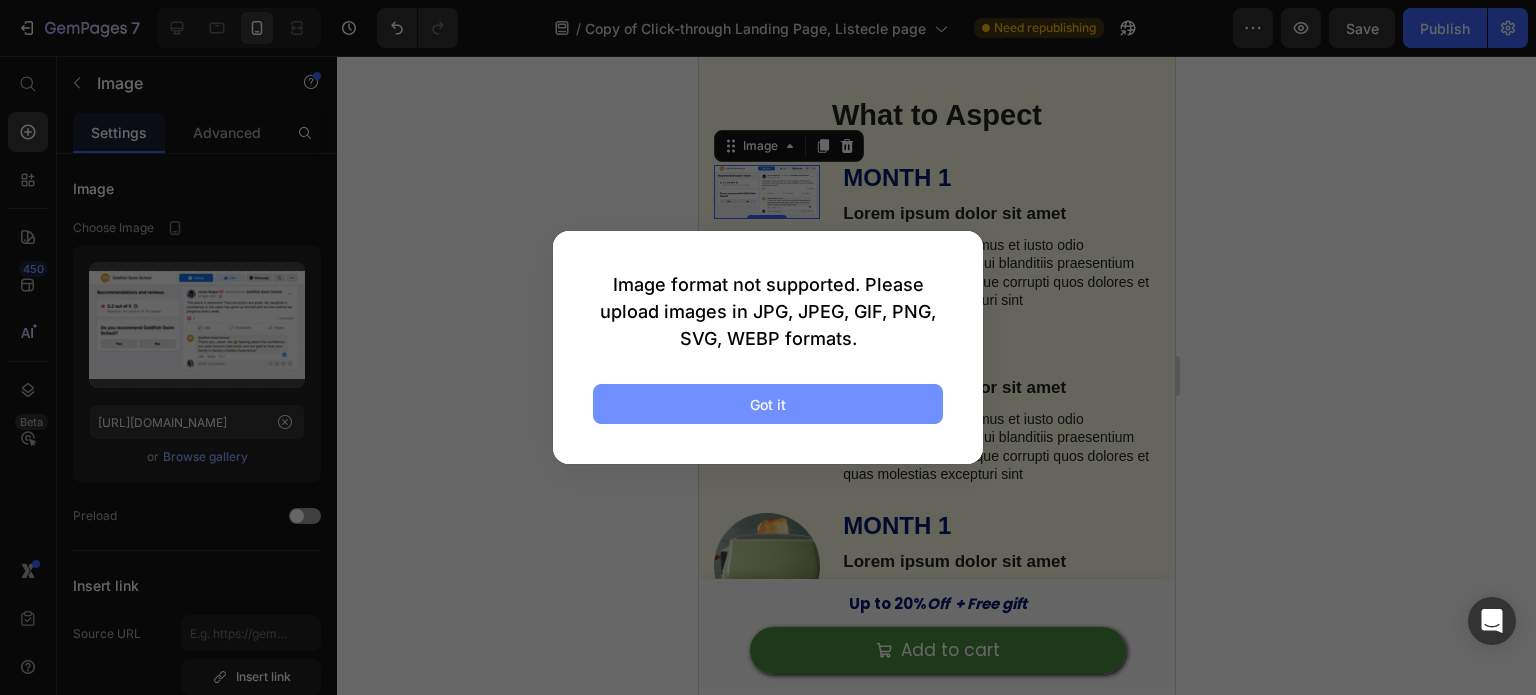 click on "Got it" at bounding box center (768, 404) 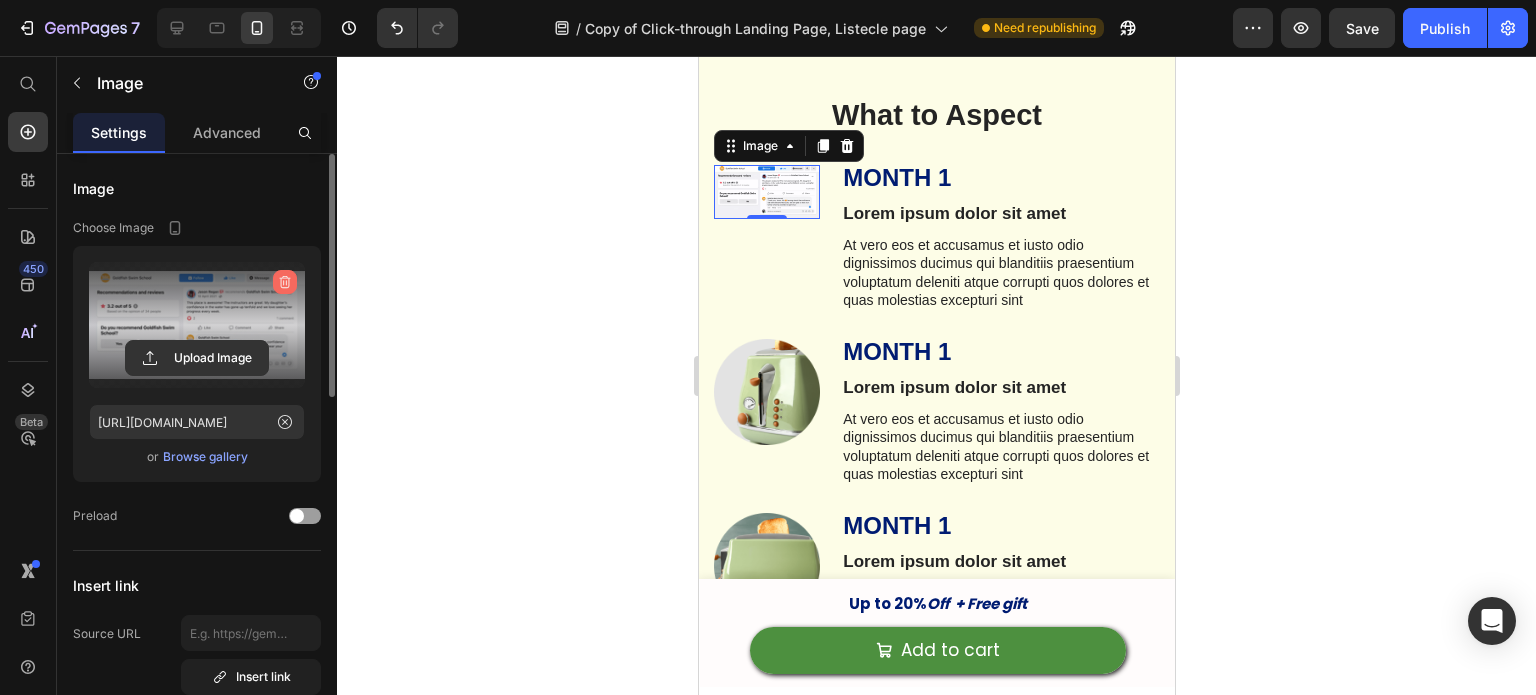 click 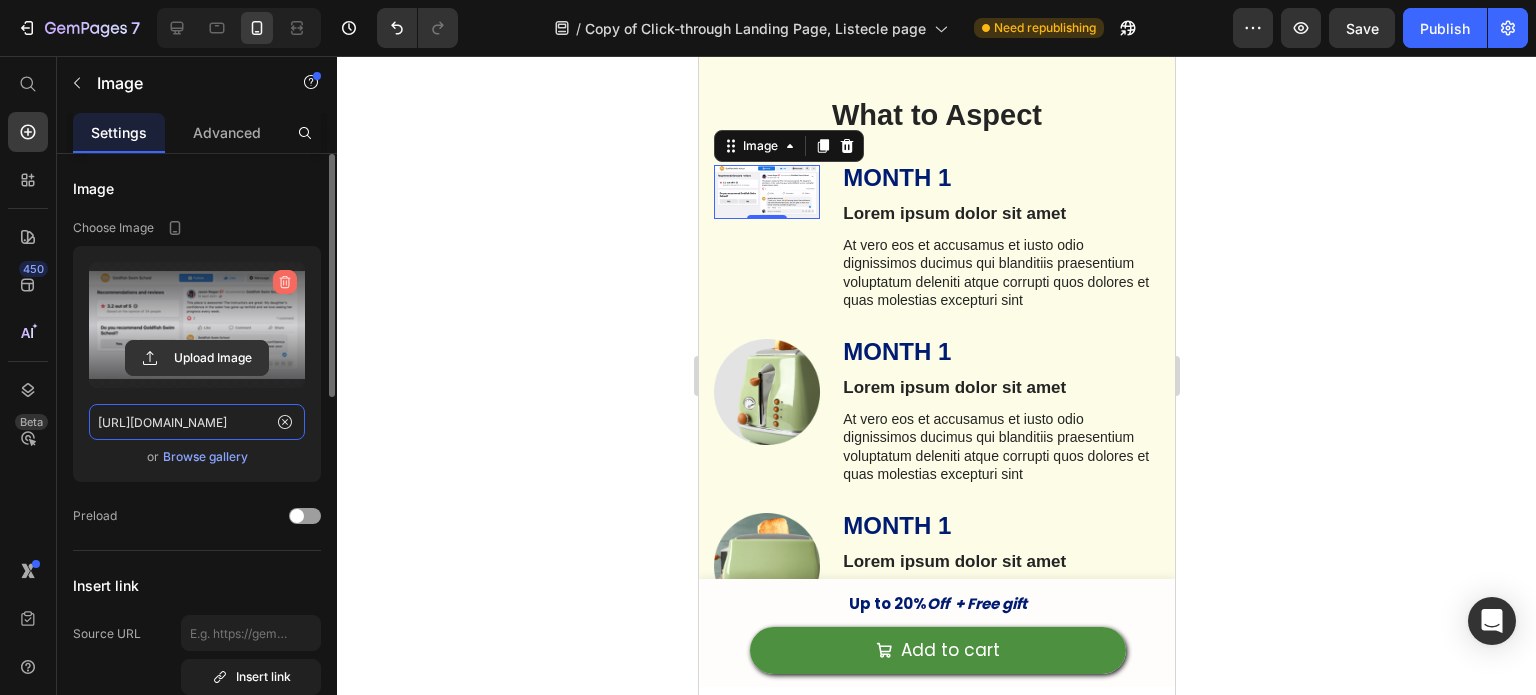 type 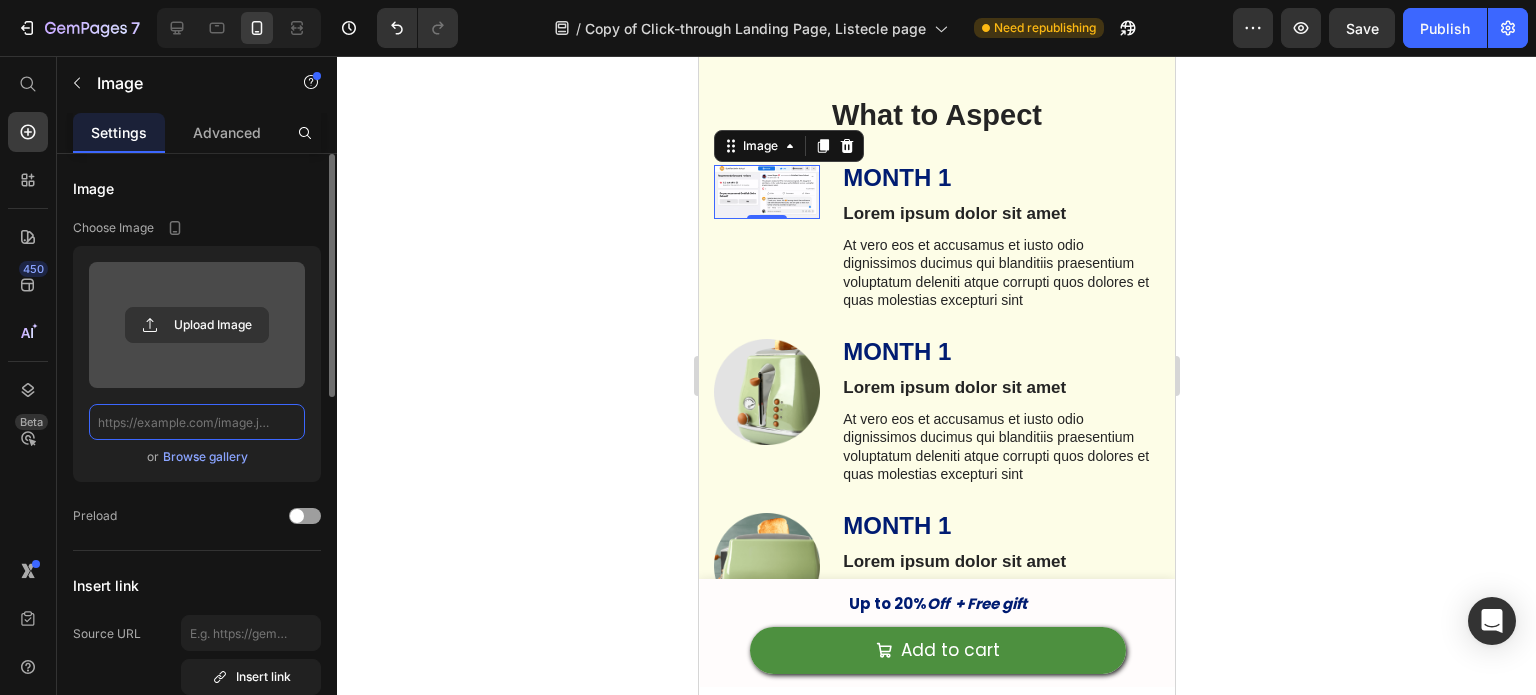 scroll, scrollTop: 0, scrollLeft: 0, axis: both 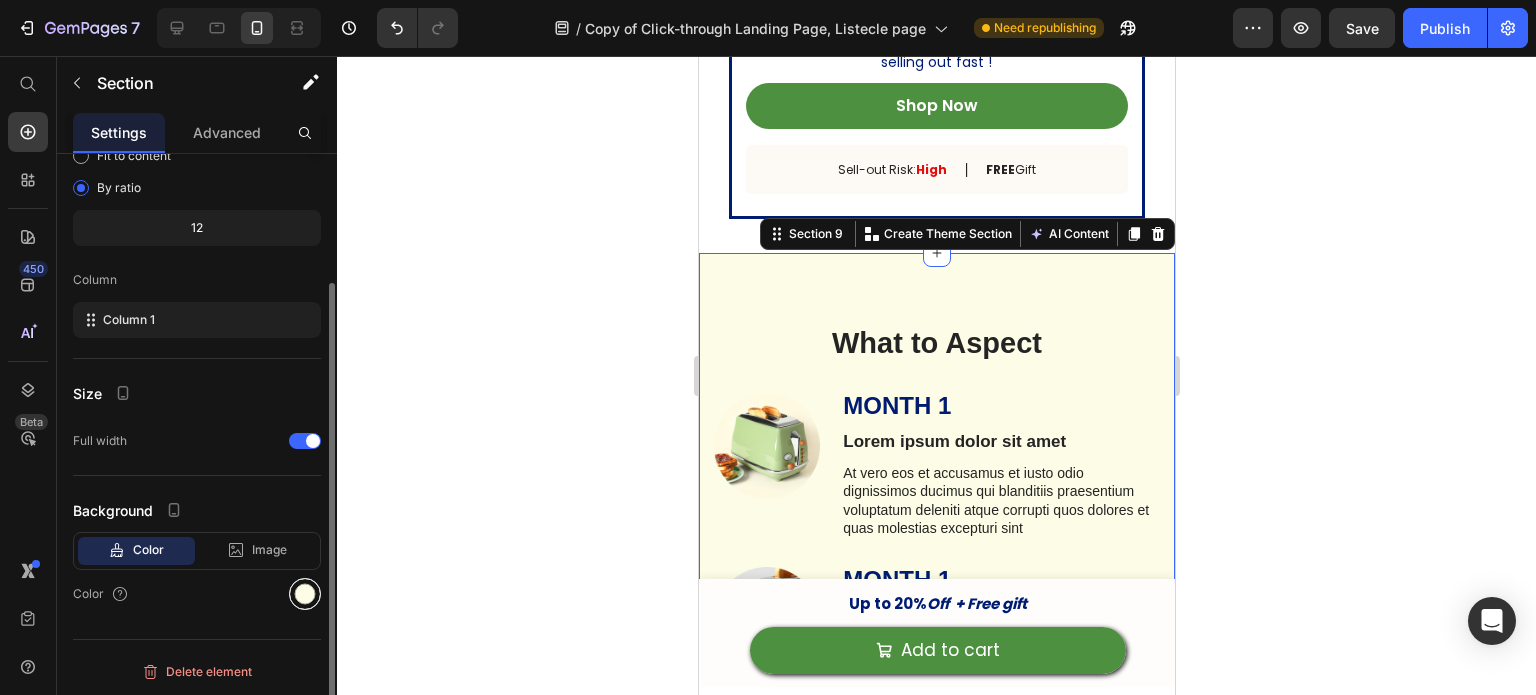 click at bounding box center [305, 594] 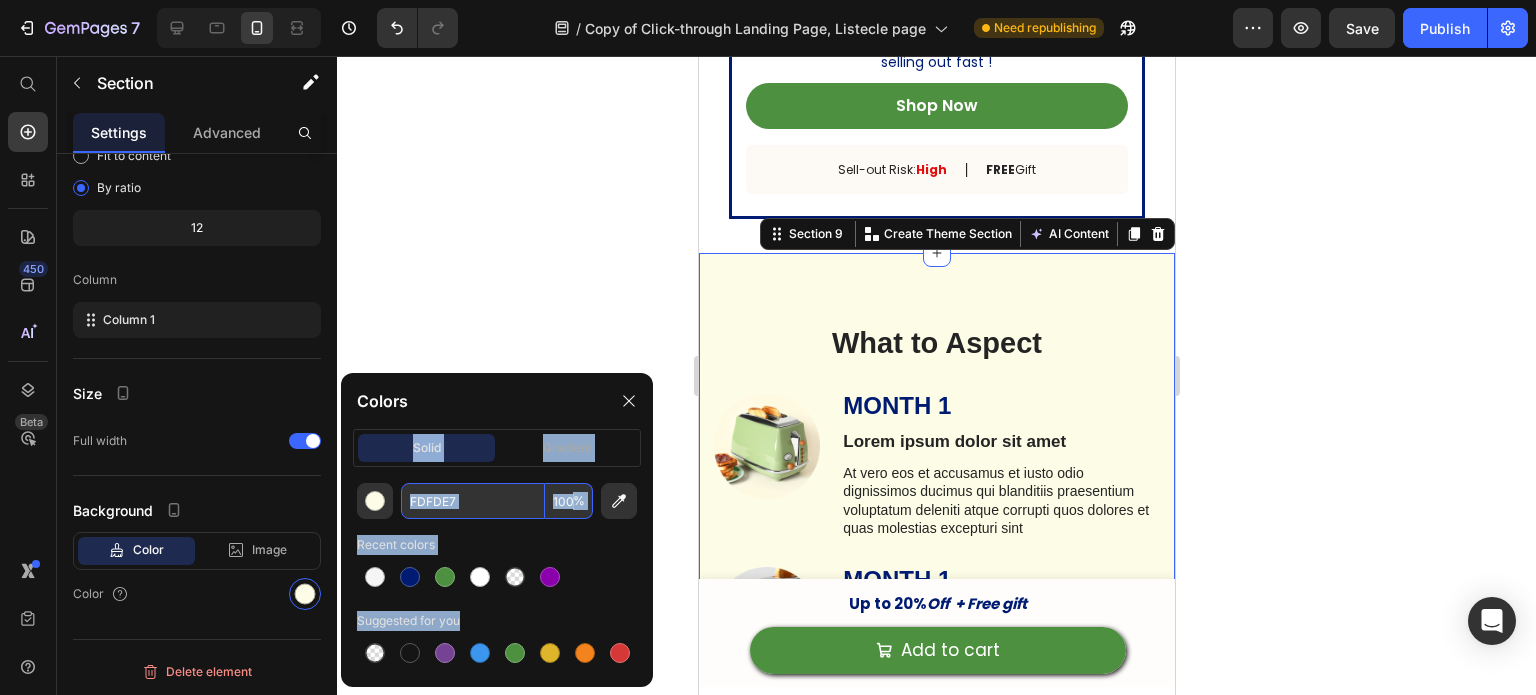 drag, startPoint x: 379, startPoint y: 646, endPoint x: 509, endPoint y: 393, distance: 284.44507 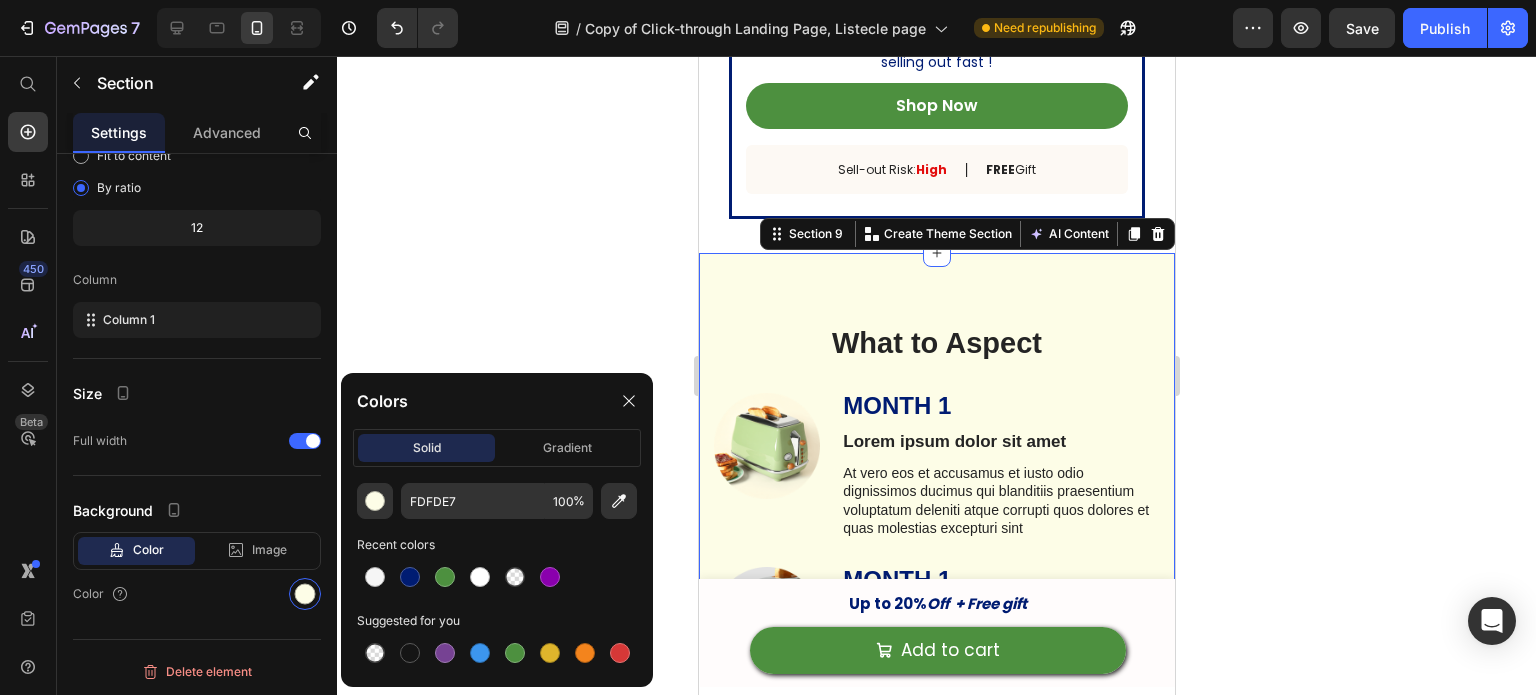 click 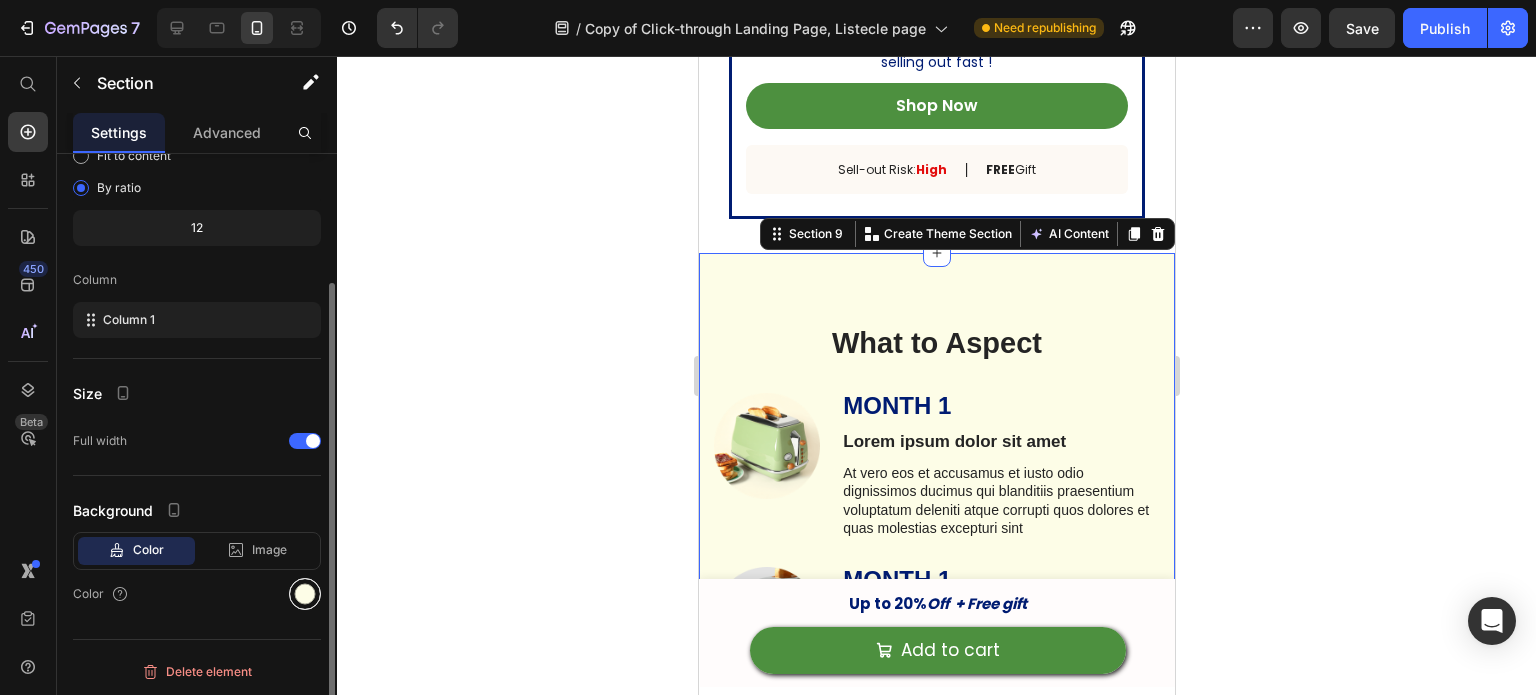 click at bounding box center (305, 594) 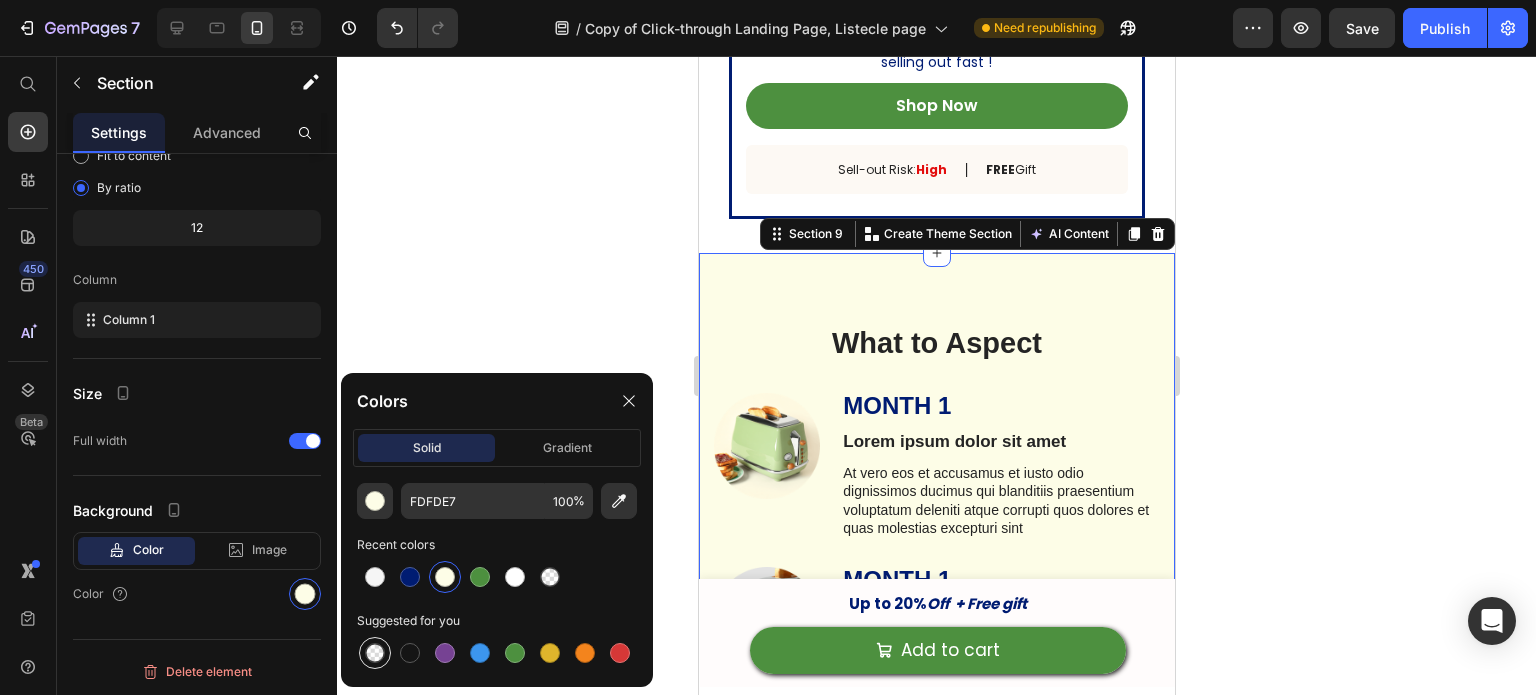 click at bounding box center (375, 653) 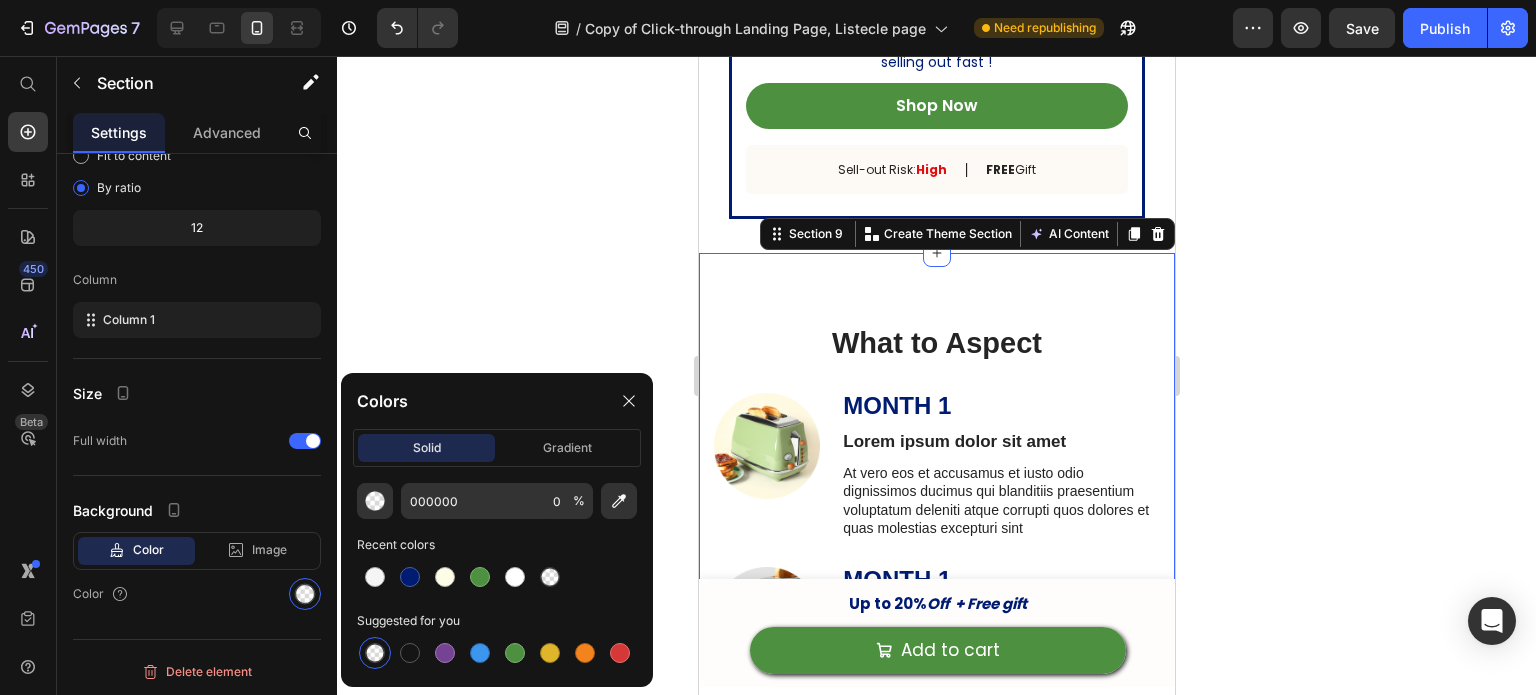 click 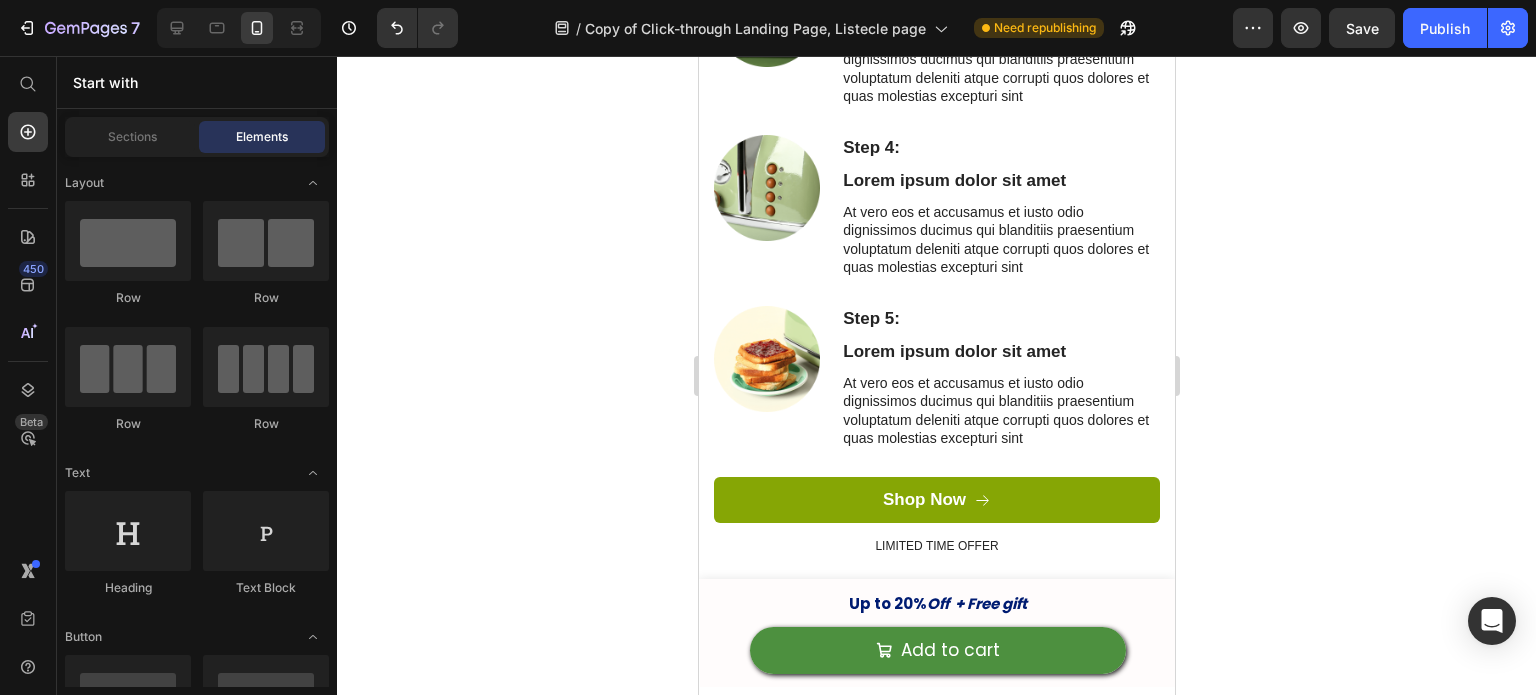 scroll, scrollTop: 7396, scrollLeft: 0, axis: vertical 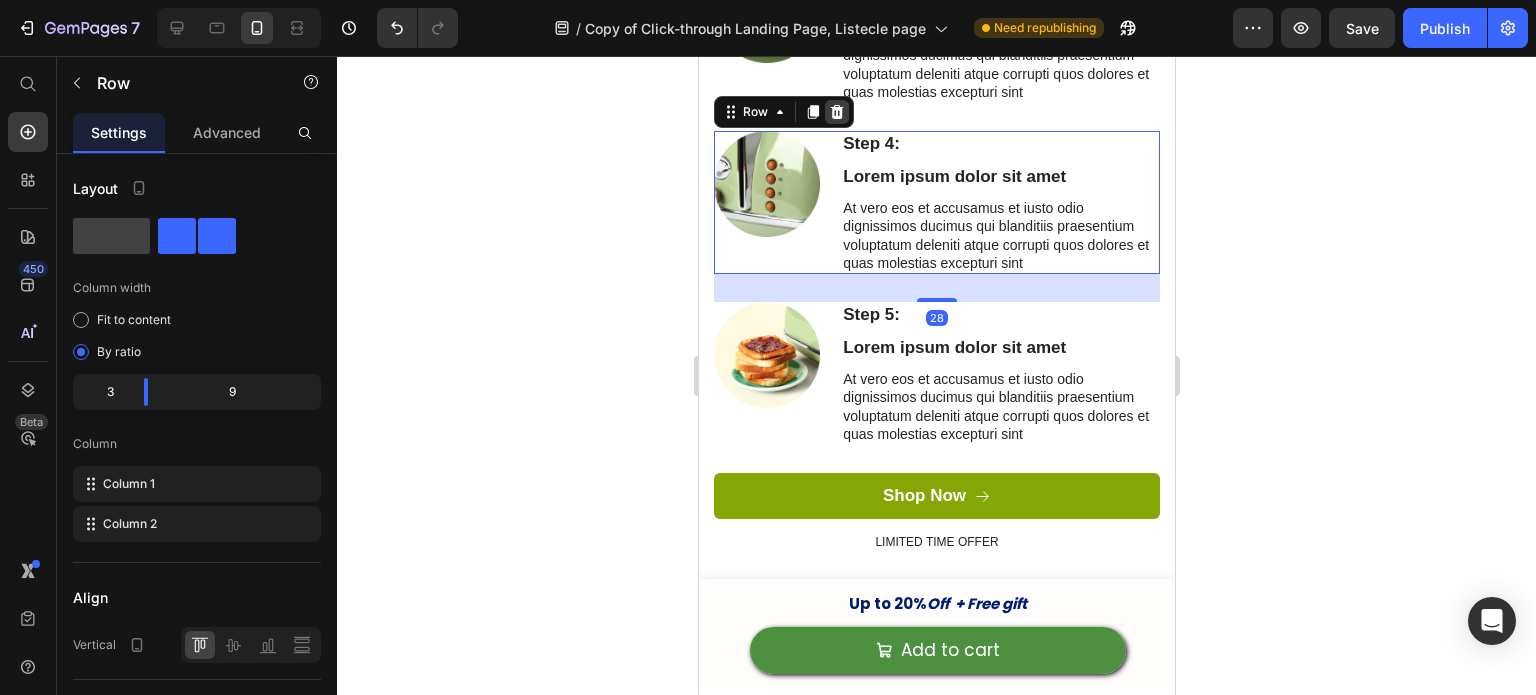 click 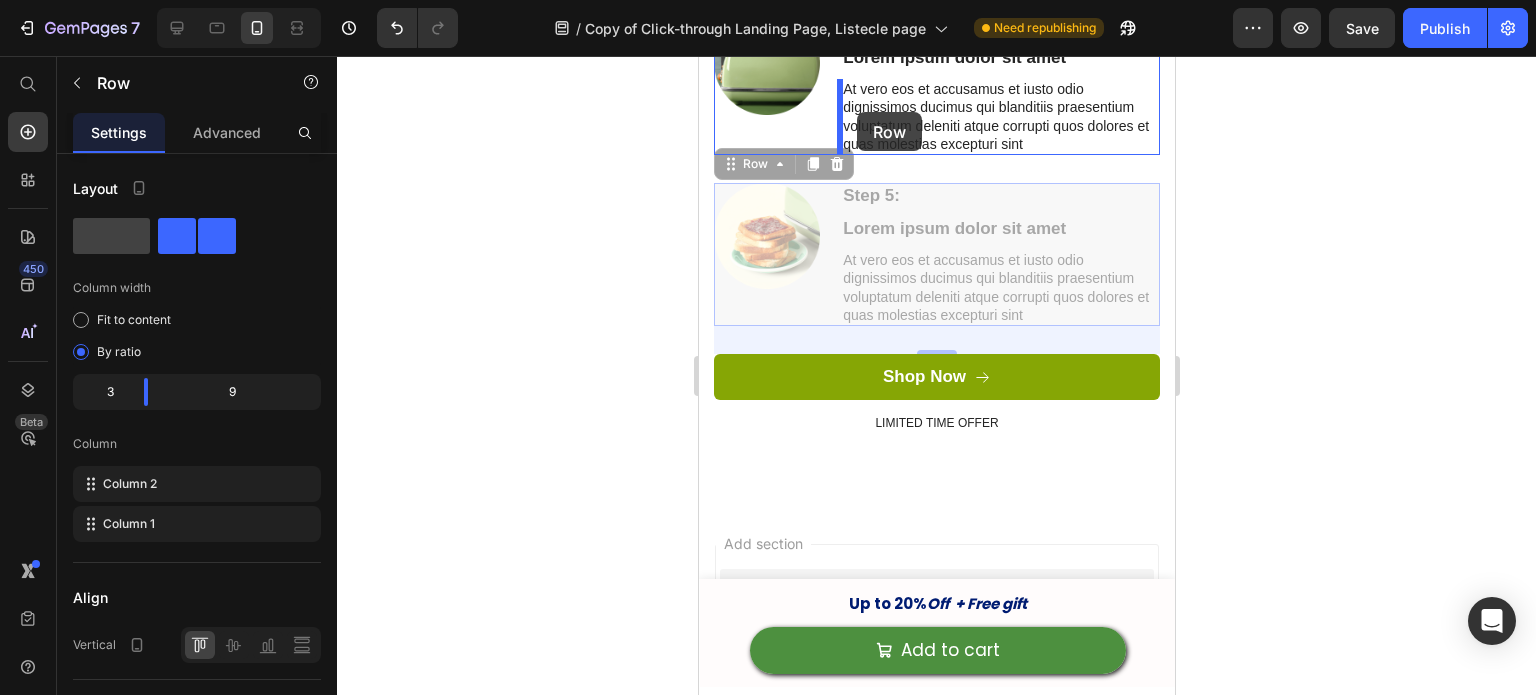 scroll, scrollTop: 7324, scrollLeft: 0, axis: vertical 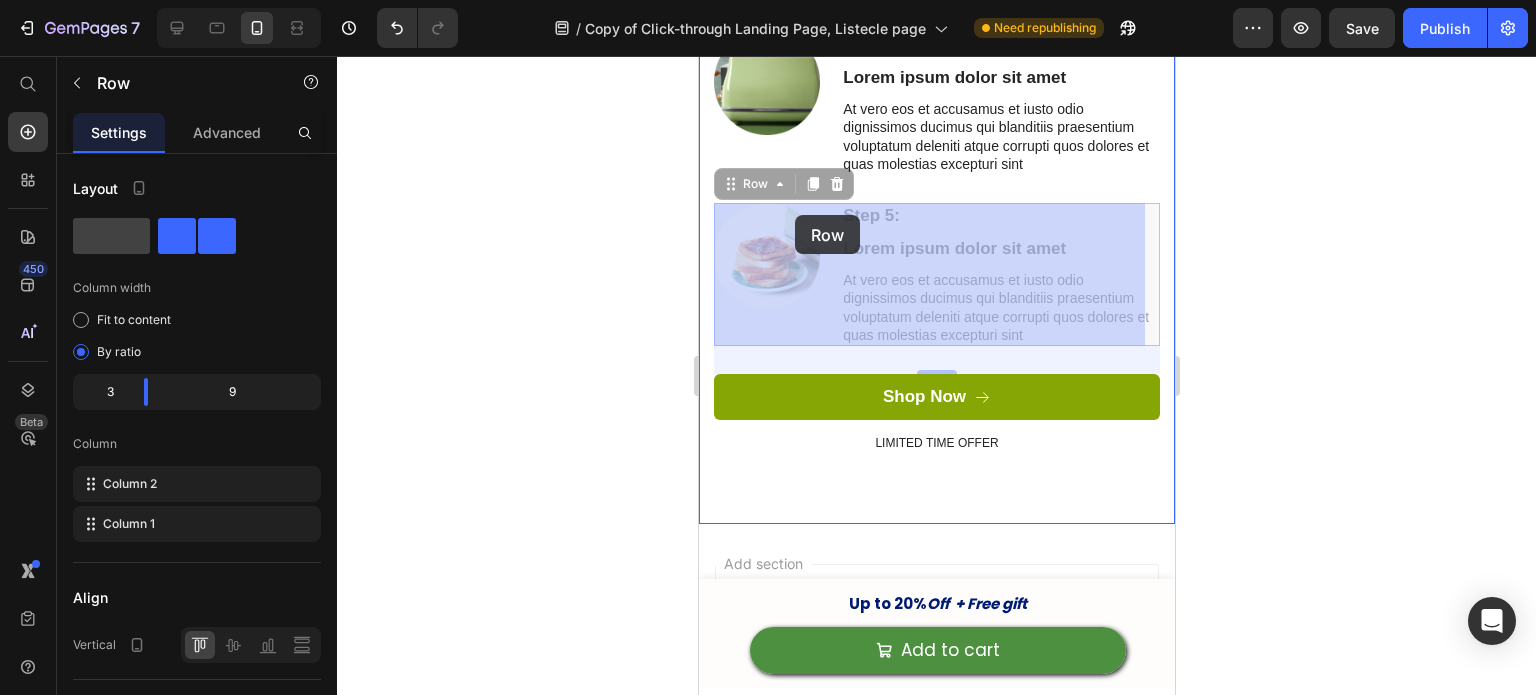 drag, startPoint x: 792, startPoint y: 260, endPoint x: 796, endPoint y: 236, distance: 24.33105 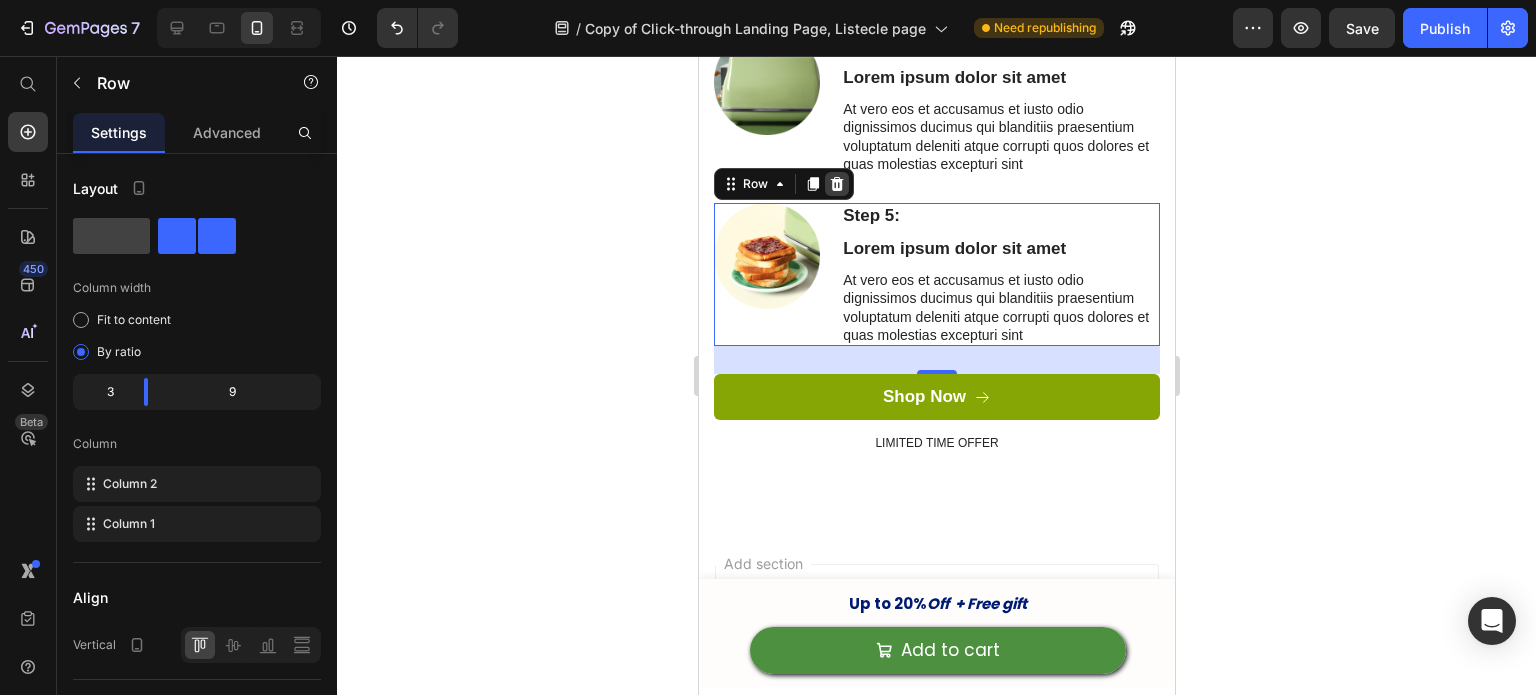 click 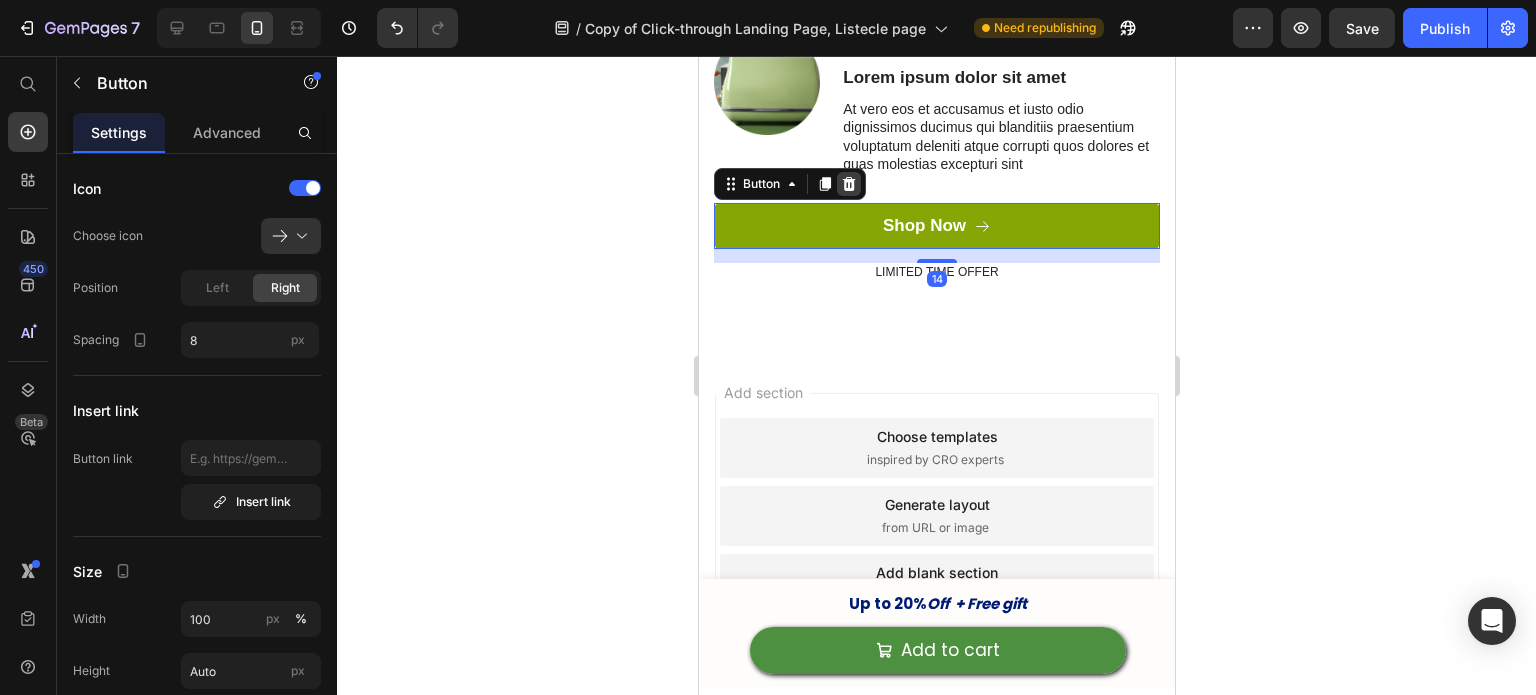 click 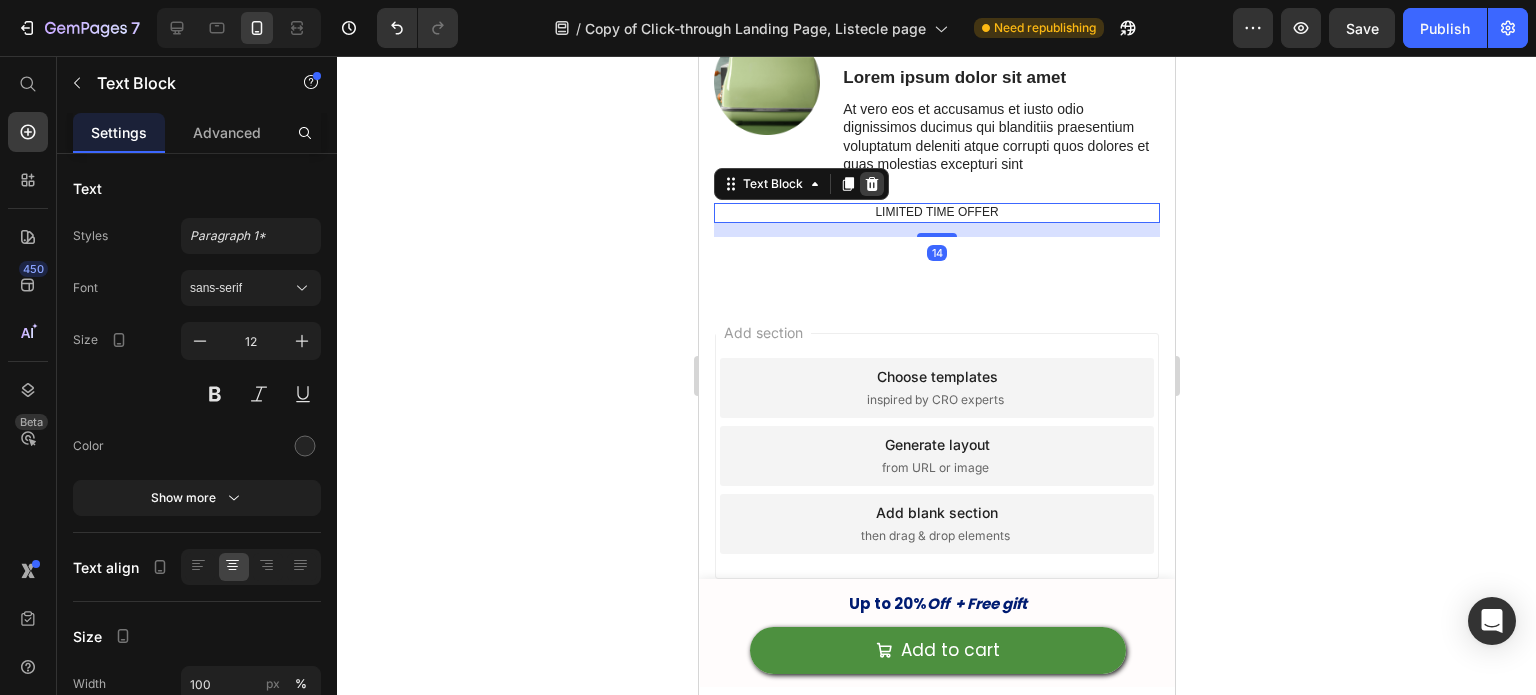 click 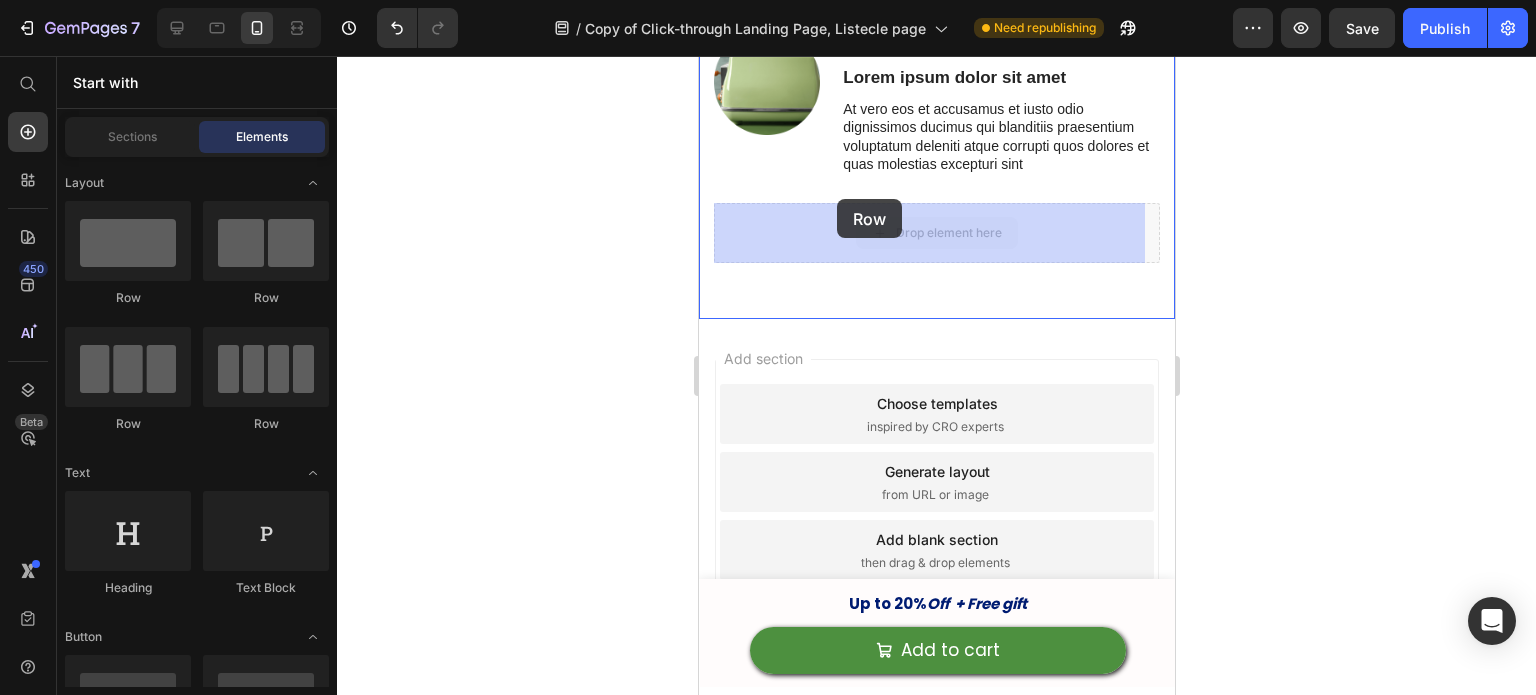 drag, startPoint x: 975, startPoint y: 232, endPoint x: 839, endPoint y: 206, distance: 138.463 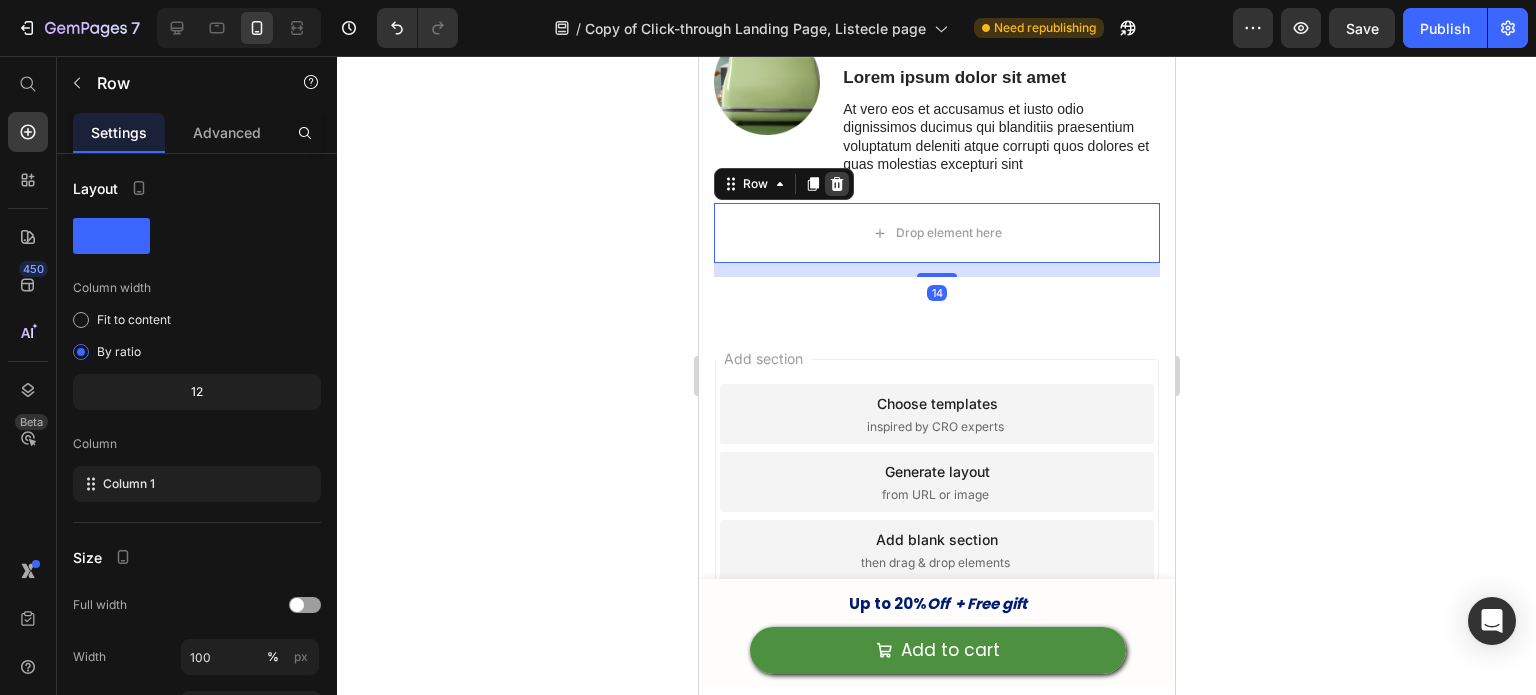 click 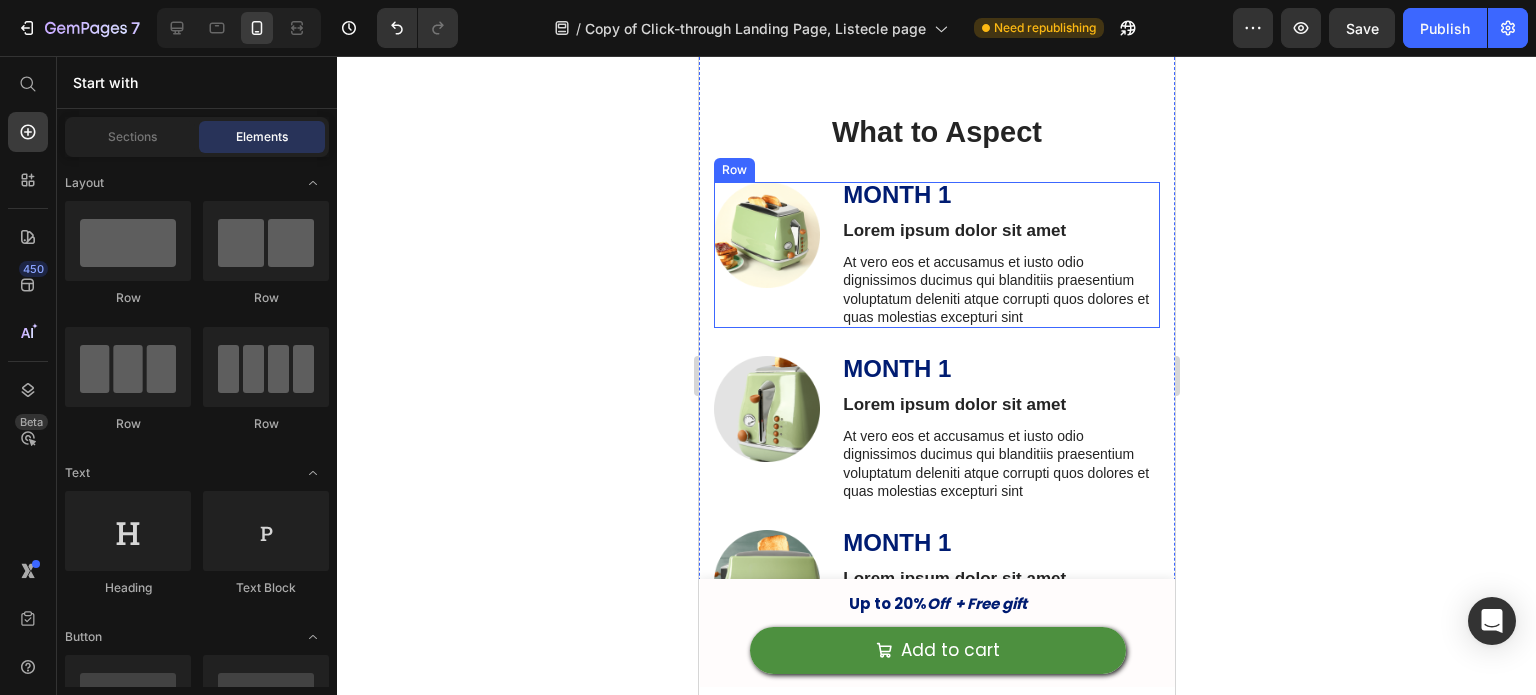 scroll, scrollTop: 6826, scrollLeft: 0, axis: vertical 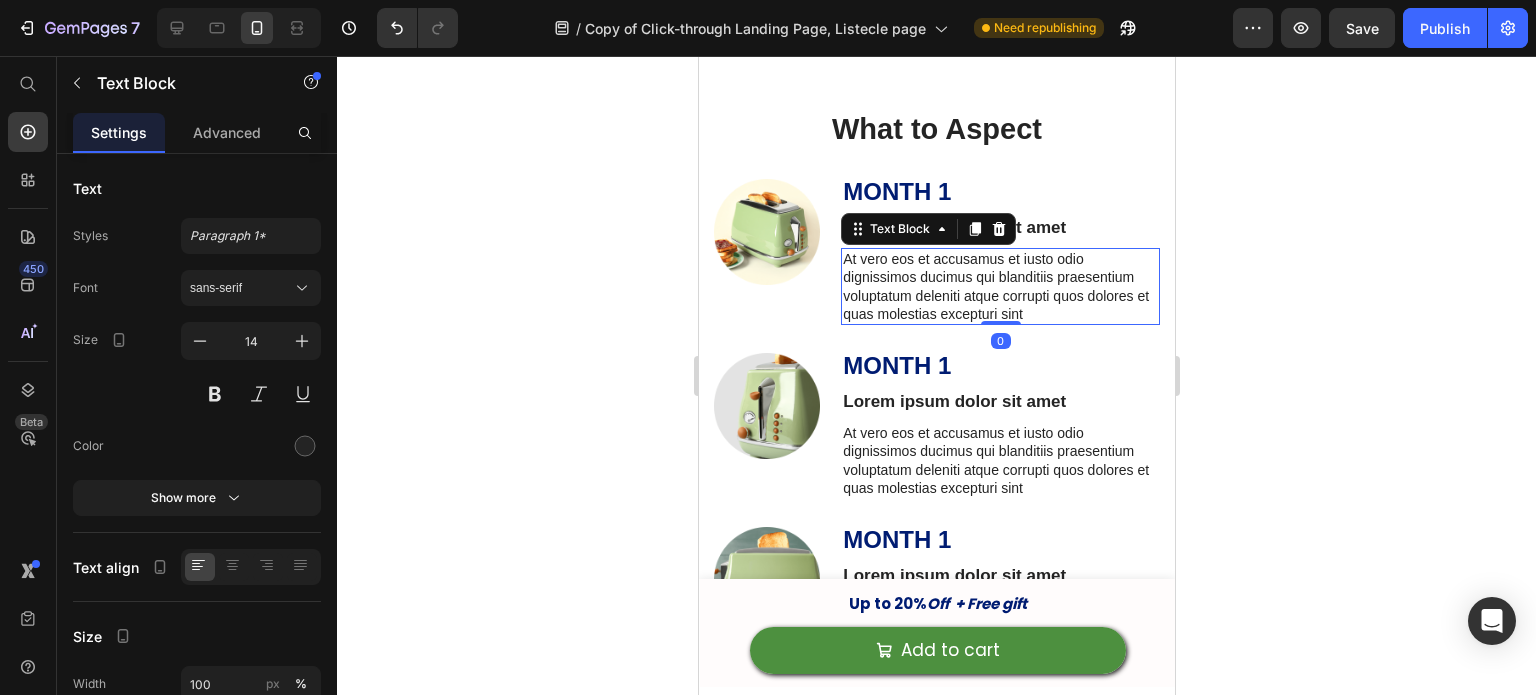 click on "At vero eos et accusamus et iusto odio dignissimos ducimus qui blanditiis praesentium voluptatum deleniti atque corrupti quos dolores et quas molestias excepturi sint" at bounding box center [999, 286] 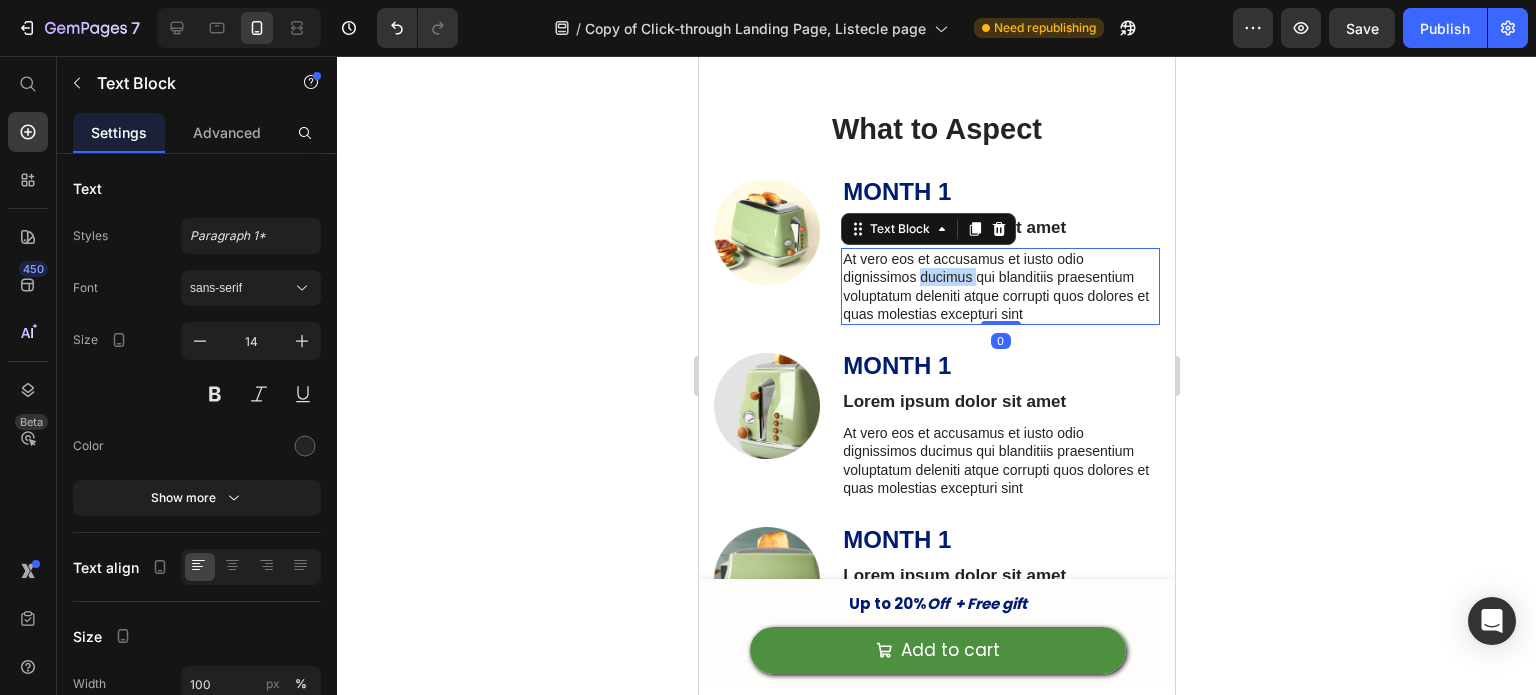 click on "At vero eos et accusamus et iusto odio dignissimos ducimus qui blanditiis praesentium voluptatum deleniti atque corrupti quos dolores et quas molestias excepturi sint" at bounding box center [999, 286] 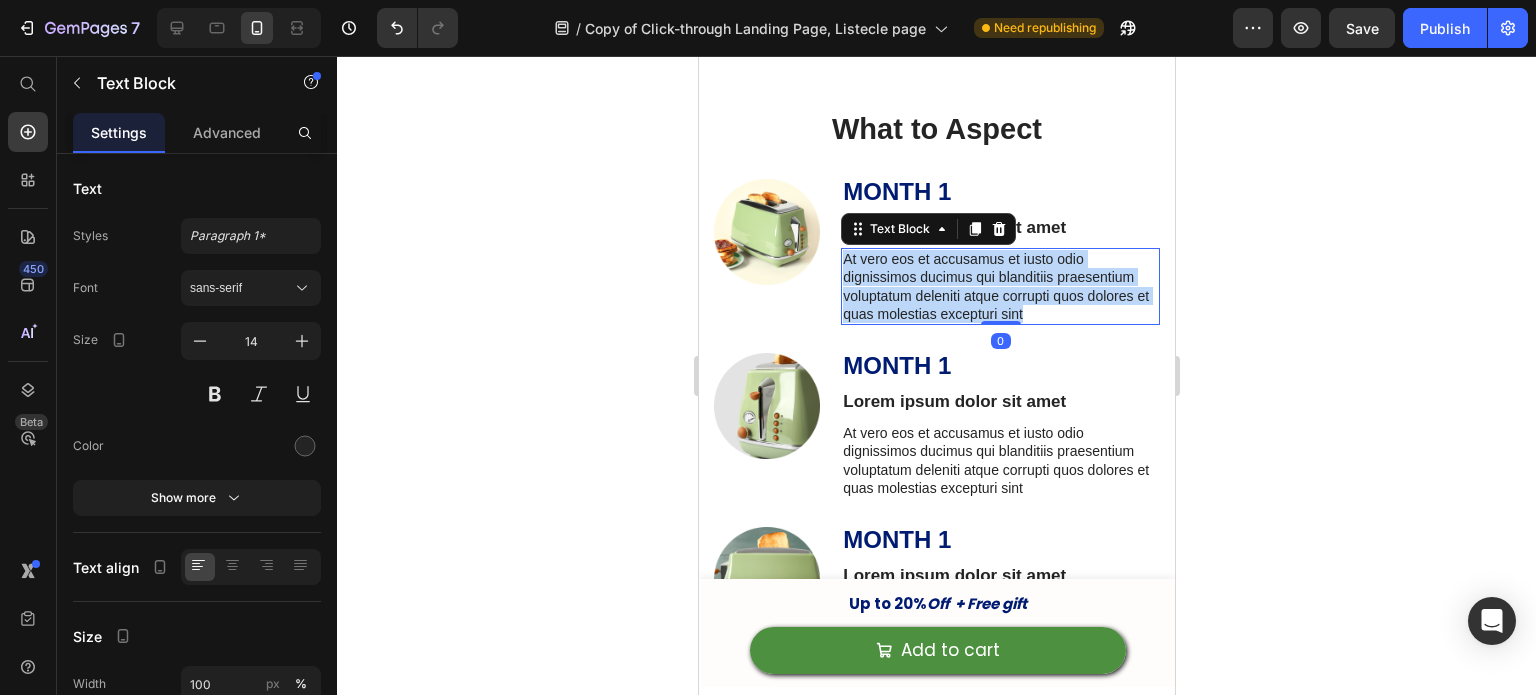 click on "At vero eos et accusamus et iusto odio dignissimos ducimus qui blanditiis praesentium voluptatum deleniti atque corrupti quos dolores et quas molestias excepturi sint" at bounding box center [999, 286] 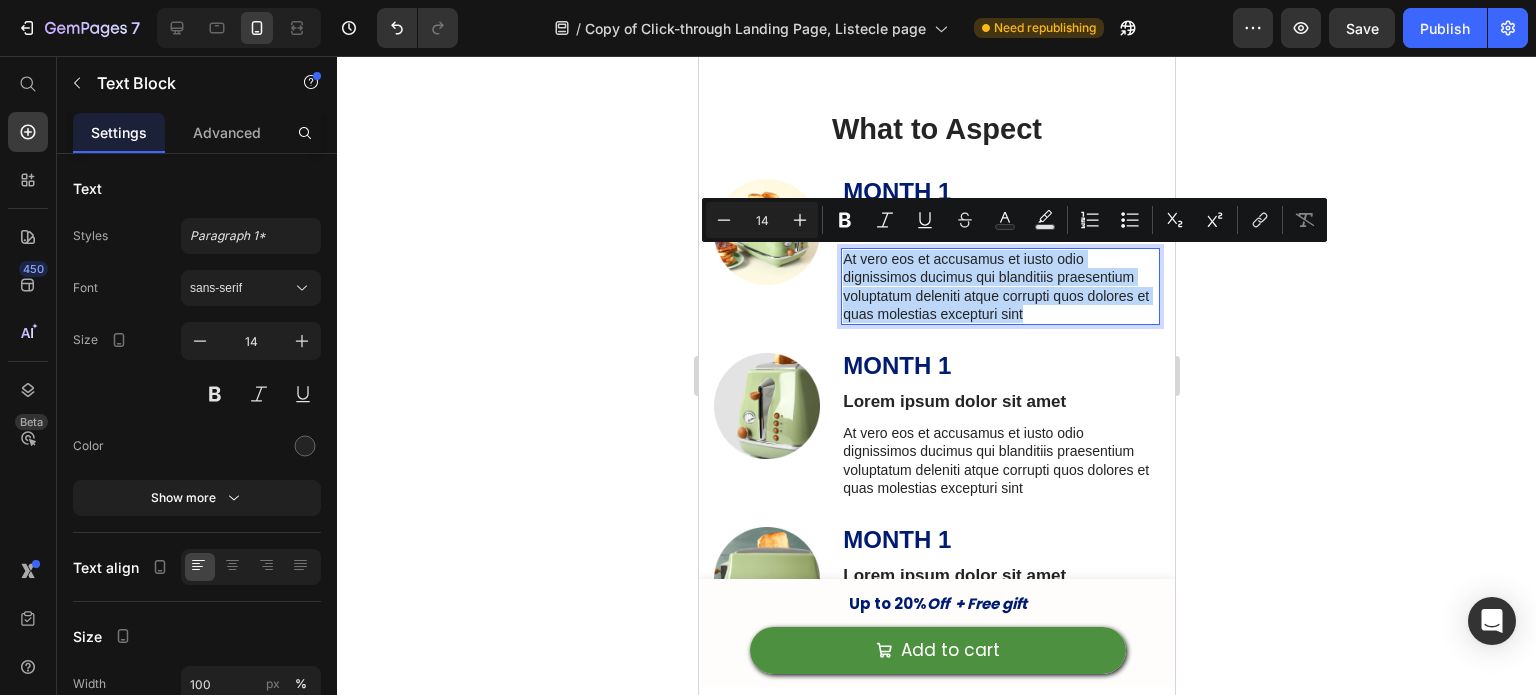 click on "At vero eos et accusamus et iusto odio dignissimos ducimus qui blanditiis praesentium voluptatum deleniti atque corrupti quos dolores et quas molestias excepturi sint" at bounding box center (999, 286) 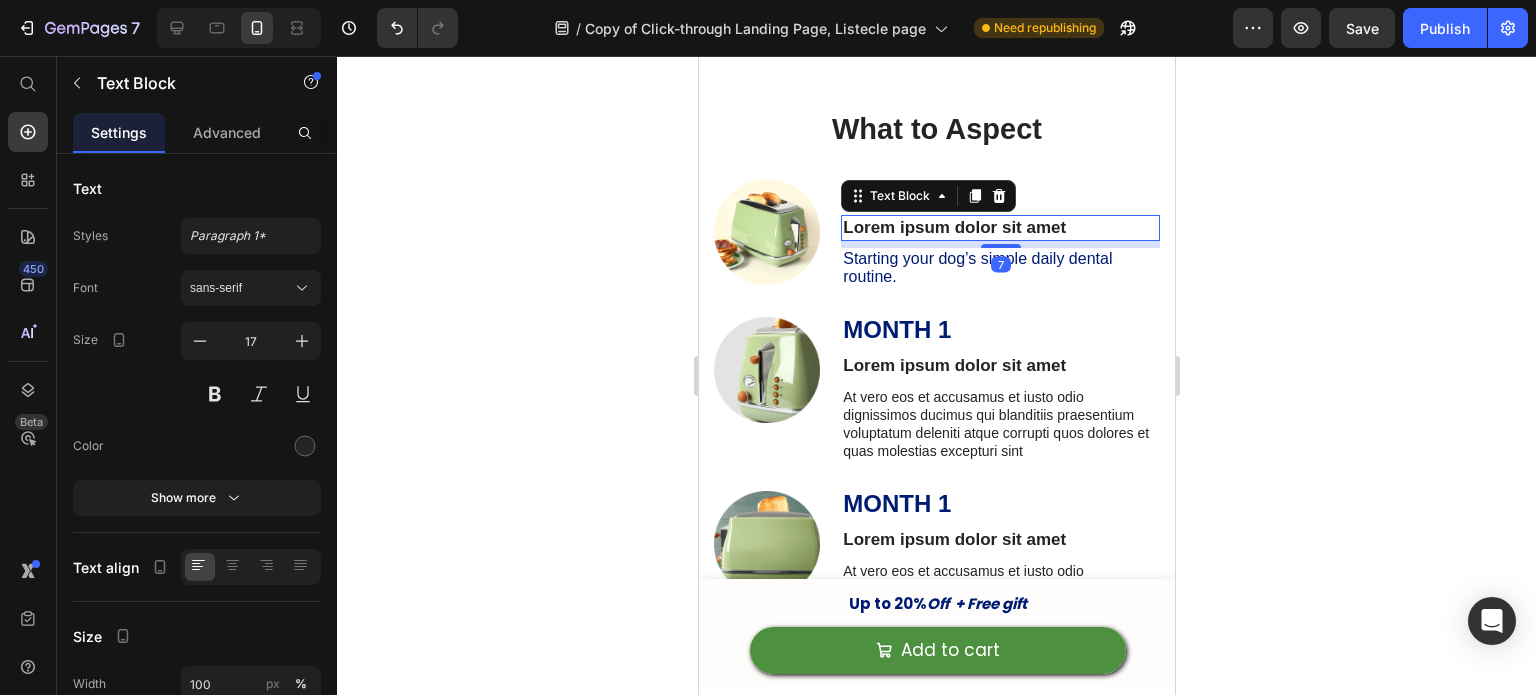 click on "Lorem ipsum dolor sit amet" at bounding box center [999, 228] 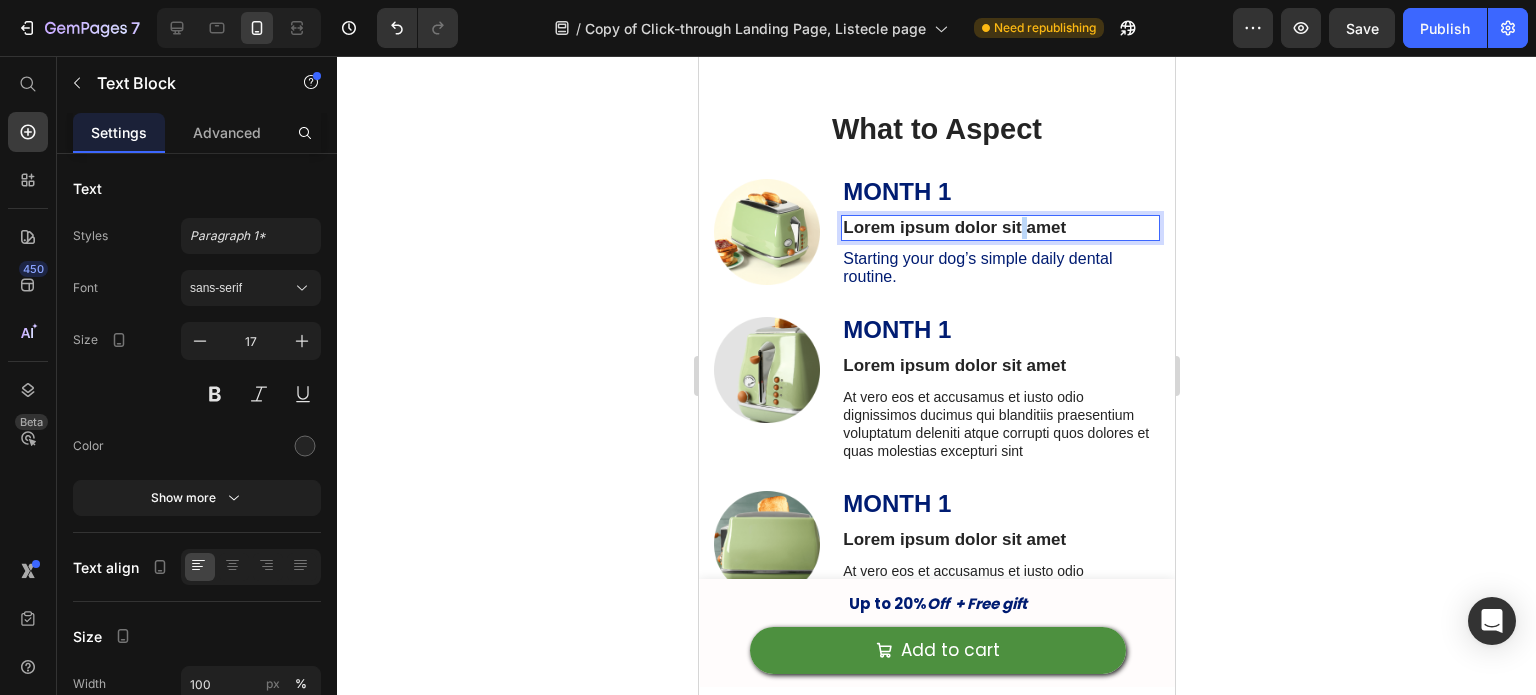 click on "Lorem ipsum dolor sit amet" at bounding box center (999, 228) 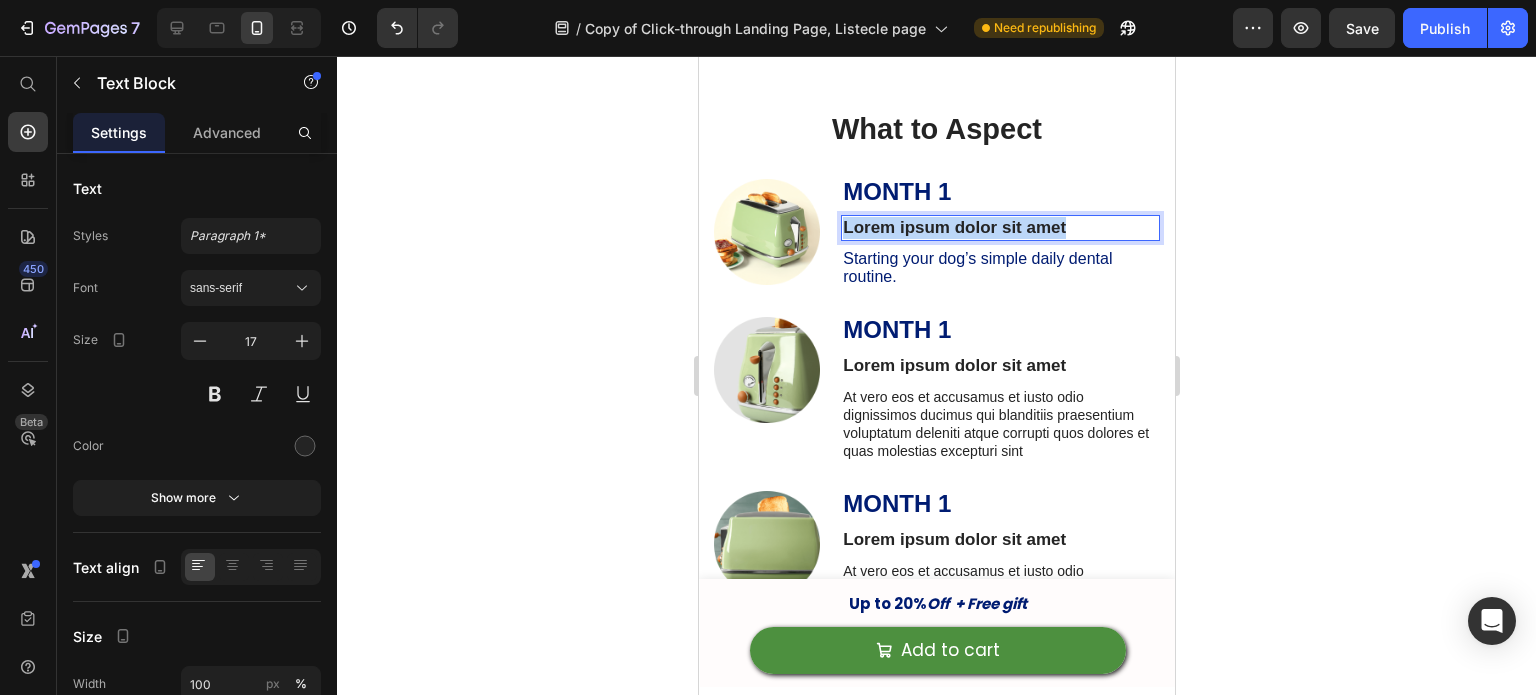 click on "Lorem ipsum dolor sit amet" at bounding box center (999, 228) 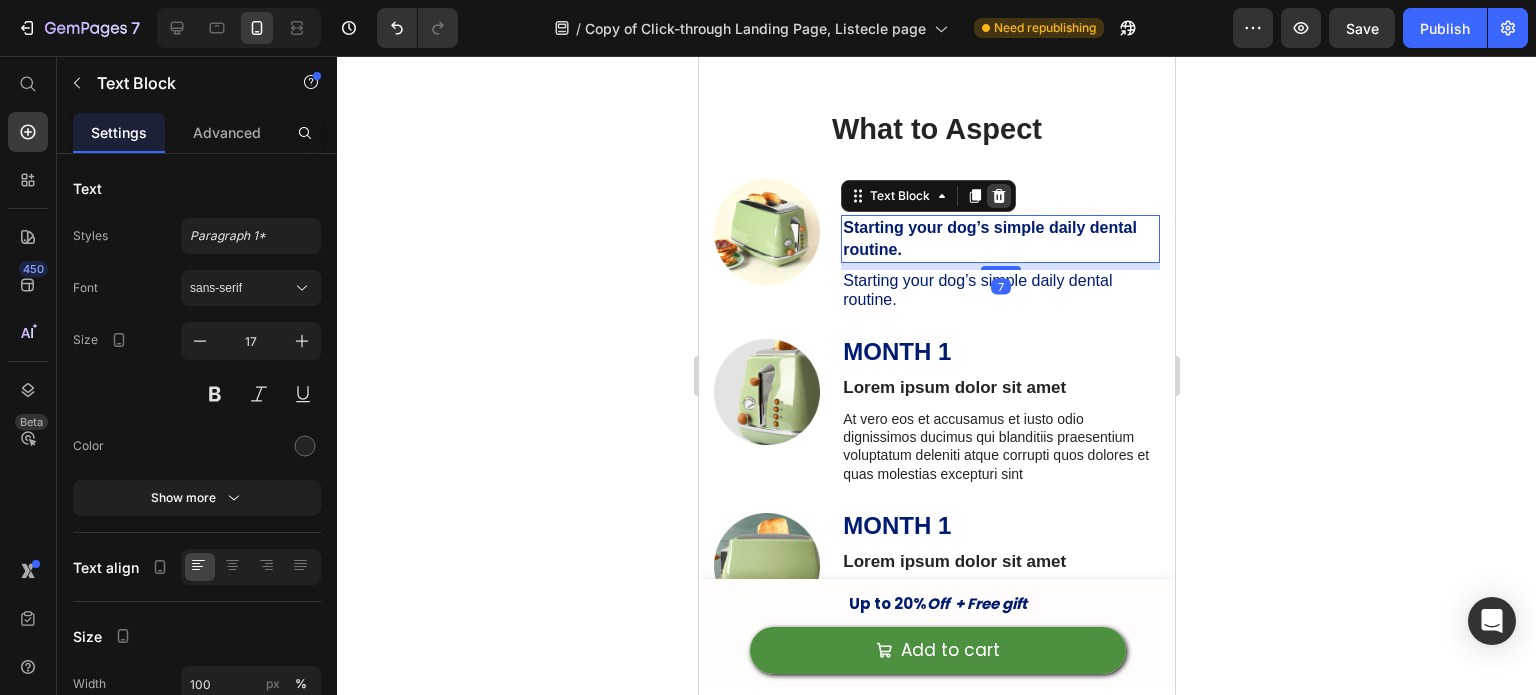 click at bounding box center [998, 196] 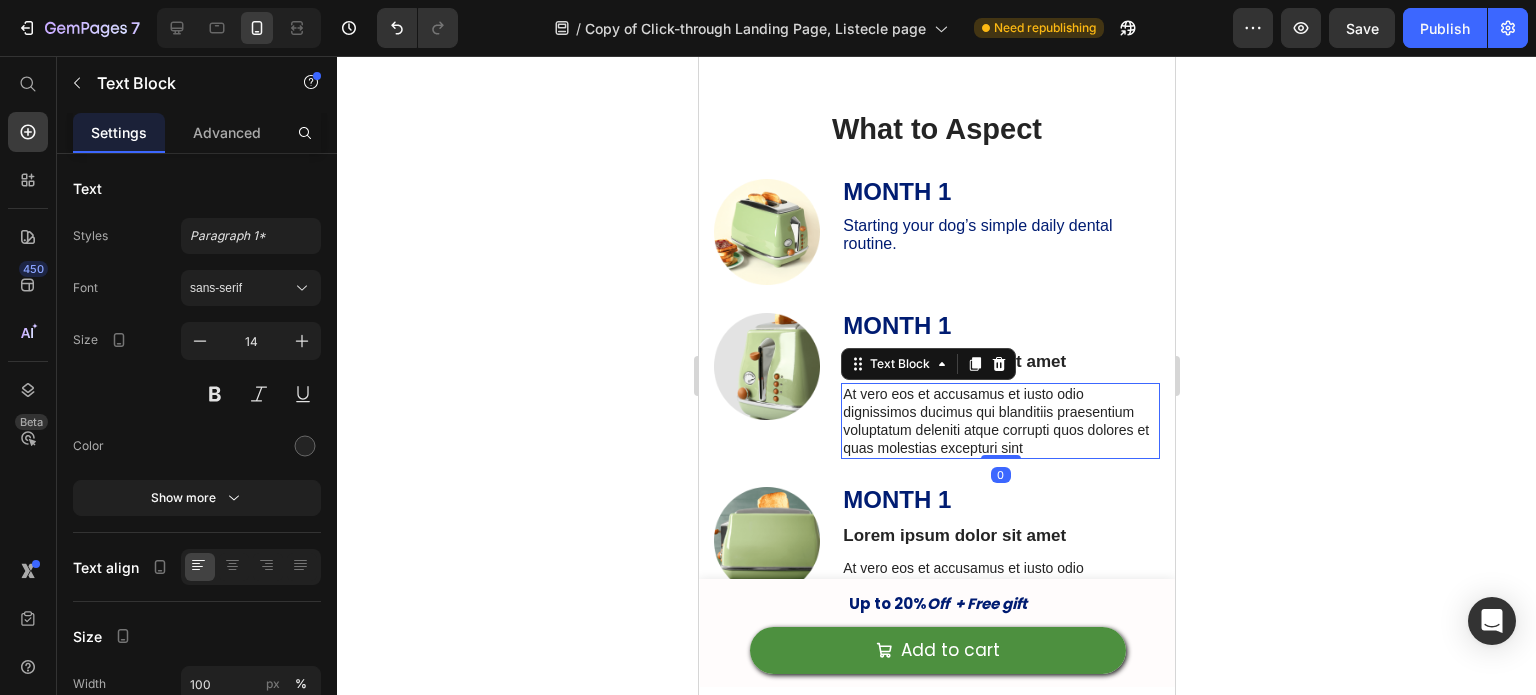 click on "At vero eos et accusamus et iusto odio dignissimos ducimus qui blanditiis praesentium voluptatum deleniti atque corrupti quos dolores et quas molestias excepturi sint" at bounding box center [999, 421] 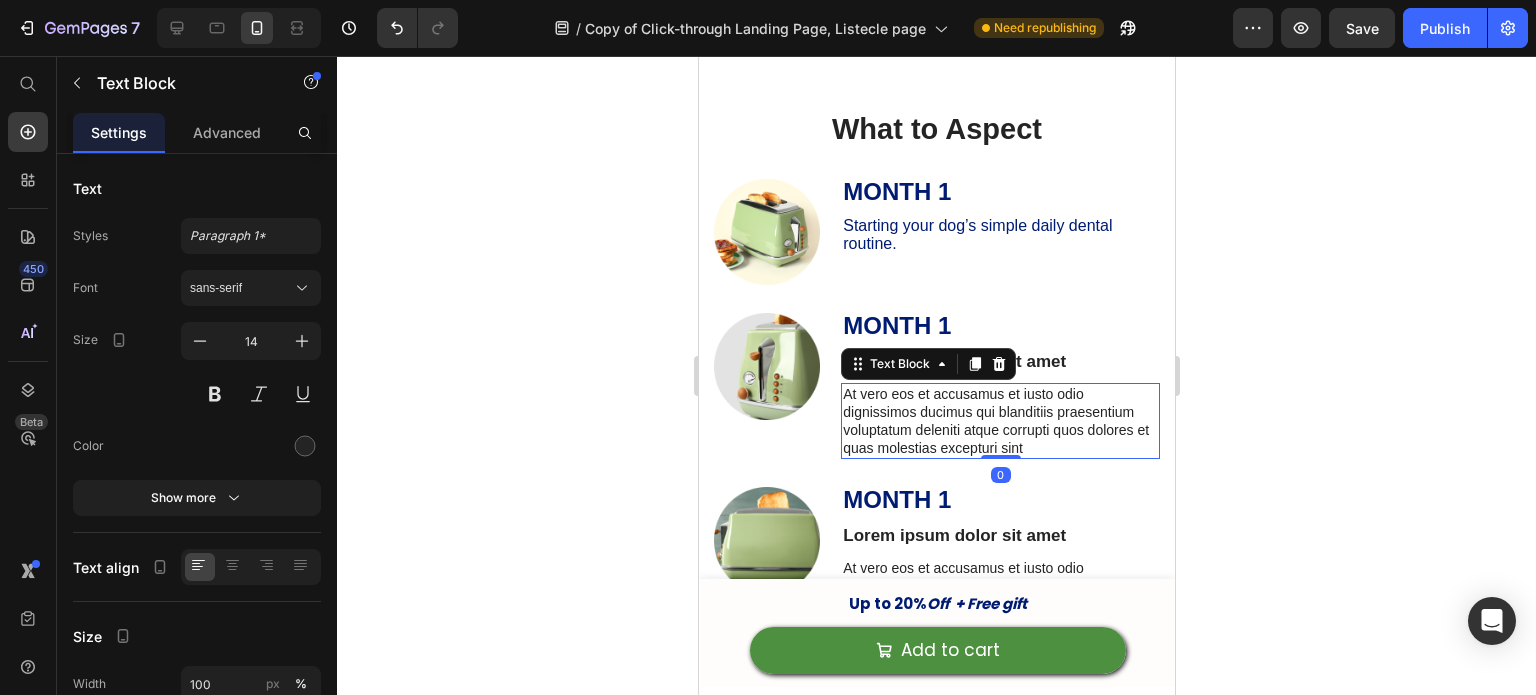 click on "At vero eos et accusamus et iusto odio dignissimos ducimus qui blanditiis praesentium voluptatum deleniti atque corrupti quos dolores et quas molestias excepturi sint" at bounding box center [999, 421] 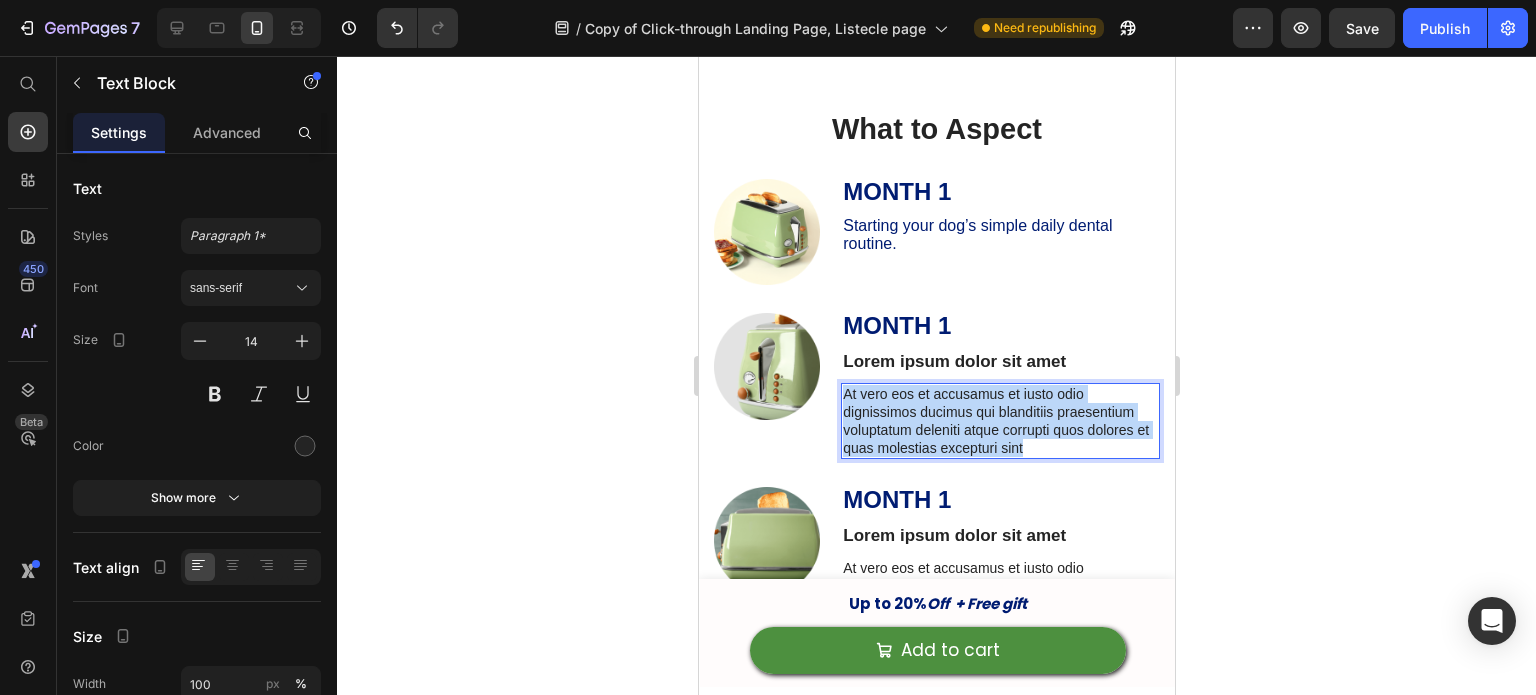 click on "At vero eos et accusamus et iusto odio dignissimos ducimus qui blanditiis praesentium voluptatum deleniti atque corrupti quos dolores et quas molestias excepturi sint" at bounding box center (999, 421) 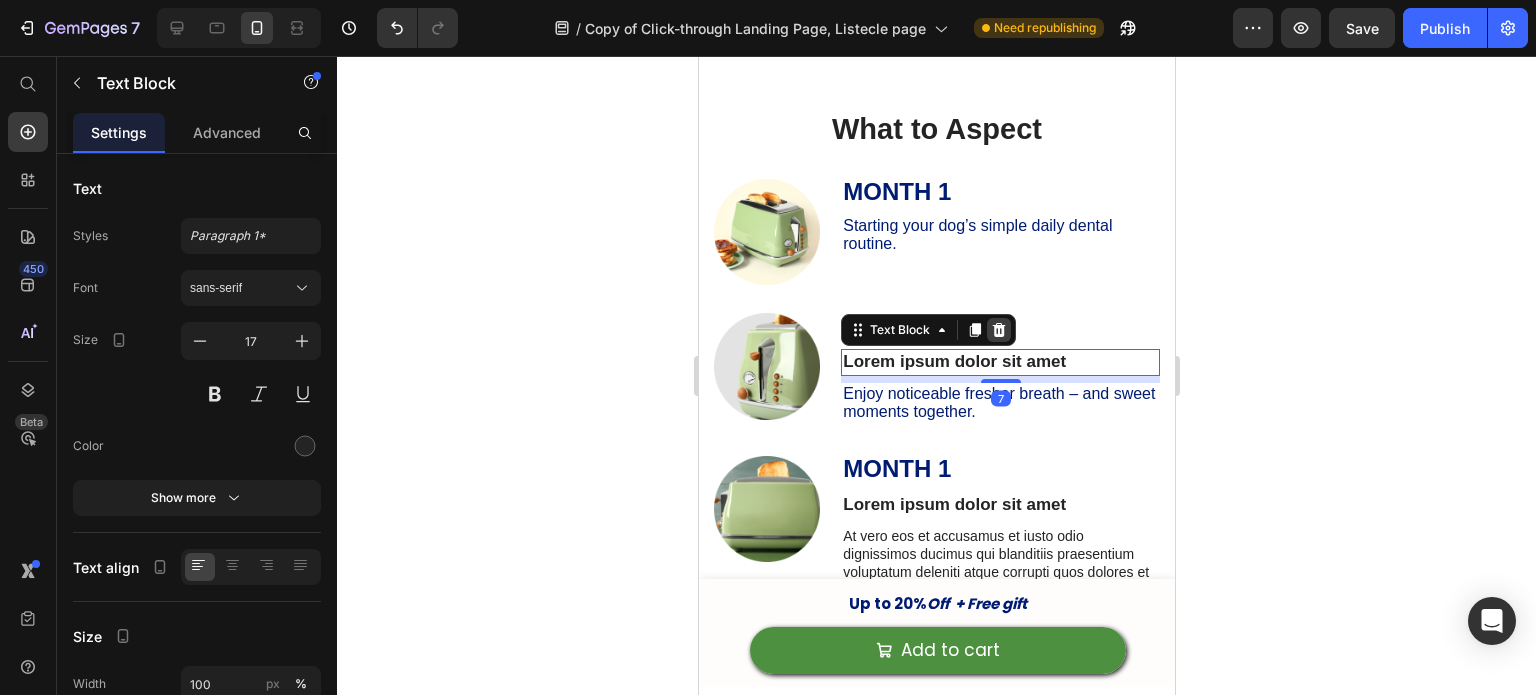 click 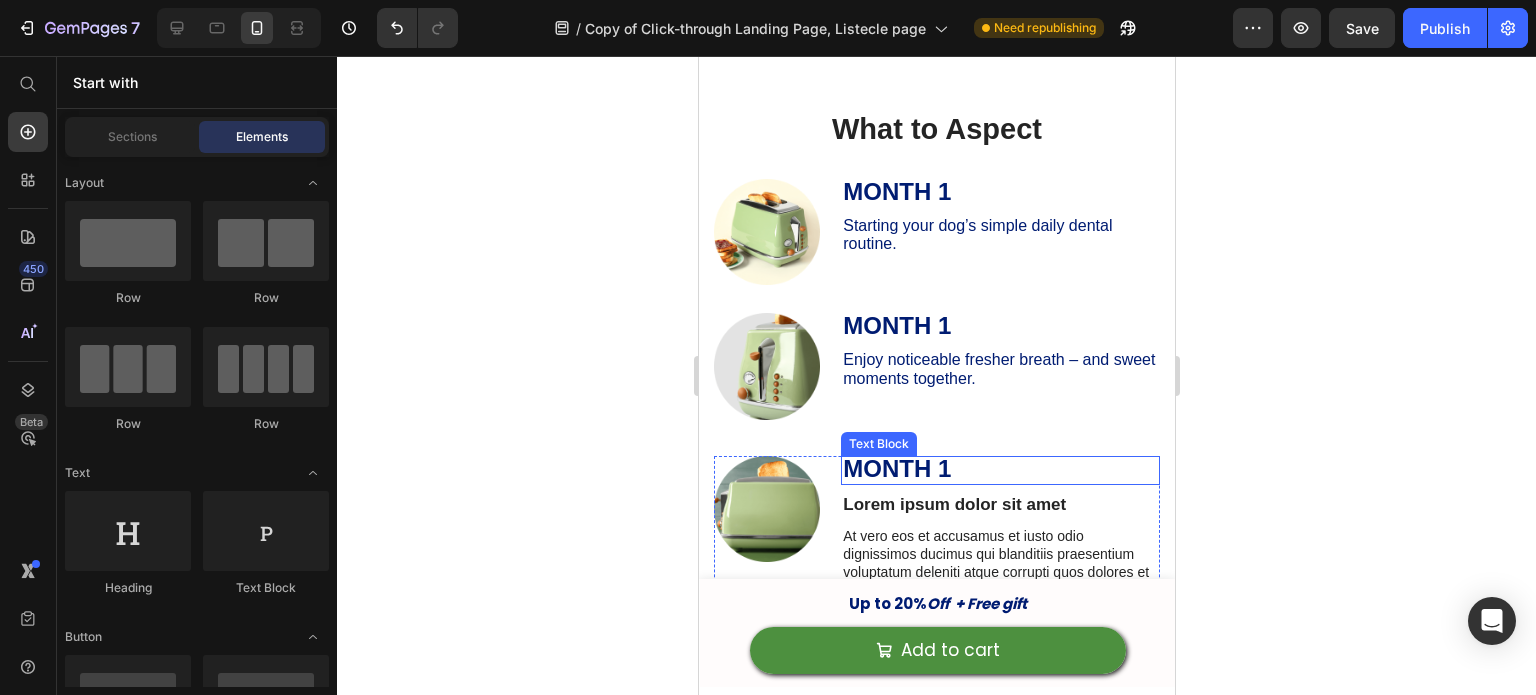 click 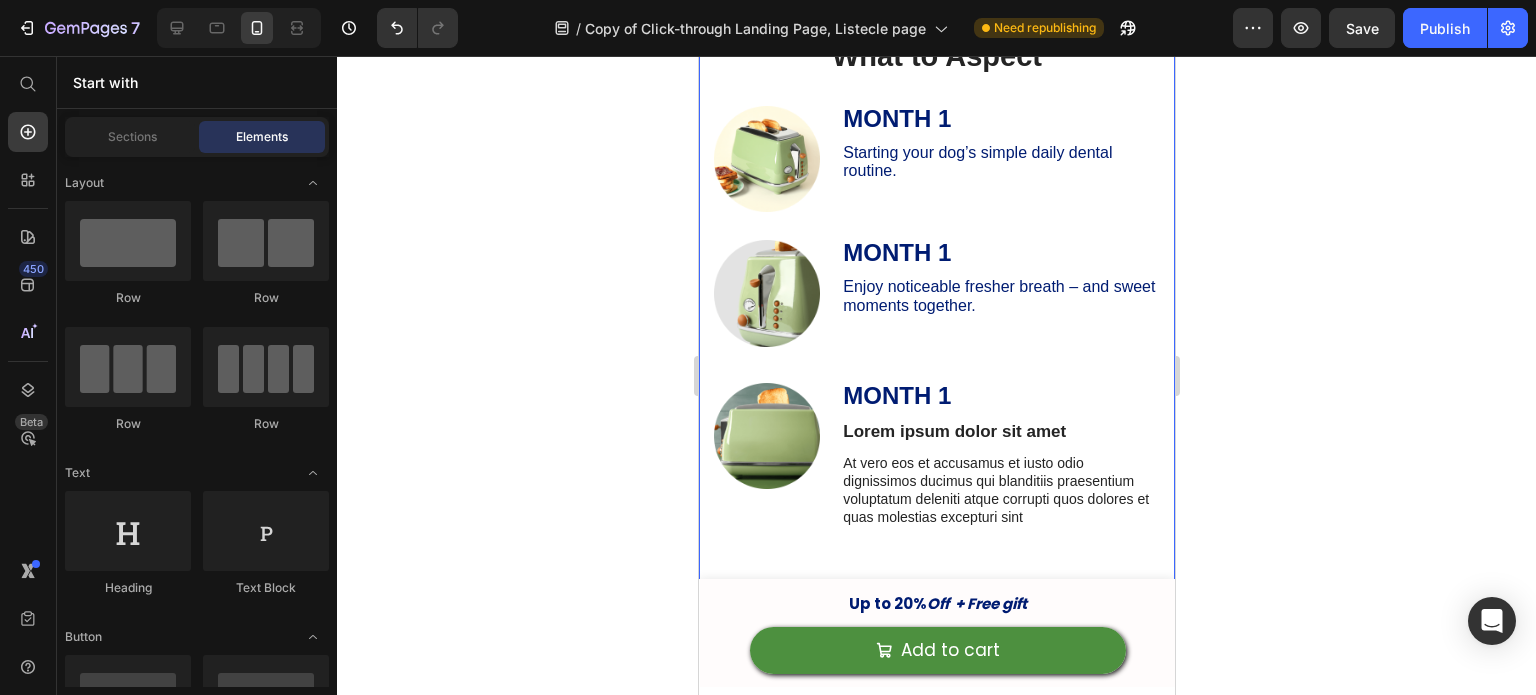 scroll, scrollTop: 6902, scrollLeft: 0, axis: vertical 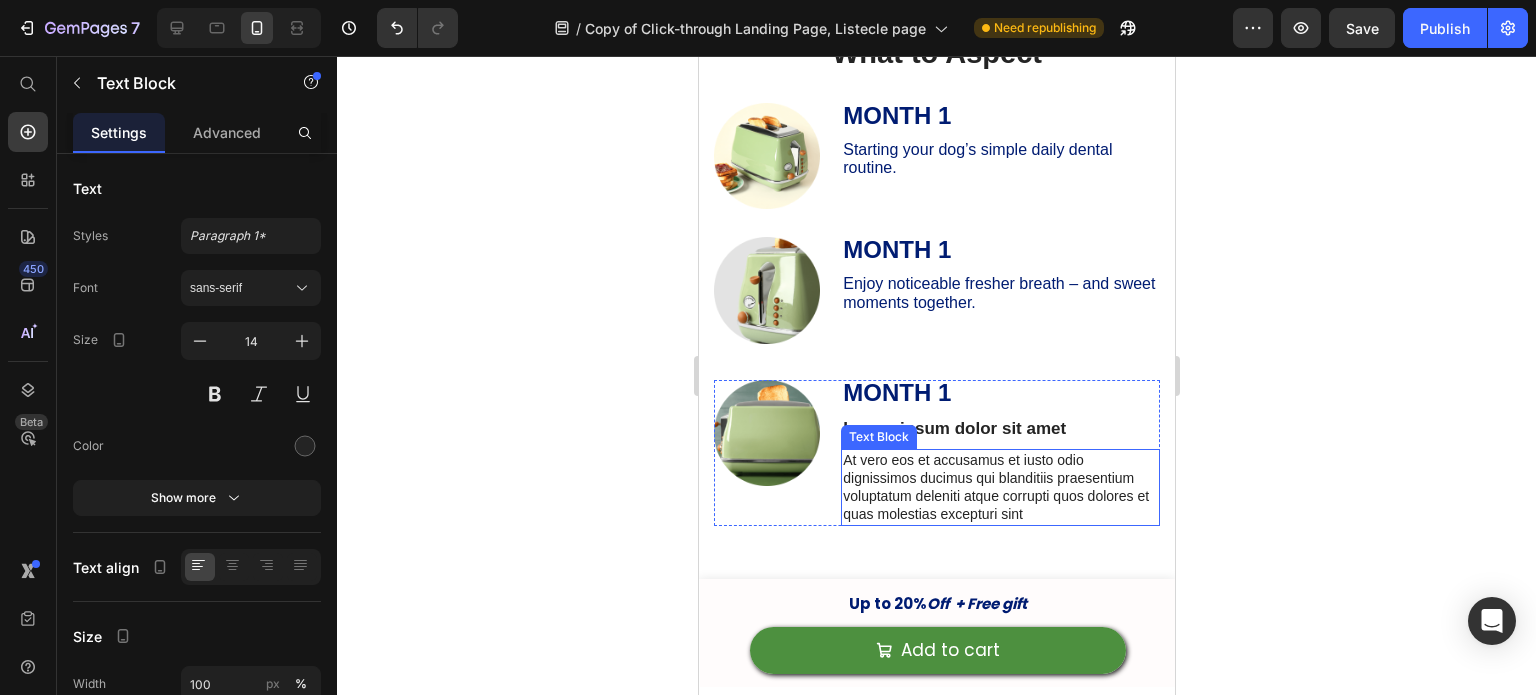 click on "At vero eos et accusamus et iusto odio dignissimos ducimus qui blanditiis praesentium voluptatum deleniti atque corrupti quos dolores et quas molestias excepturi sint" at bounding box center (999, 487) 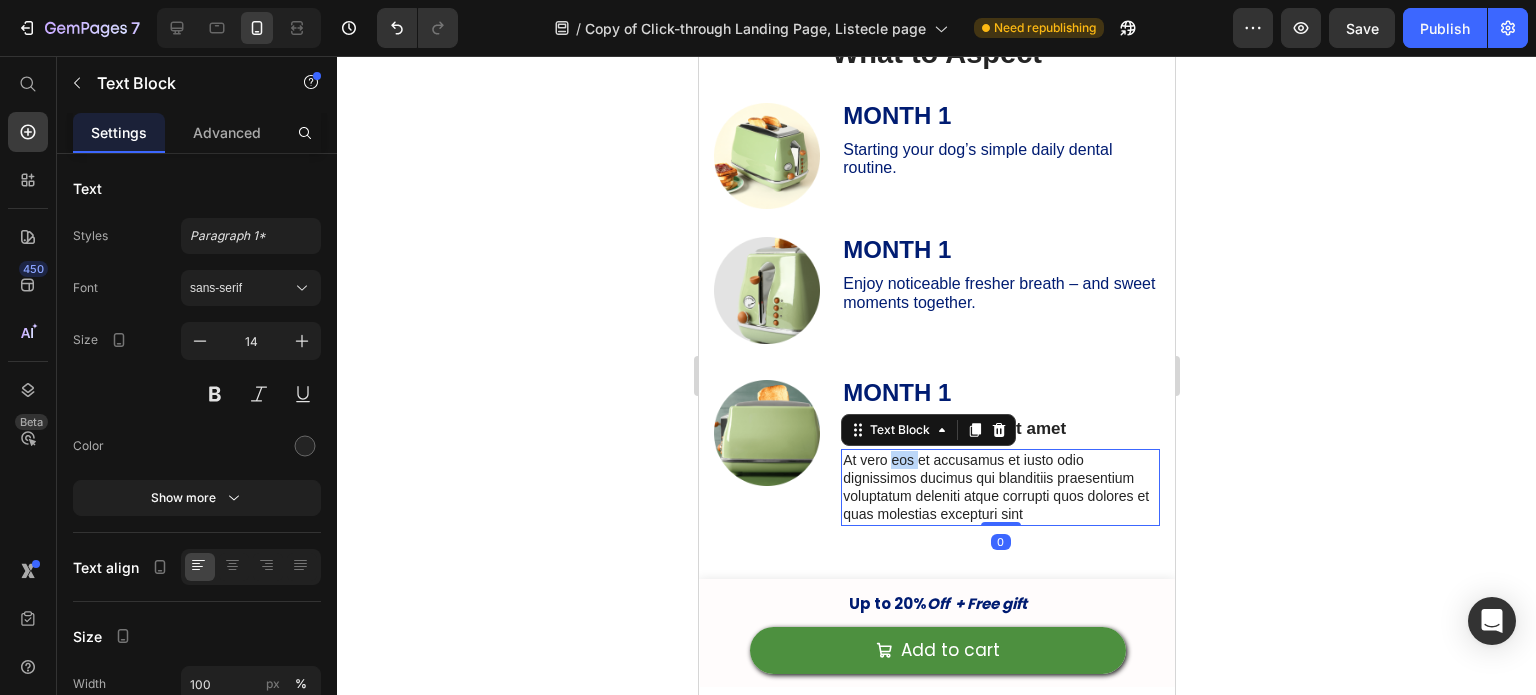 click on "At vero eos et accusamus et iusto odio dignissimos ducimus qui blanditiis praesentium voluptatum deleniti atque corrupti quos dolores et quas molestias excepturi sint" at bounding box center (999, 487) 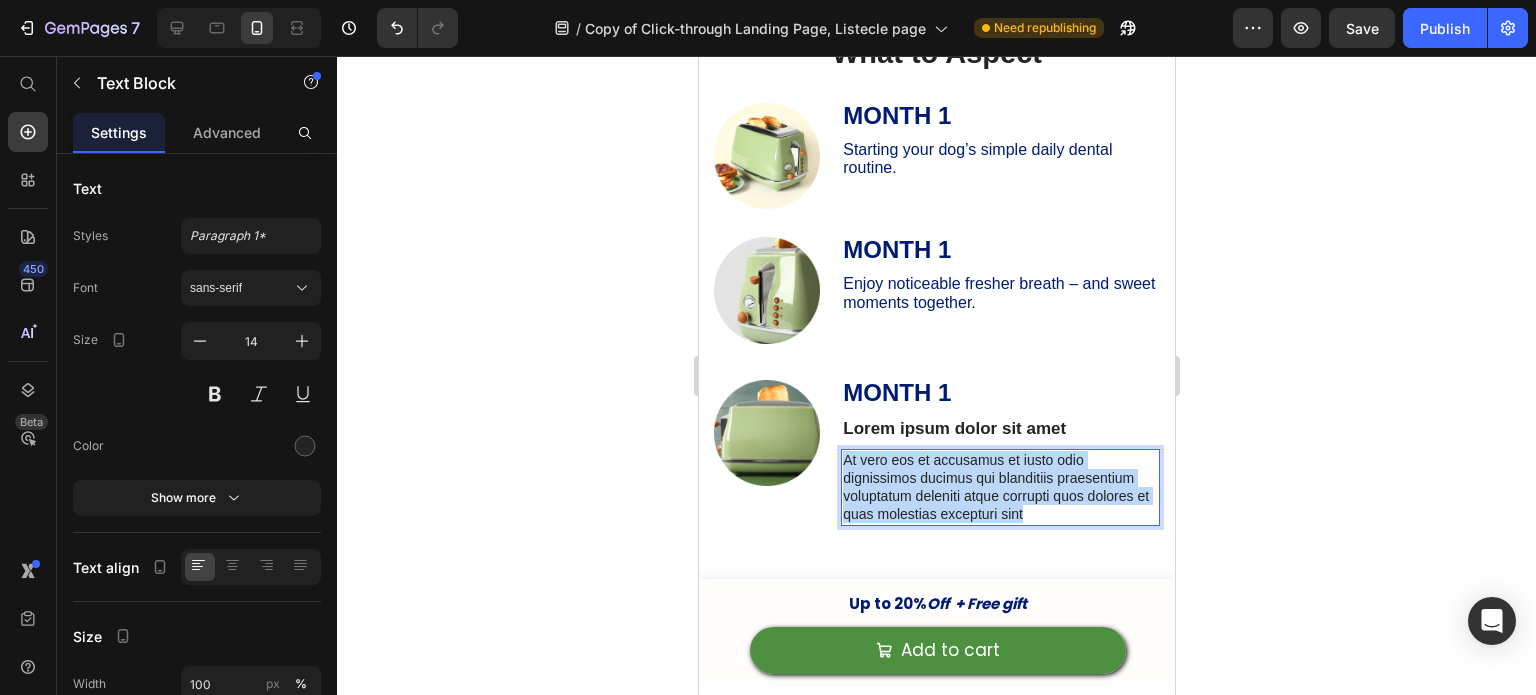click on "At vero eos et accusamus et iusto odio dignissimos ducimus qui blanditiis praesentium voluptatum deleniti atque corrupti quos dolores et quas molestias excepturi sint" at bounding box center [999, 487] 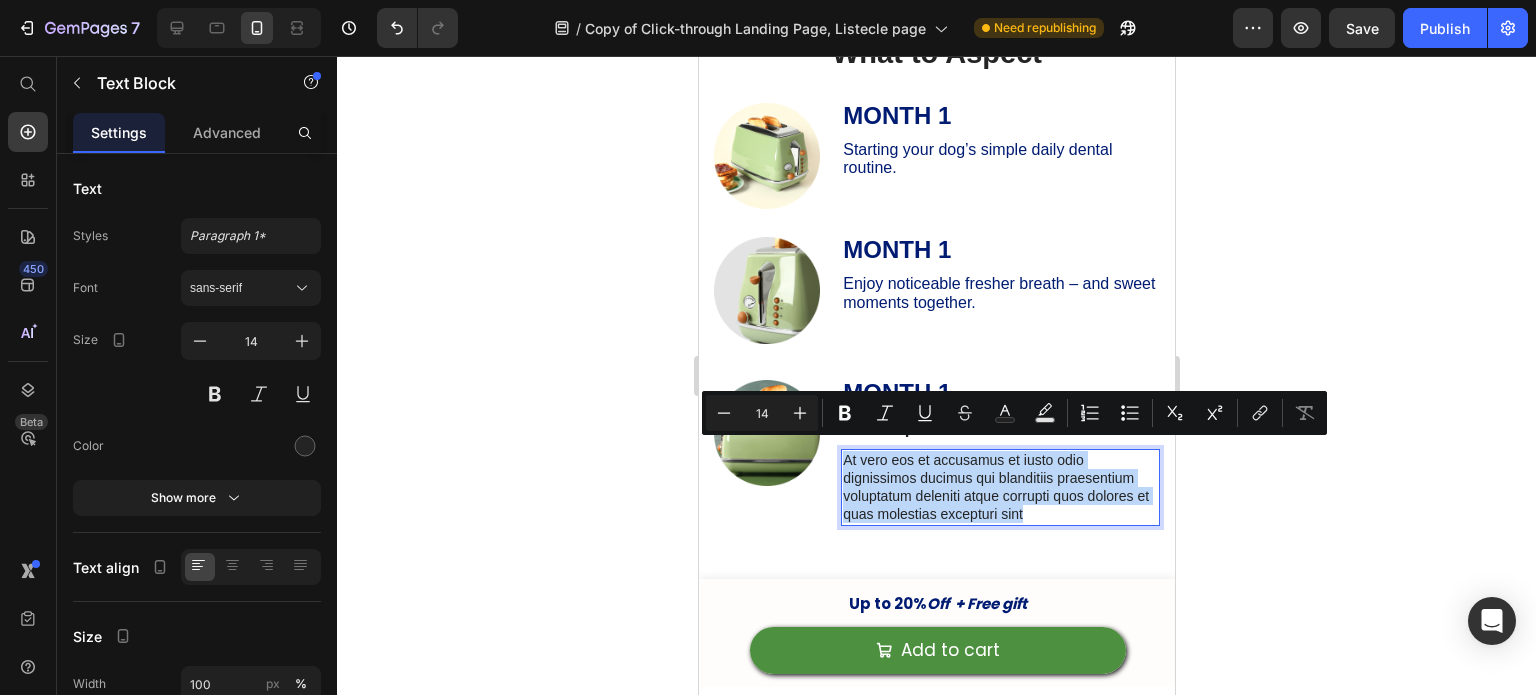click on "At vero eos et accusamus et iusto odio dignissimos ducimus qui blanditiis praesentium voluptatum deleniti atque corrupti quos dolores et quas molestias excepturi sint" at bounding box center (999, 487) 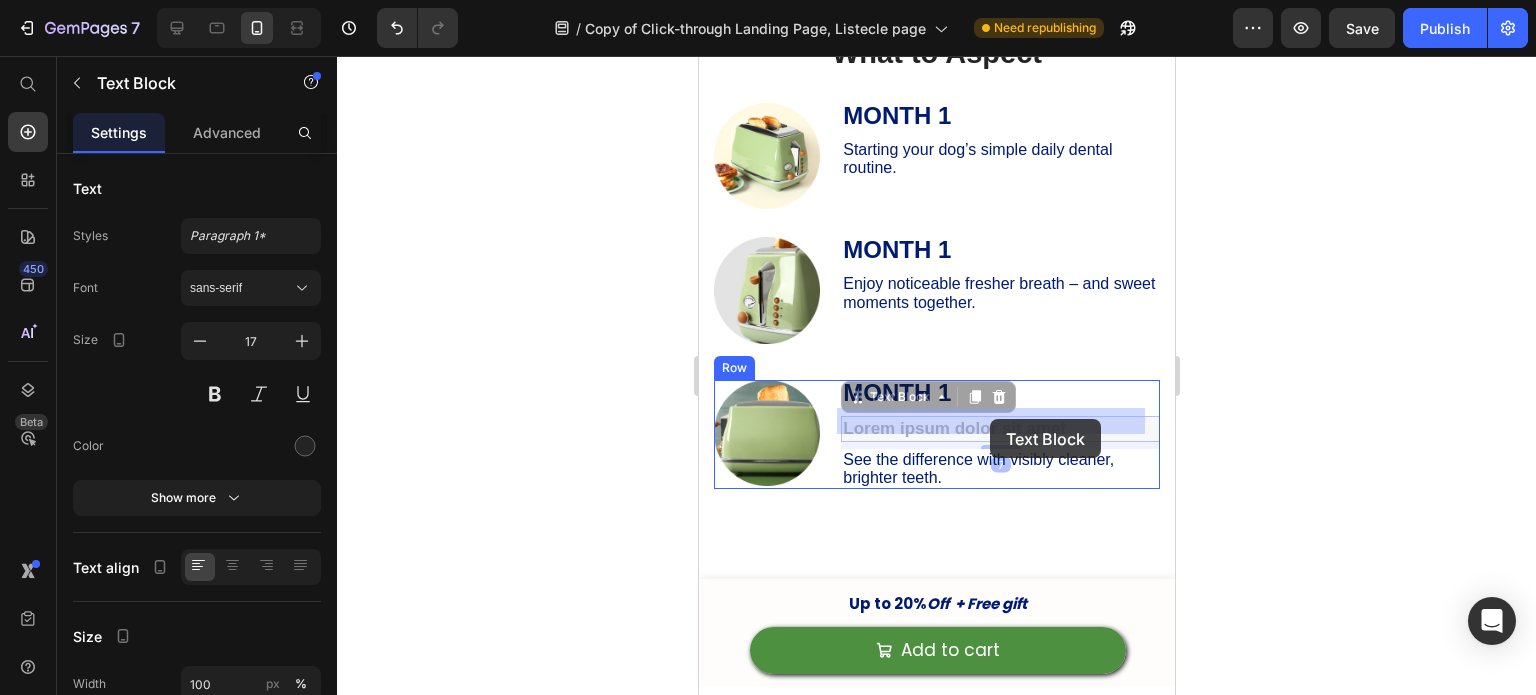 drag, startPoint x: 990, startPoint y: 422, endPoint x: 981, endPoint y: 431, distance: 12.727922 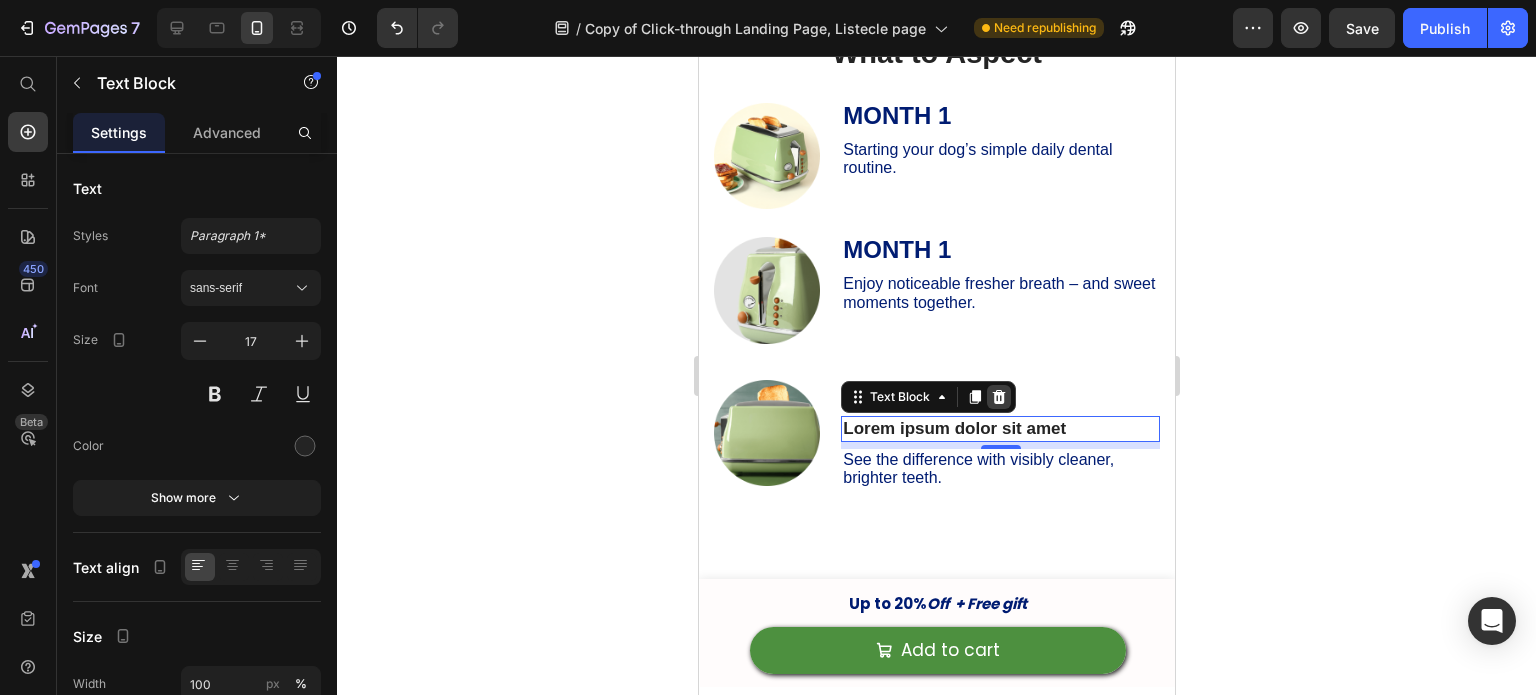 click 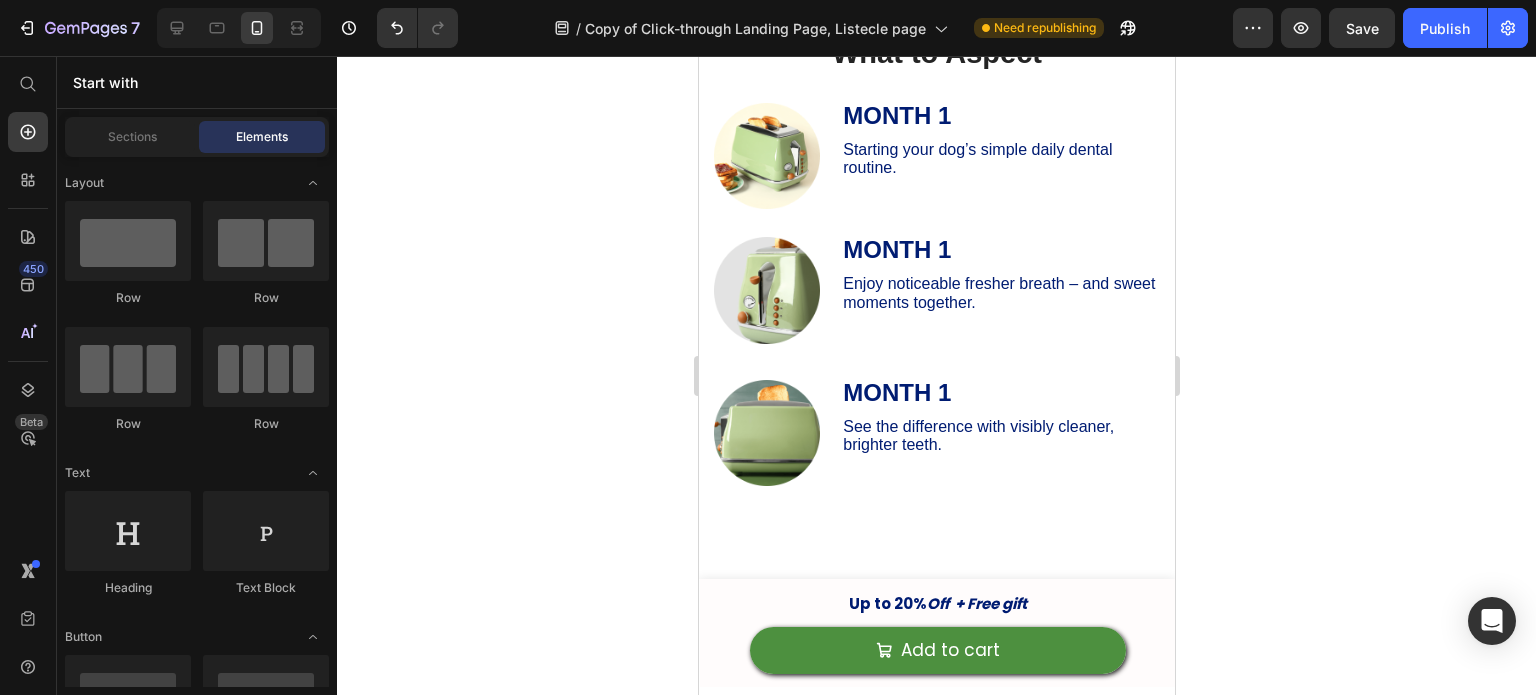 click 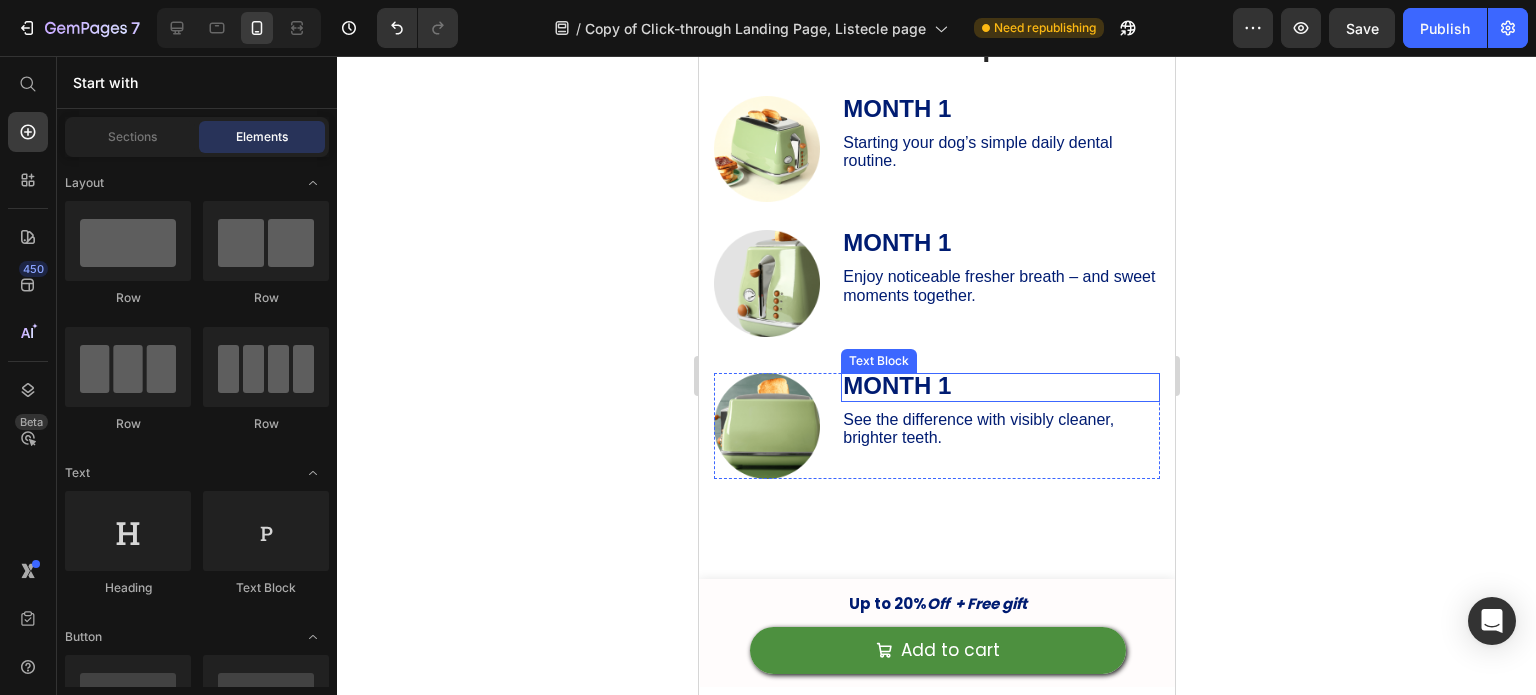 scroll, scrollTop: 6914, scrollLeft: 0, axis: vertical 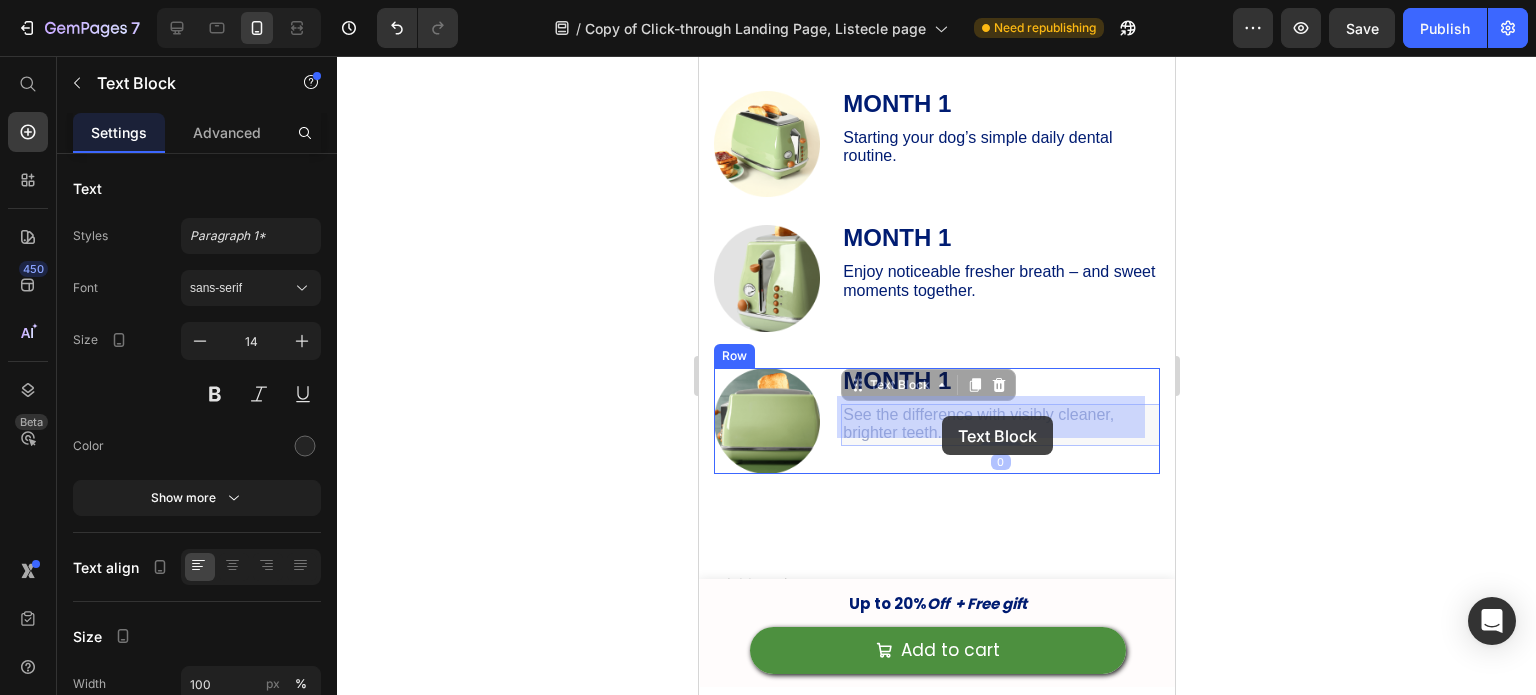 drag, startPoint x: 953, startPoint y: 415, endPoint x: 941, endPoint y: 418, distance: 12.369317 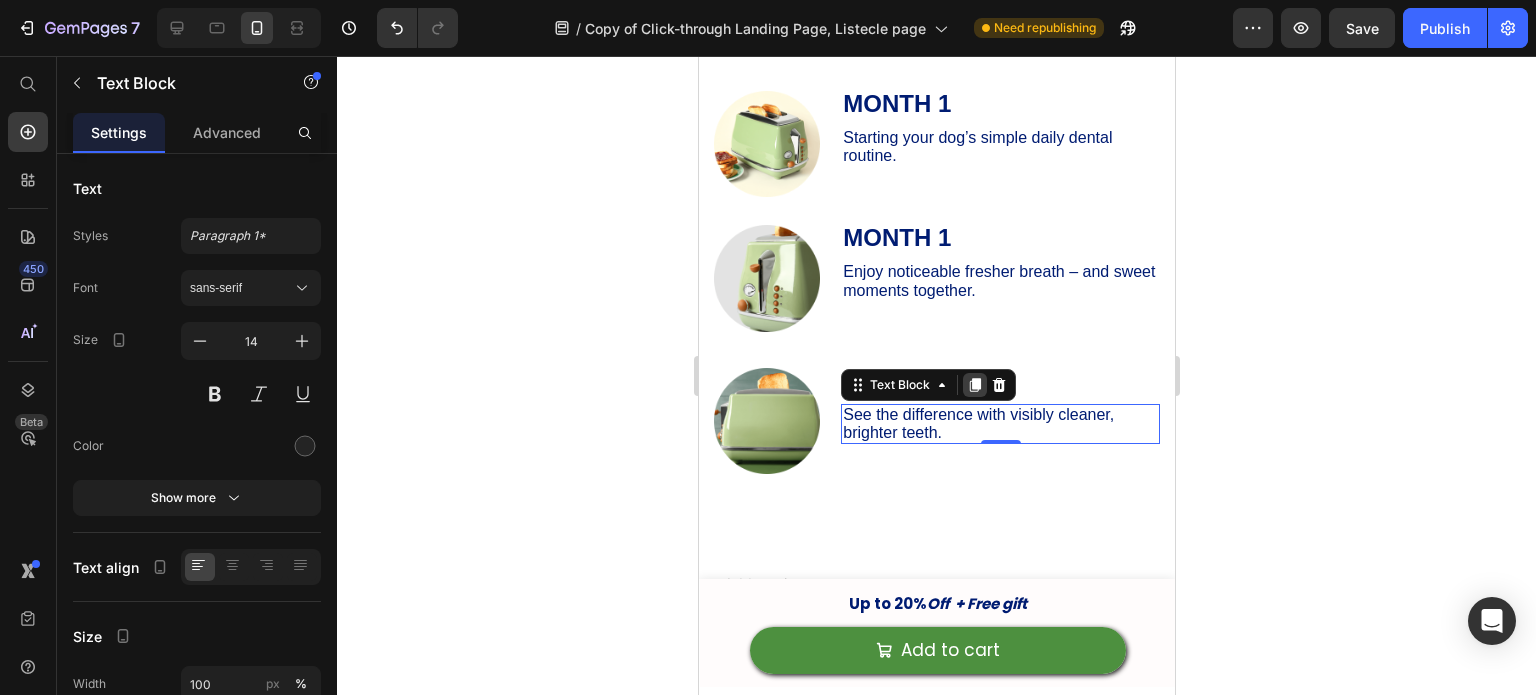 click 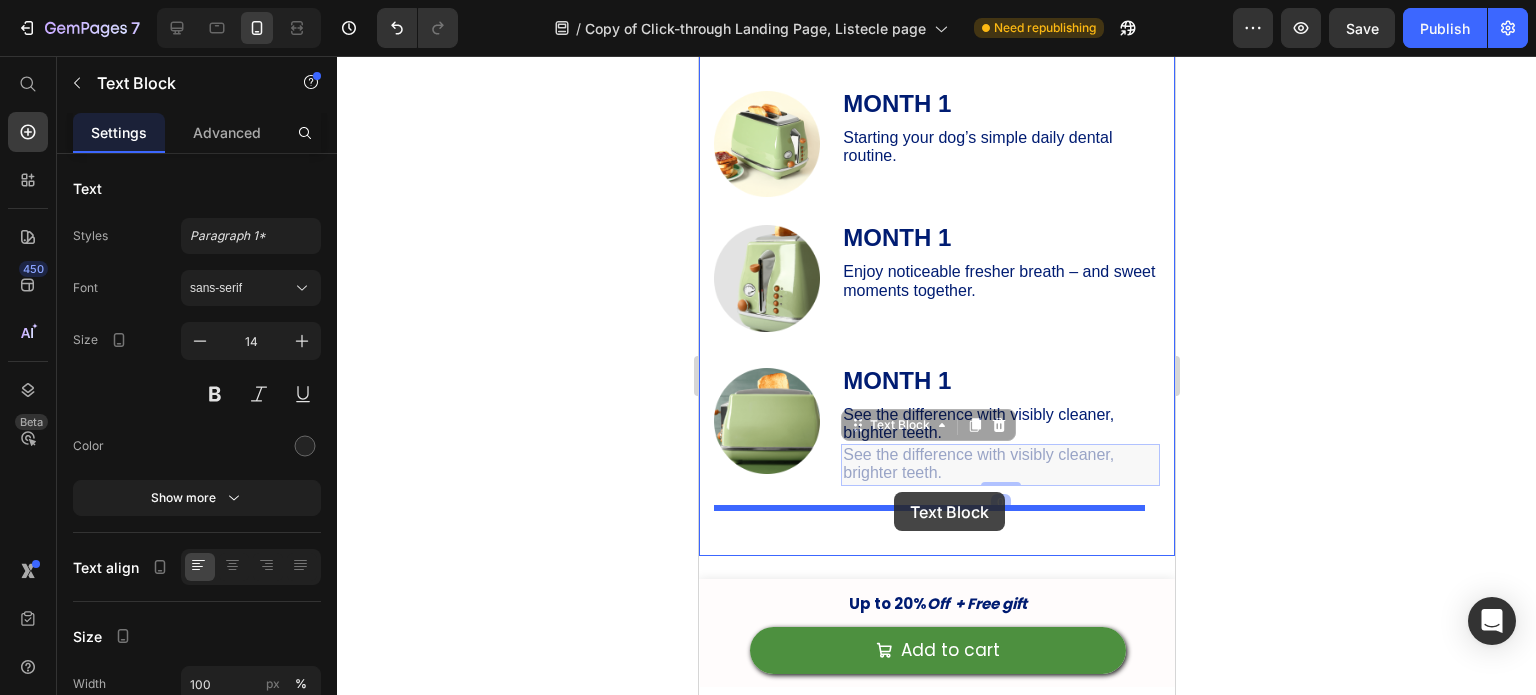 drag, startPoint x: 905, startPoint y: 422, endPoint x: 892, endPoint y: 496, distance: 75.13322 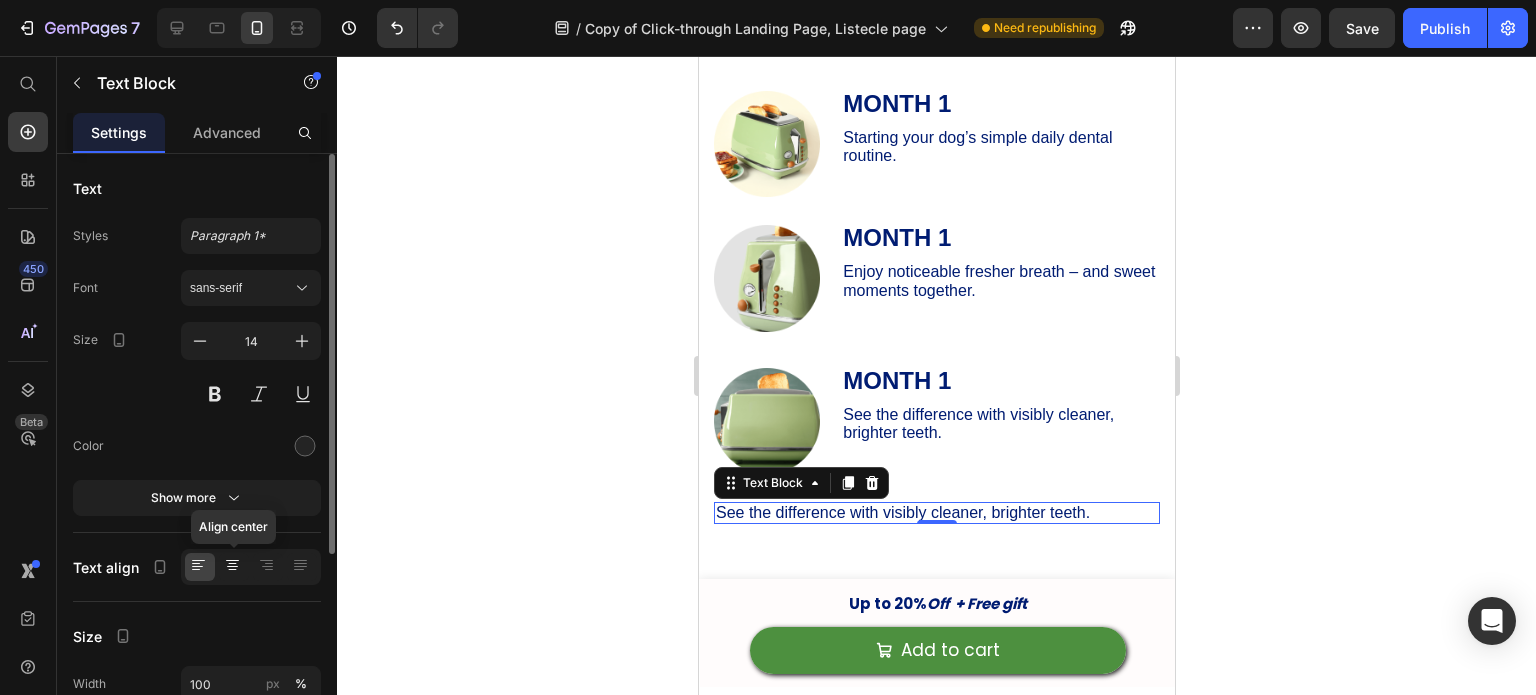 click 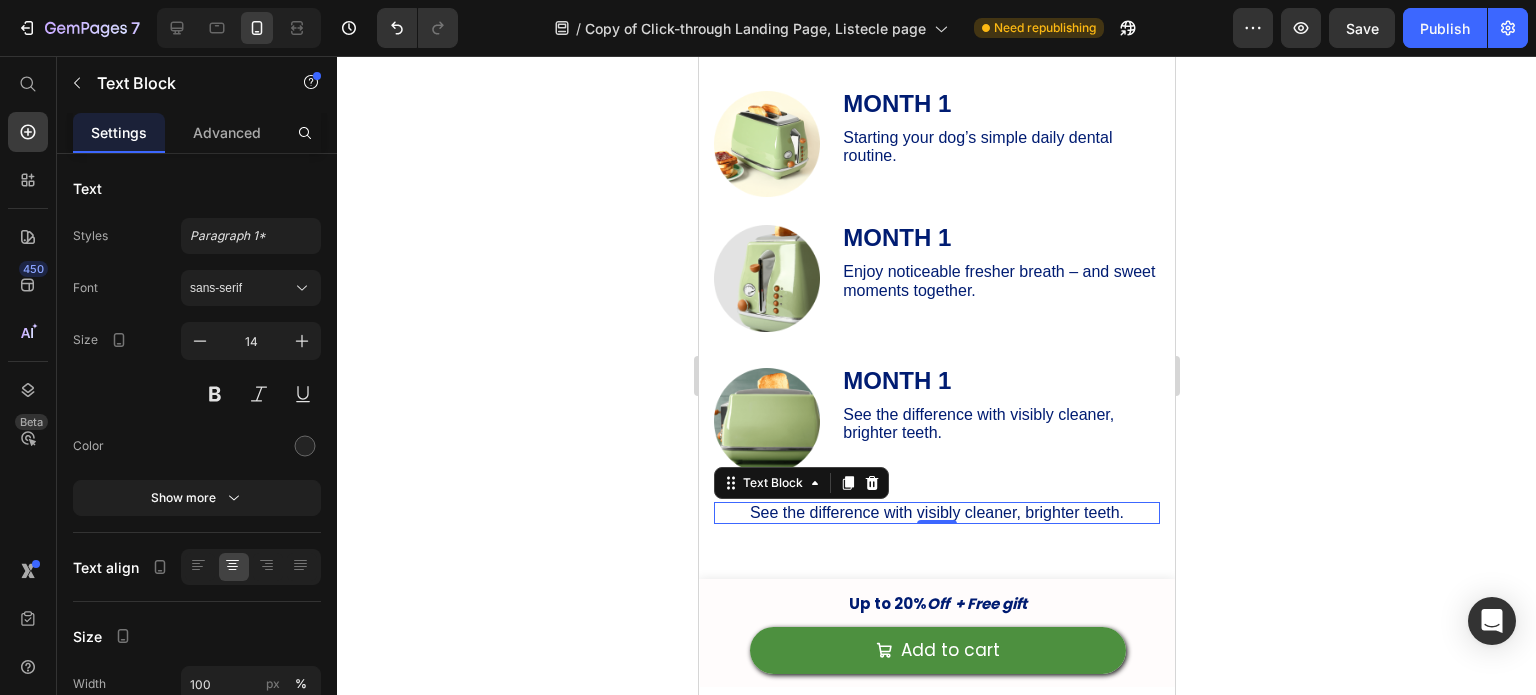 click on "See the difference with visibly cleaner, brighter teeth." at bounding box center [936, 512] 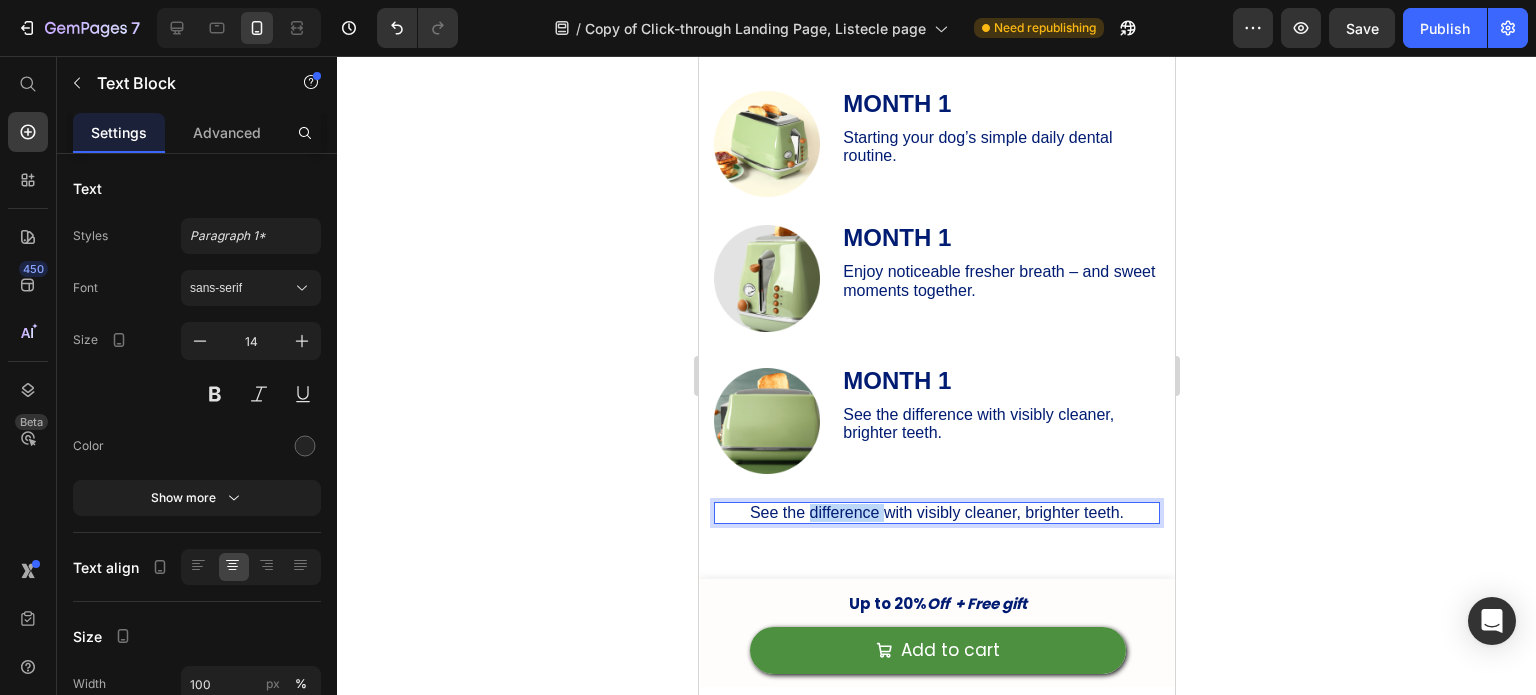 click on "See the difference with visibly cleaner, brighter teeth." at bounding box center (936, 512) 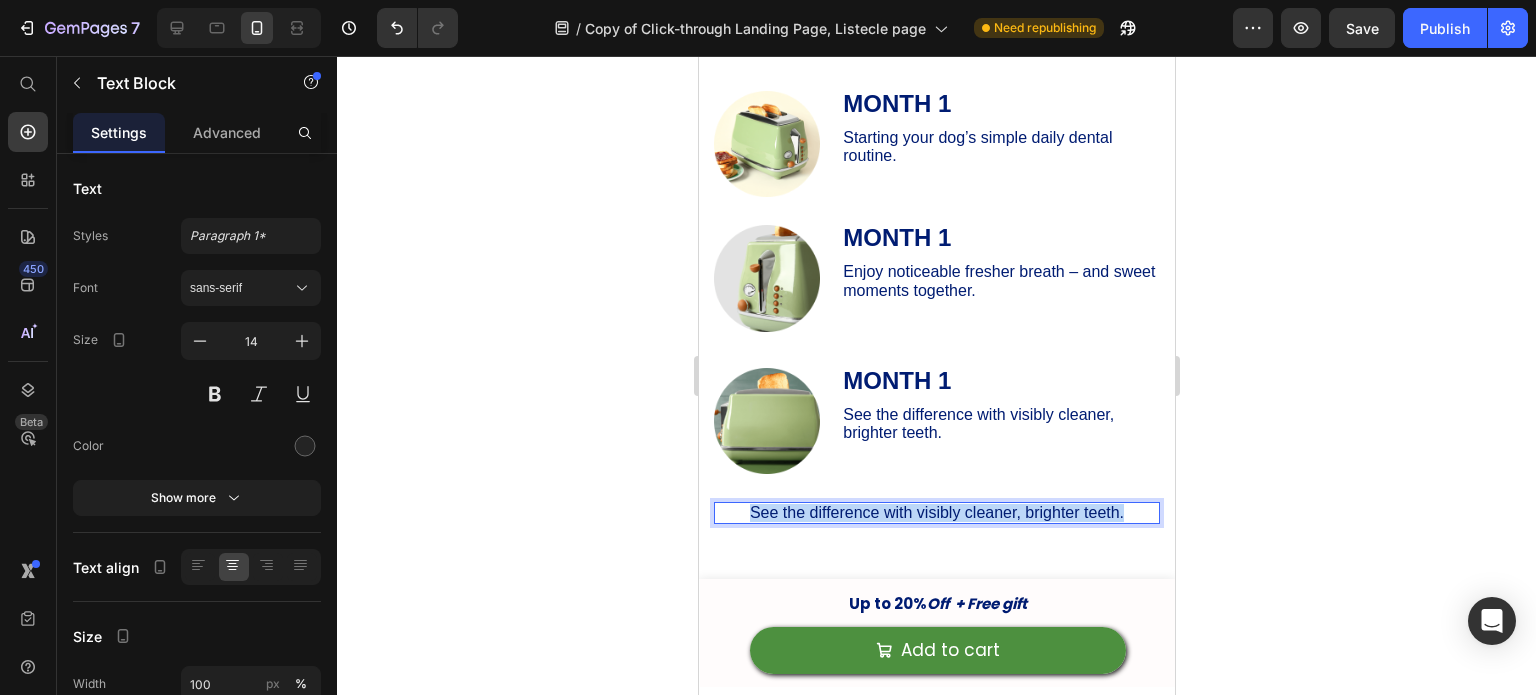 click on "See the difference with visibly cleaner, brighter teeth." at bounding box center [936, 512] 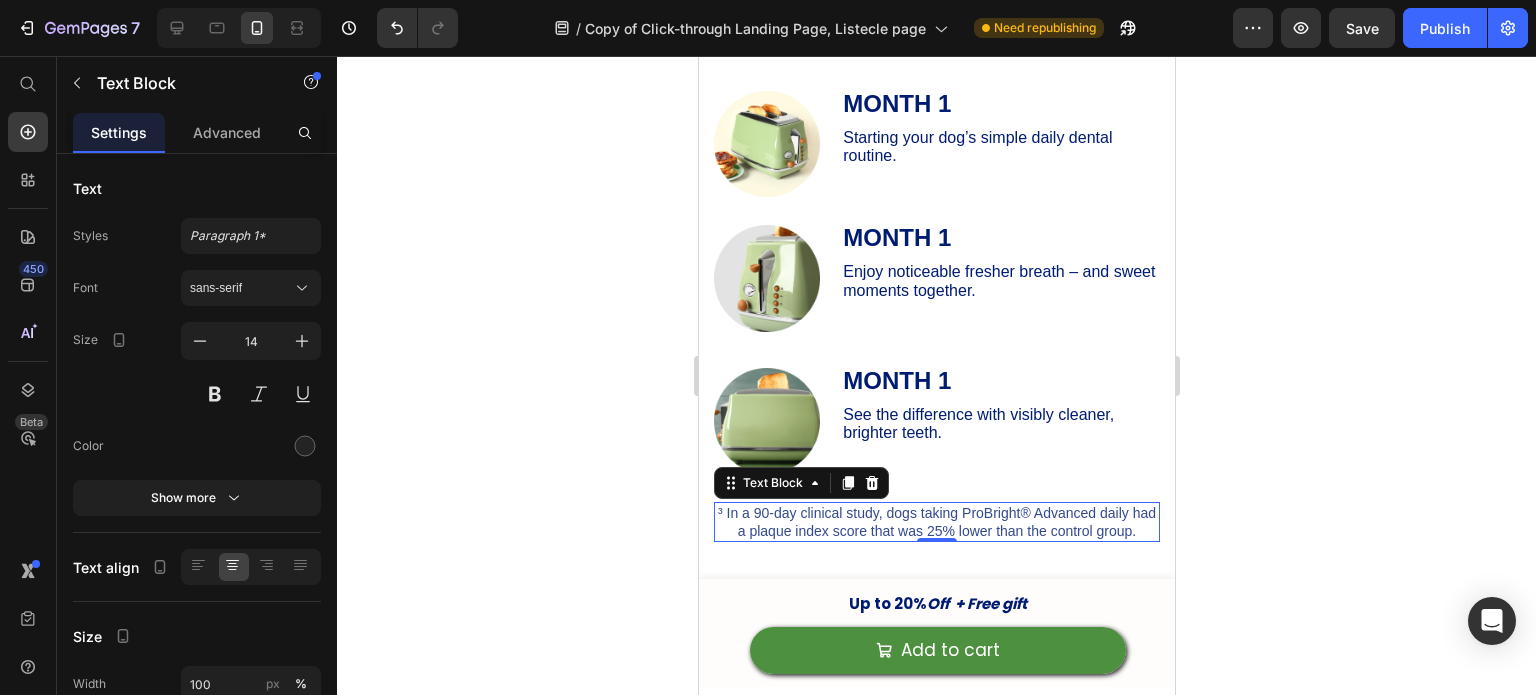 click 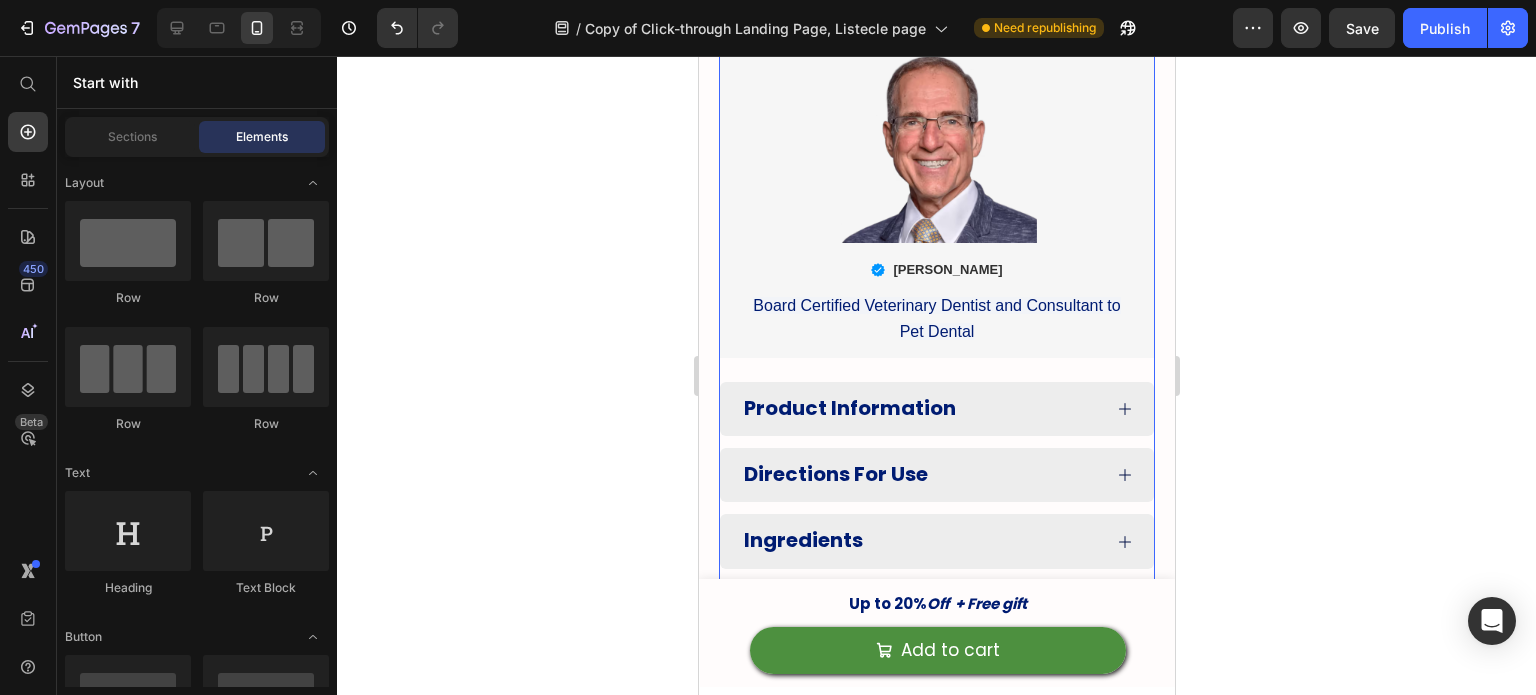 scroll, scrollTop: 1293, scrollLeft: 0, axis: vertical 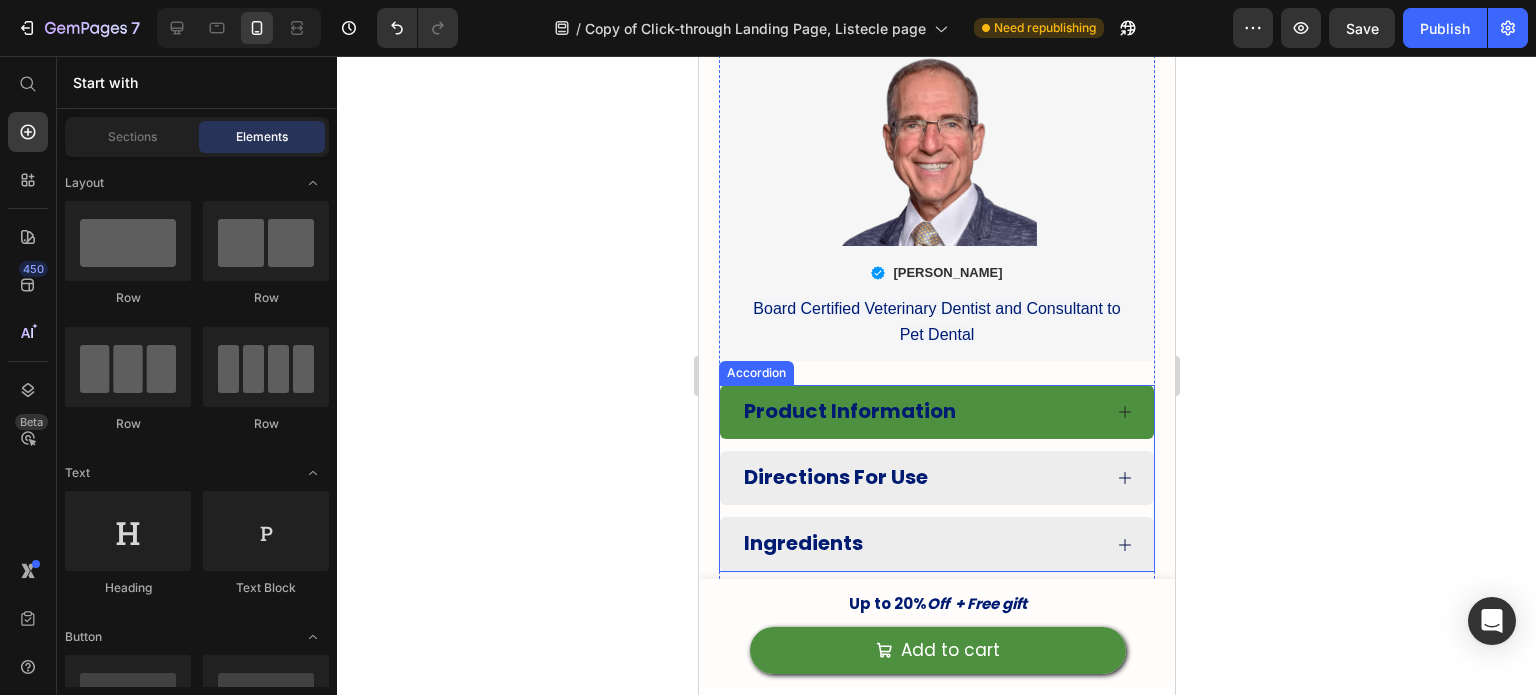 click 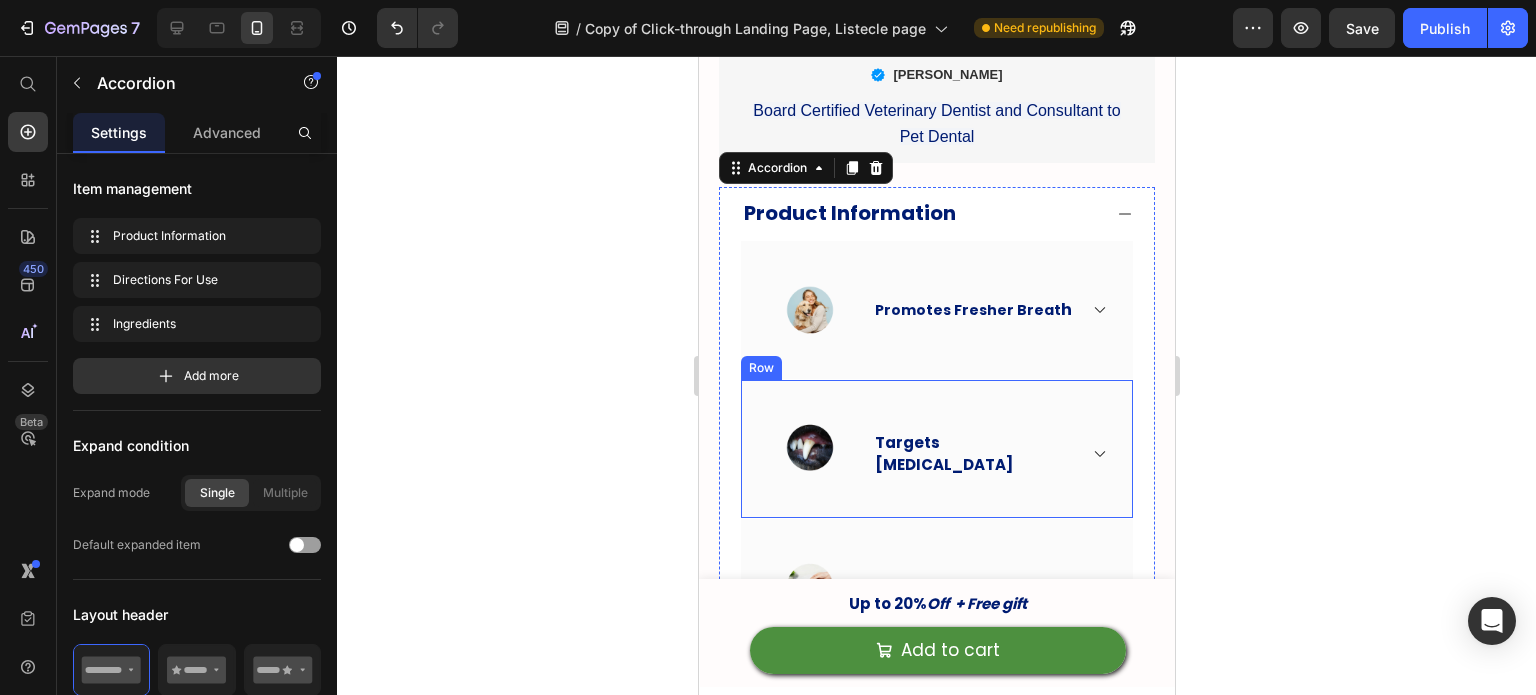 scroll, scrollTop: 1478, scrollLeft: 0, axis: vertical 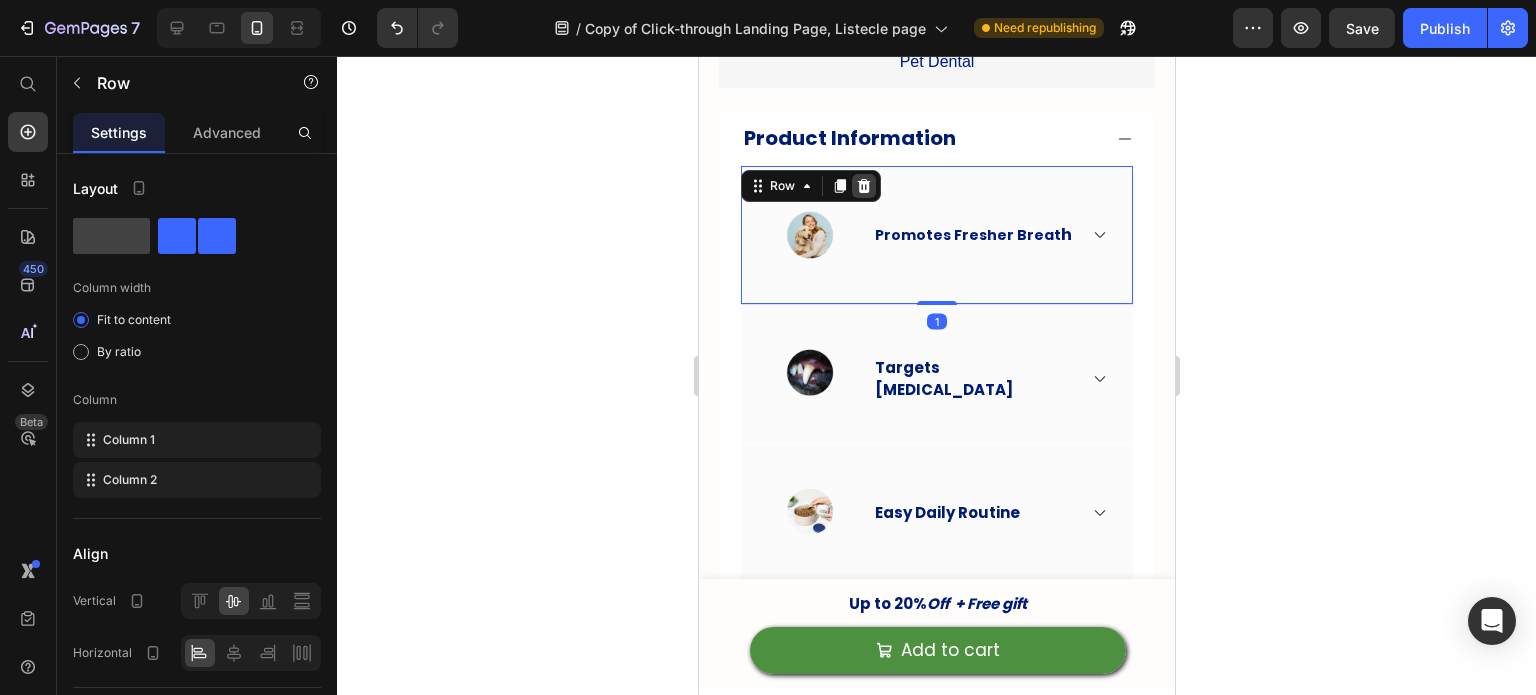 click at bounding box center (863, 186) 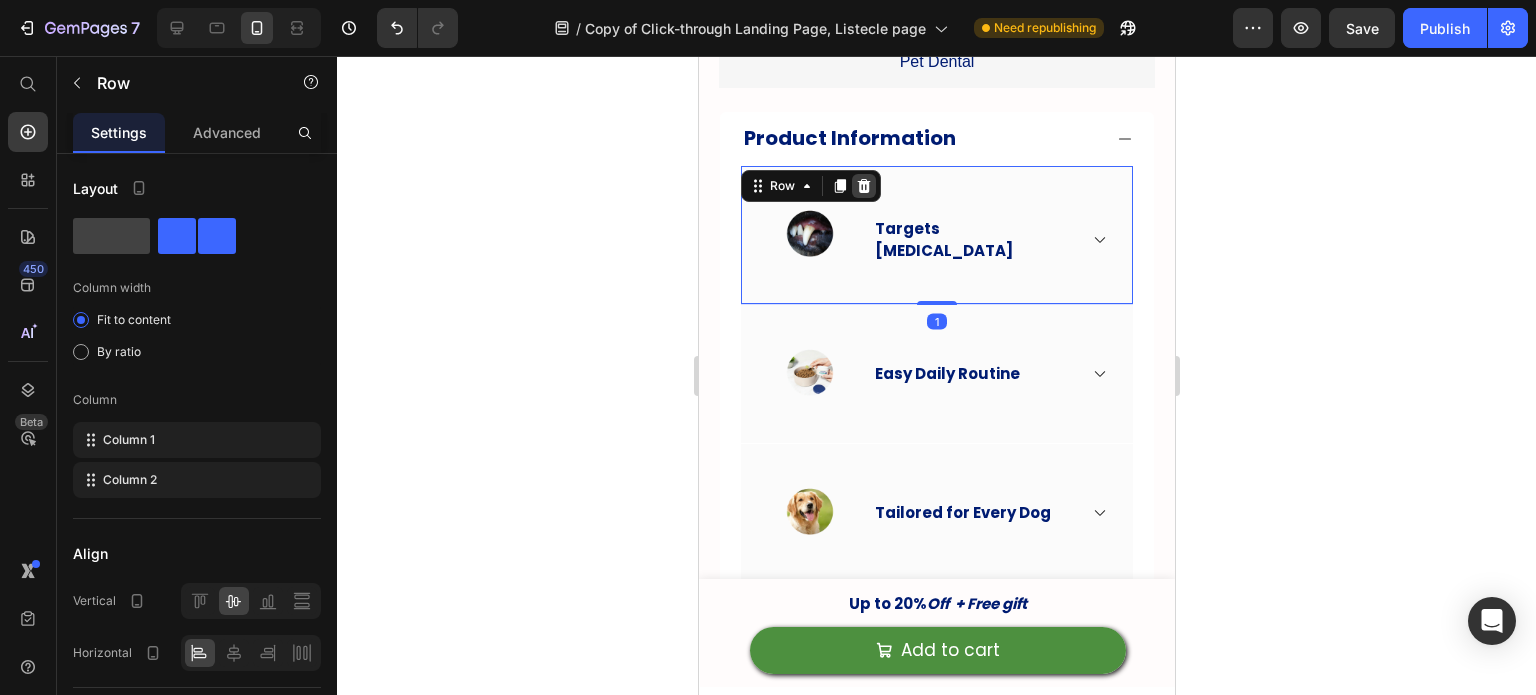 click at bounding box center [863, 186] 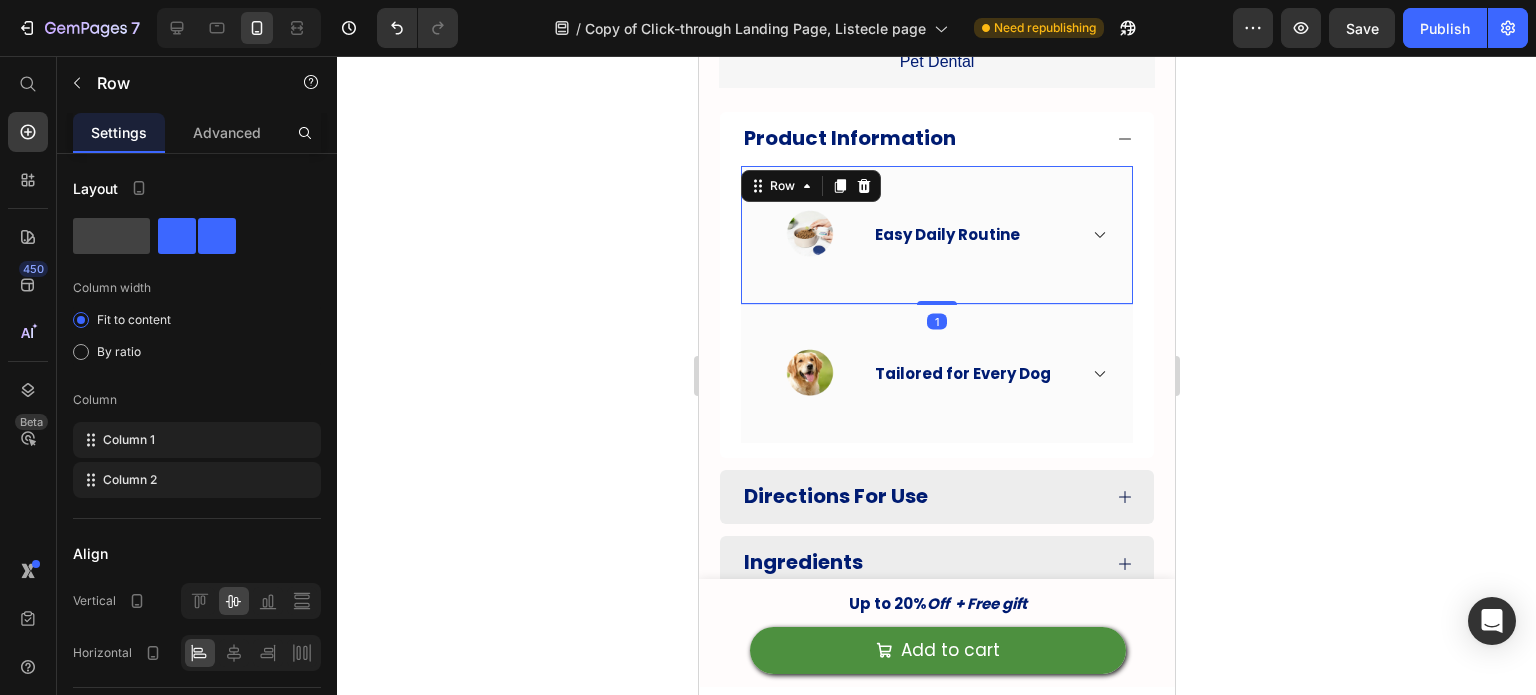 click at bounding box center [863, 186] 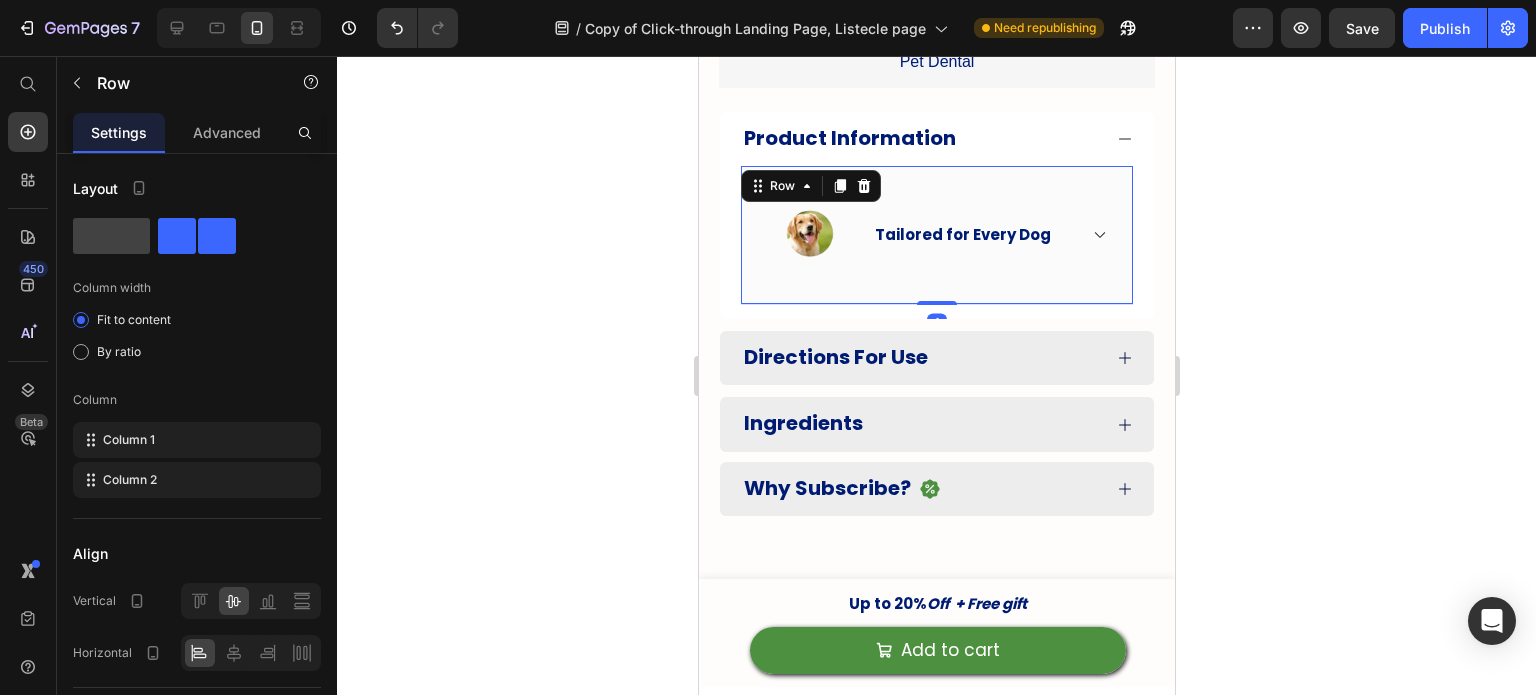 click at bounding box center [863, 186] 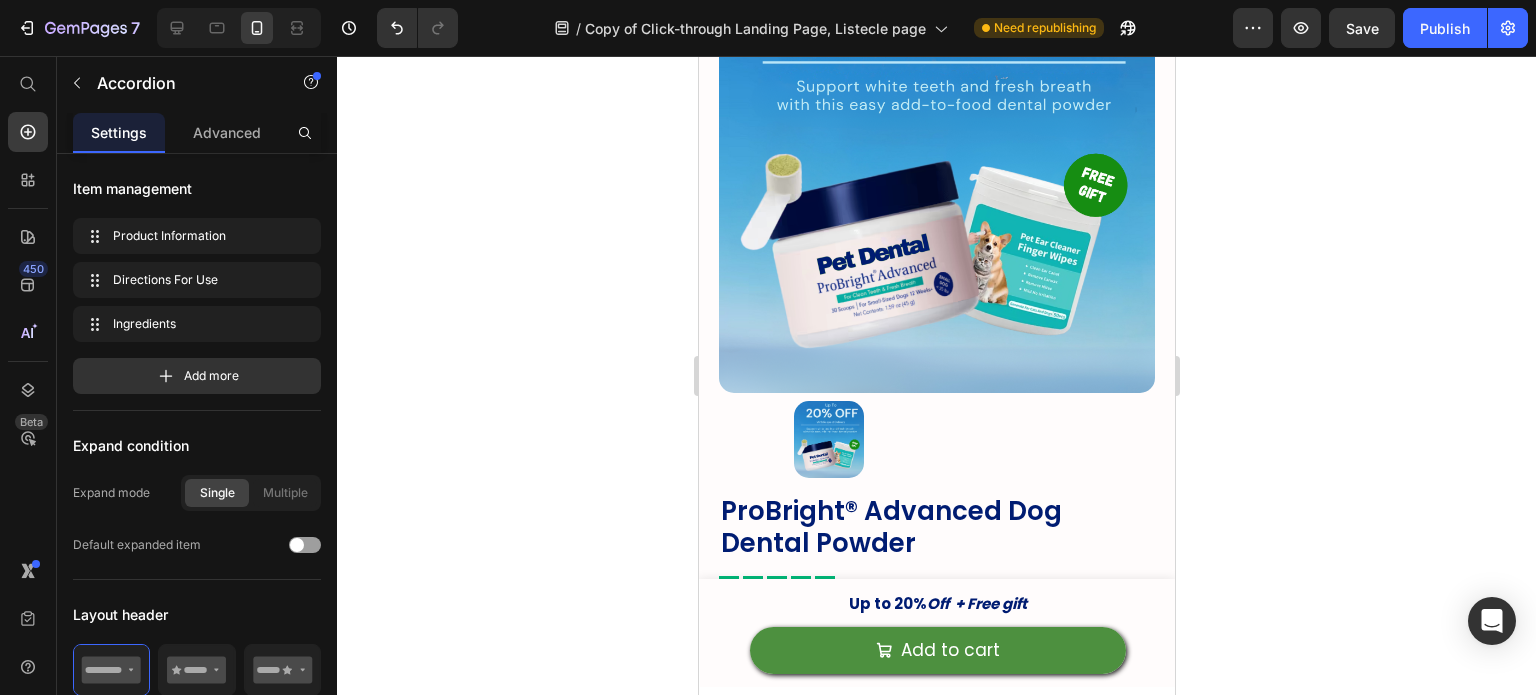 scroll, scrollTop: 178, scrollLeft: 0, axis: vertical 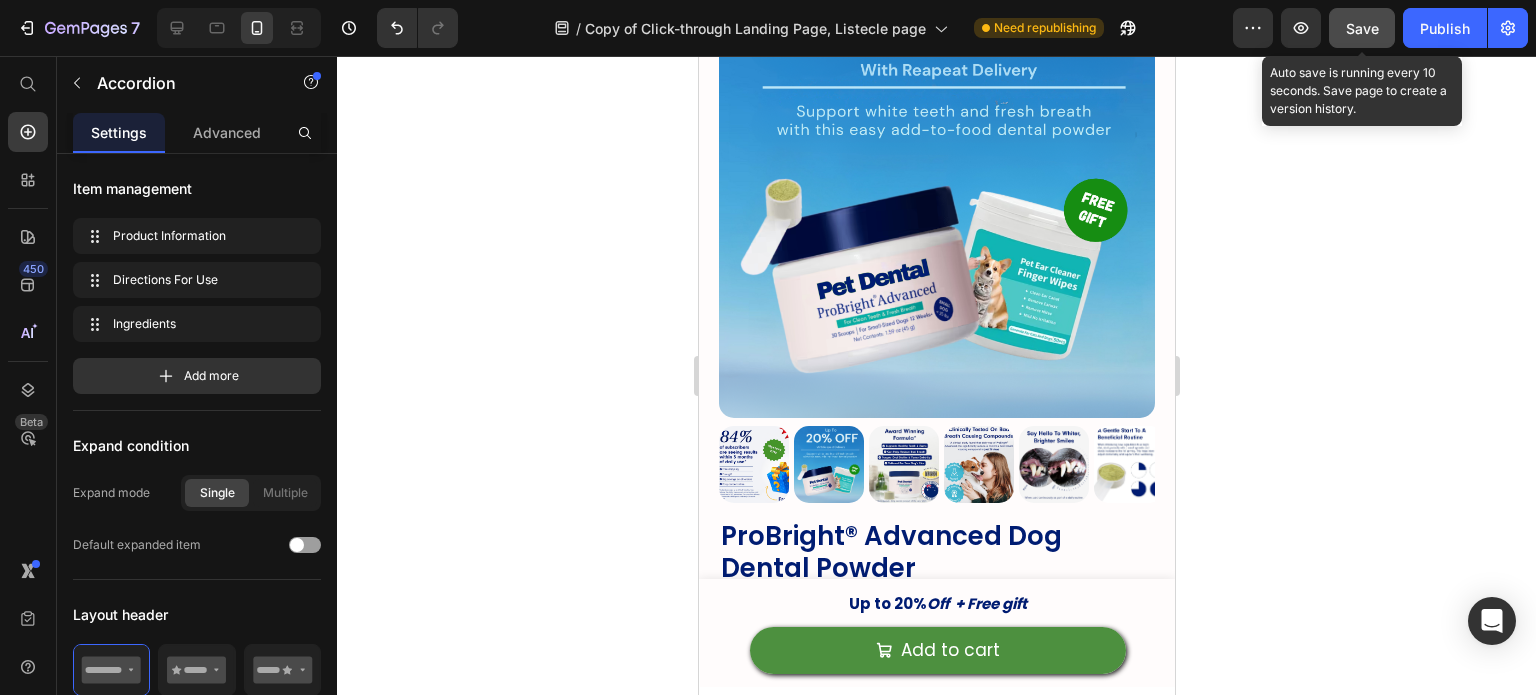 click on "Save" 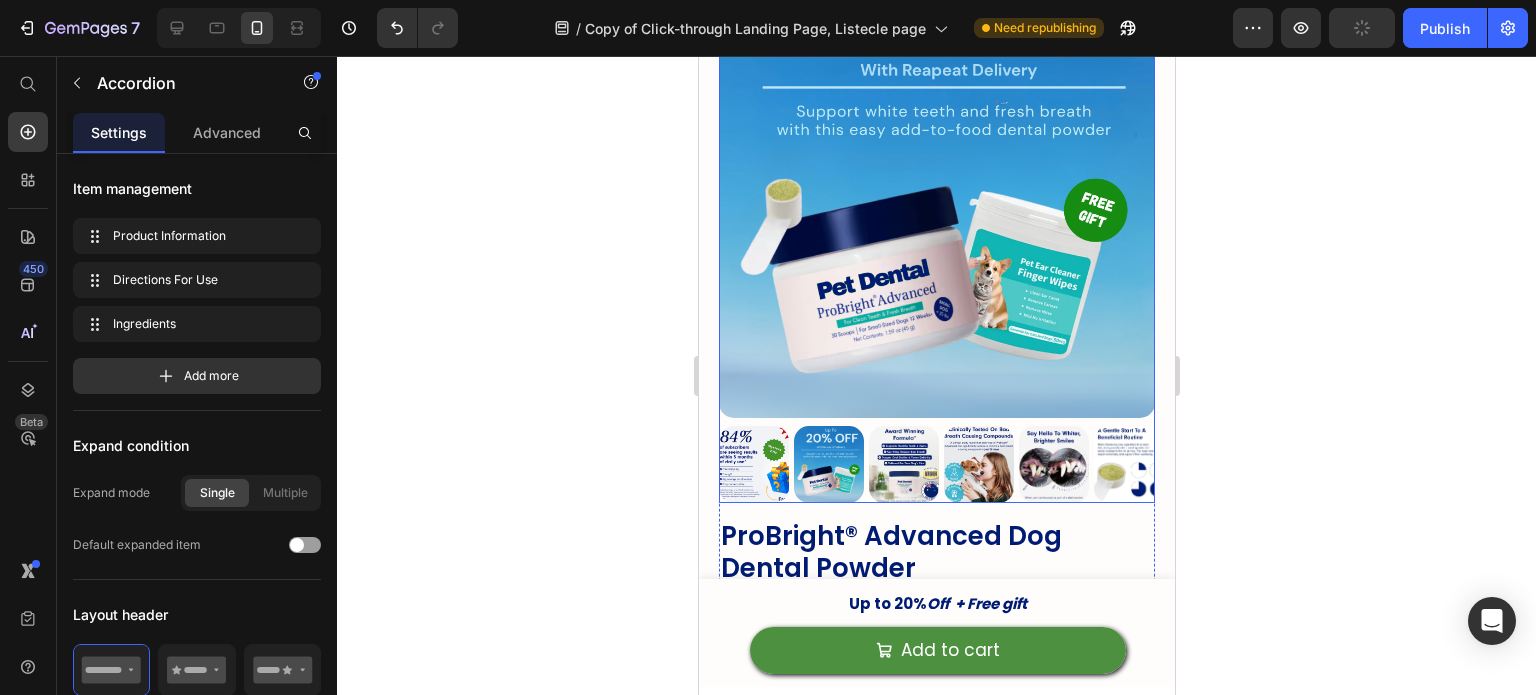 scroll, scrollTop: 0, scrollLeft: 0, axis: both 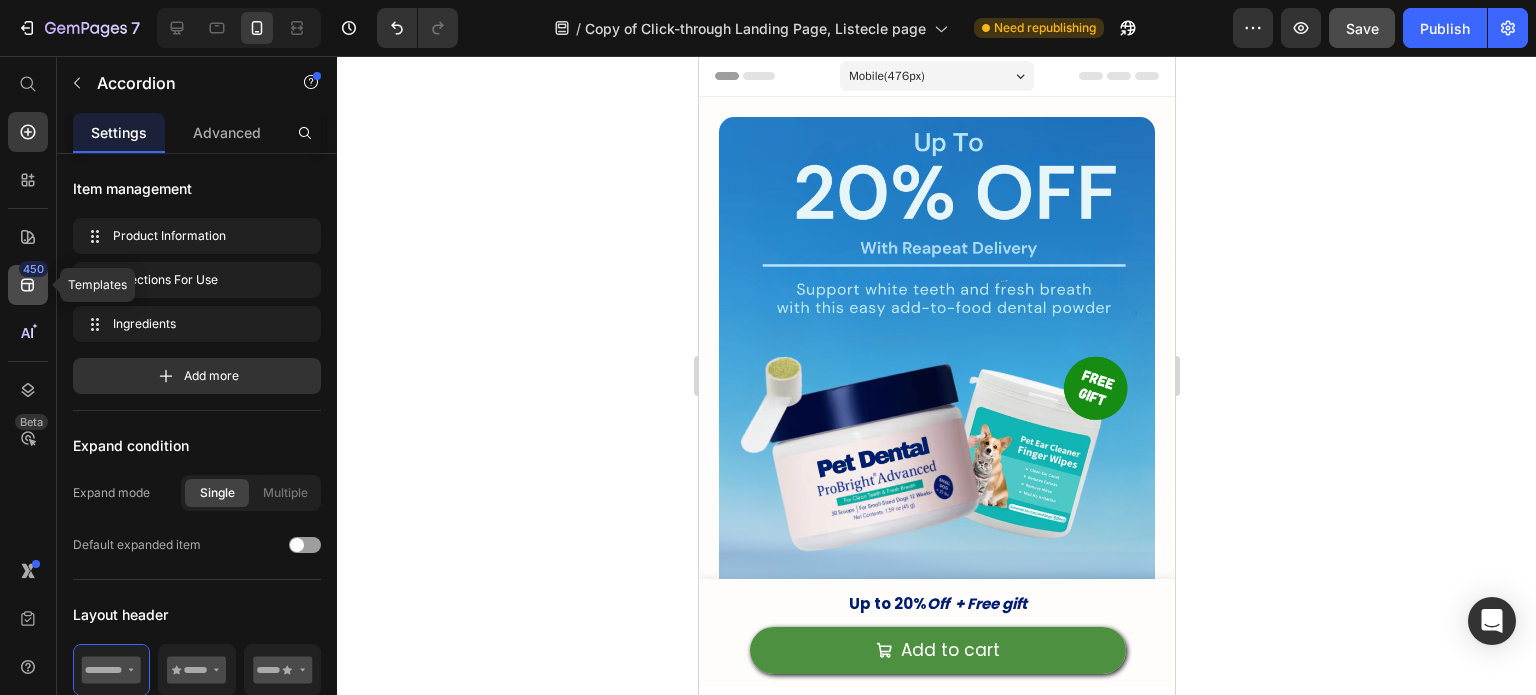 click on "450" 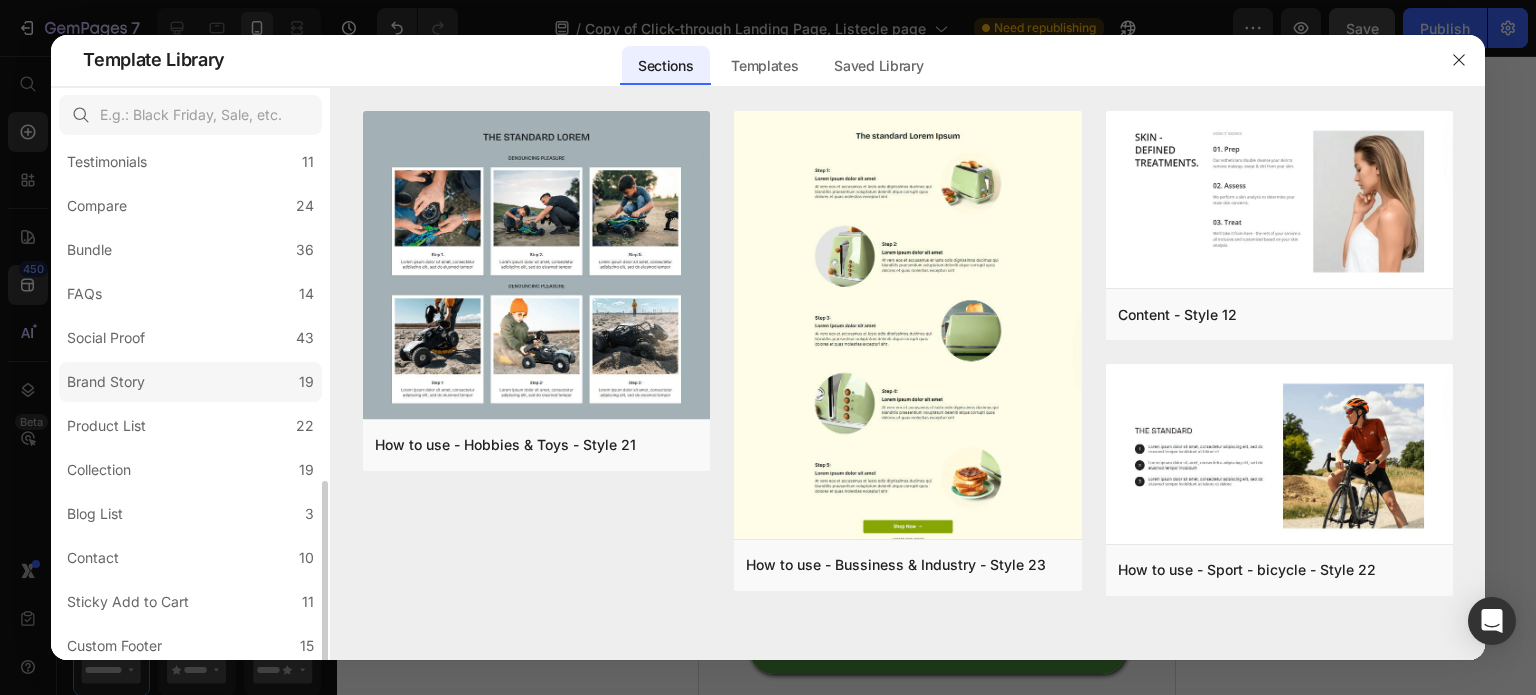 scroll, scrollTop: 462, scrollLeft: 0, axis: vertical 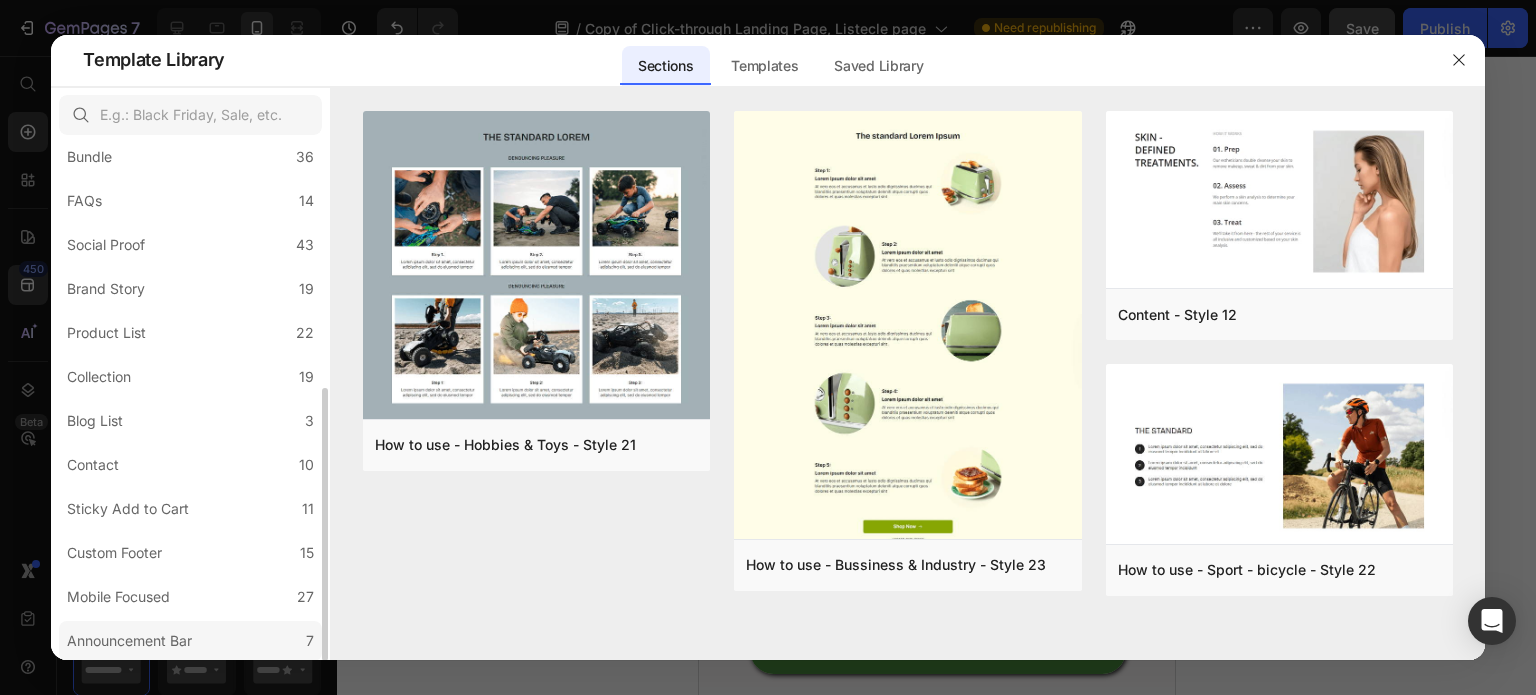 click on "Announcement Bar 7" 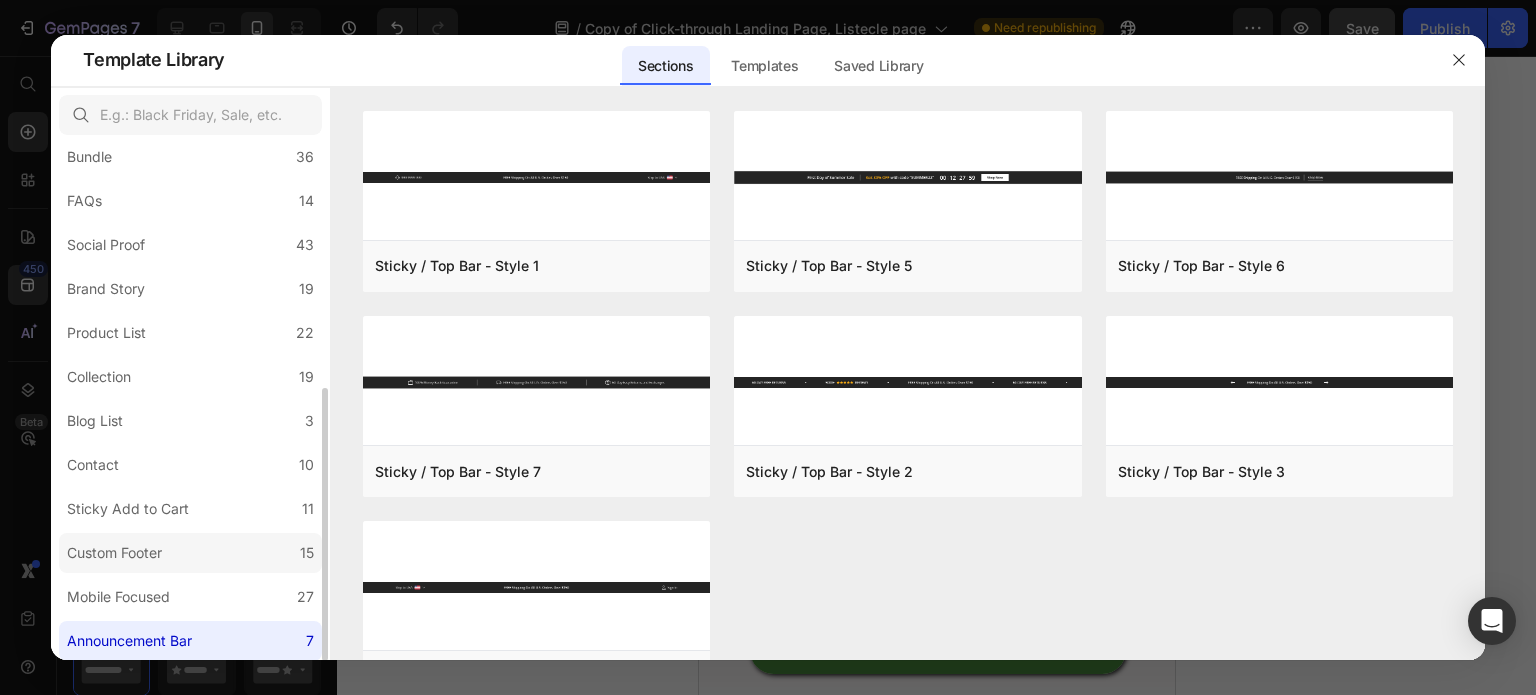 click on "Custom Footer" at bounding box center [114, 553] 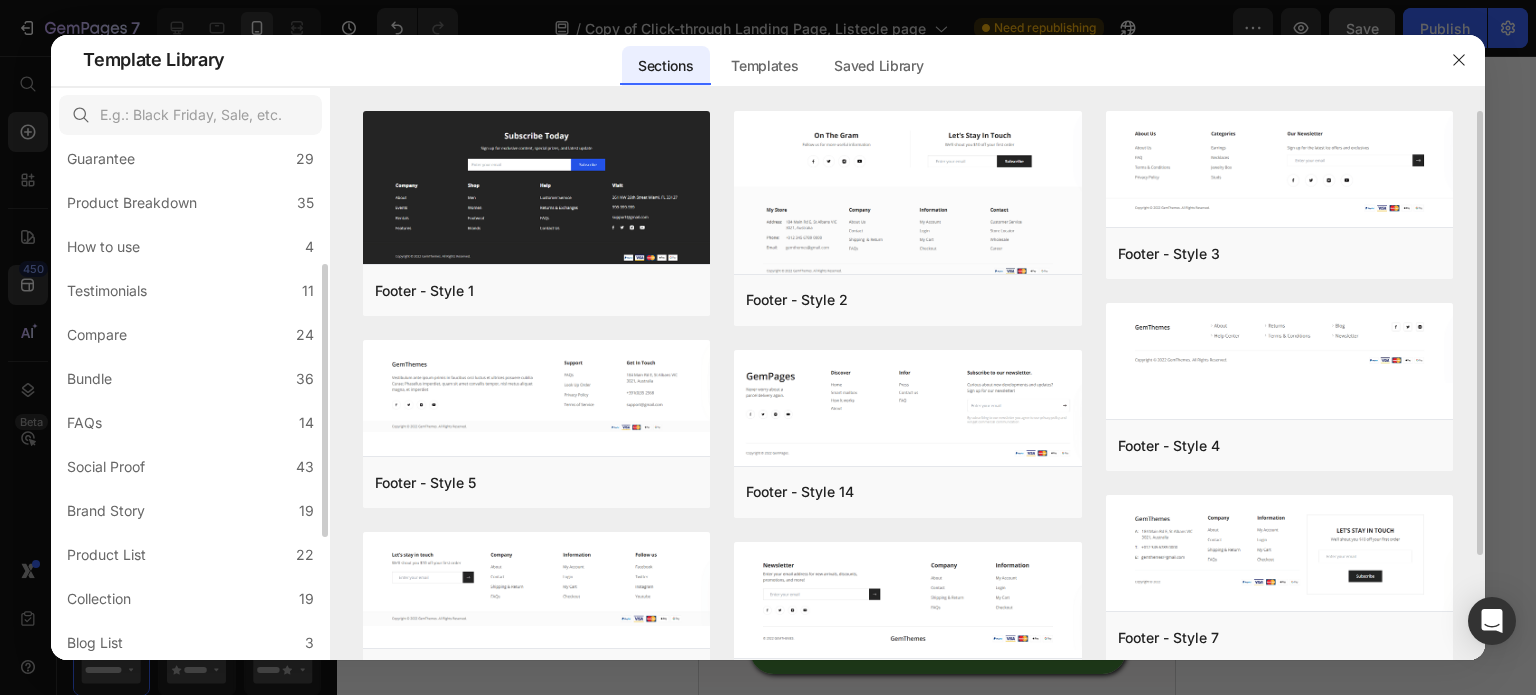 scroll, scrollTop: 236, scrollLeft: 0, axis: vertical 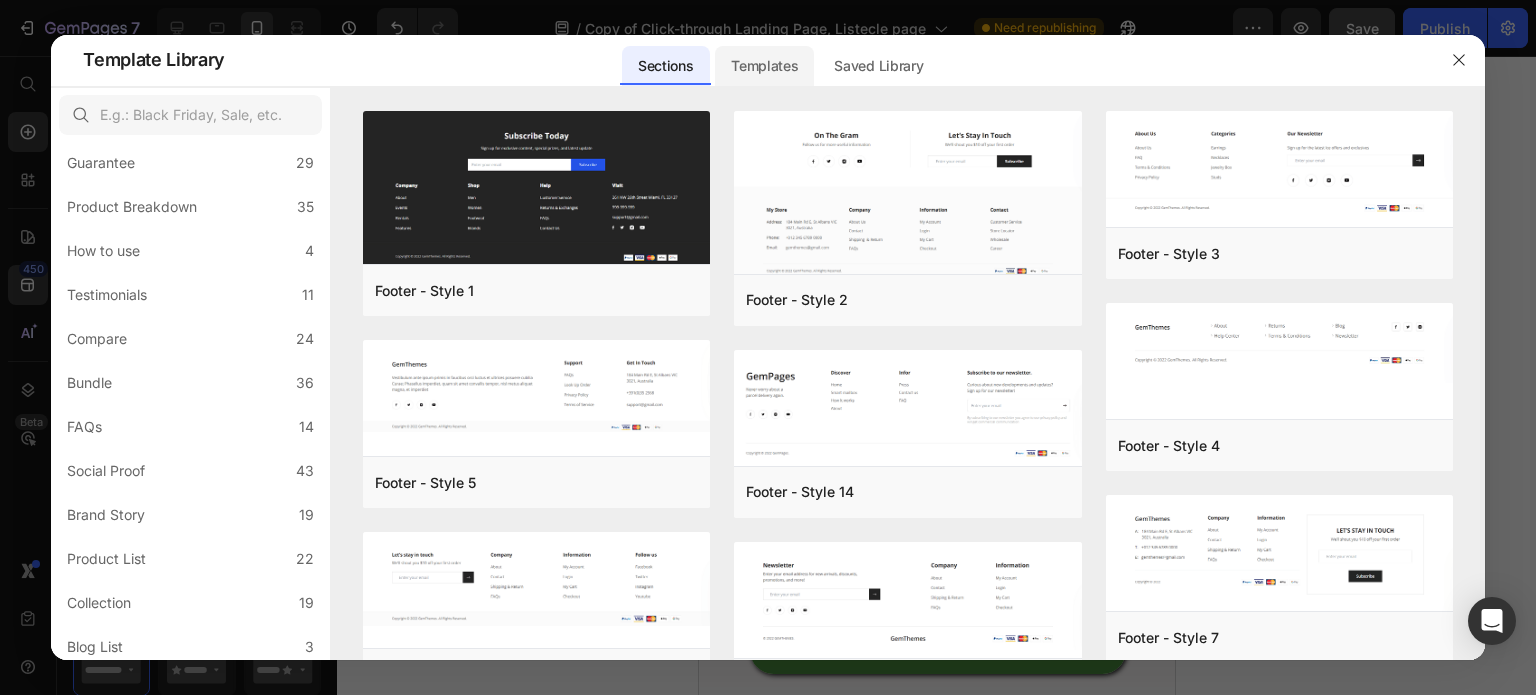 click on "Templates" 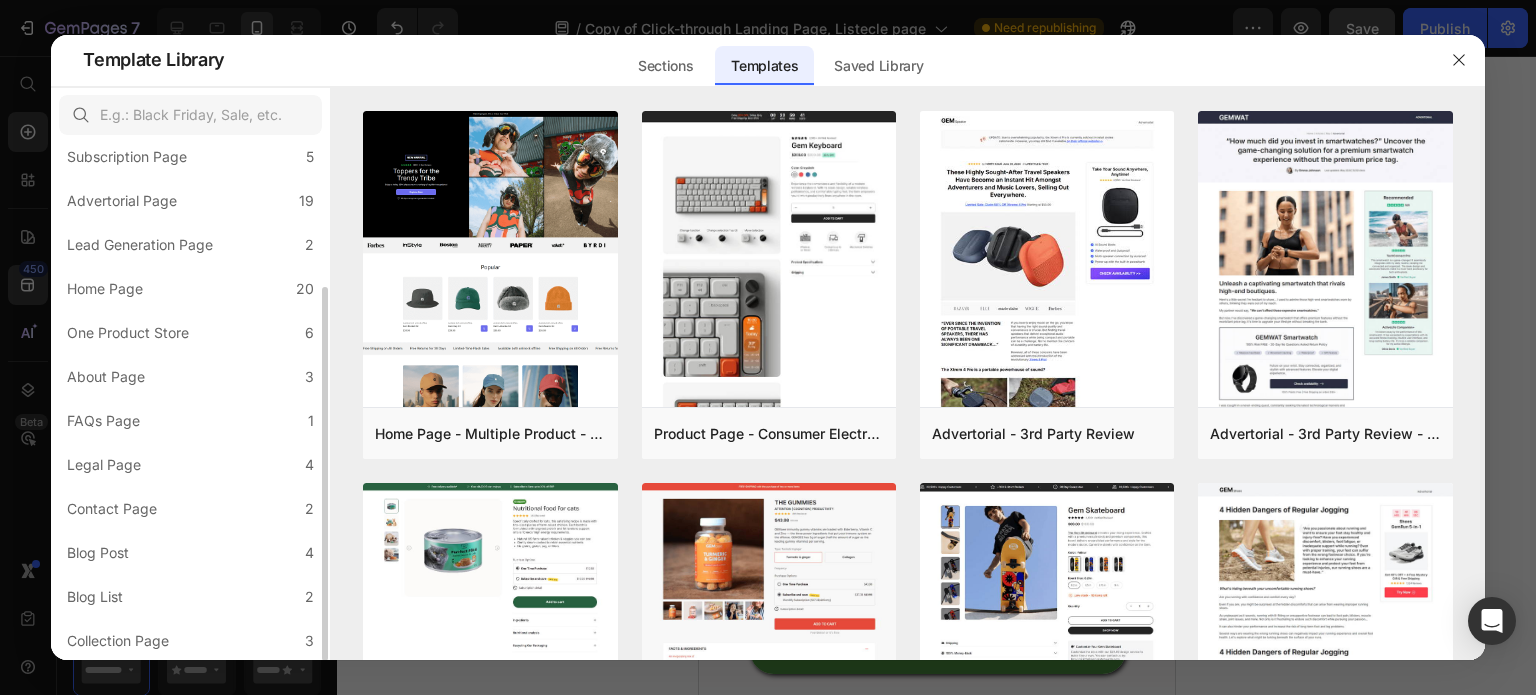 scroll, scrollTop: 198, scrollLeft: 0, axis: vertical 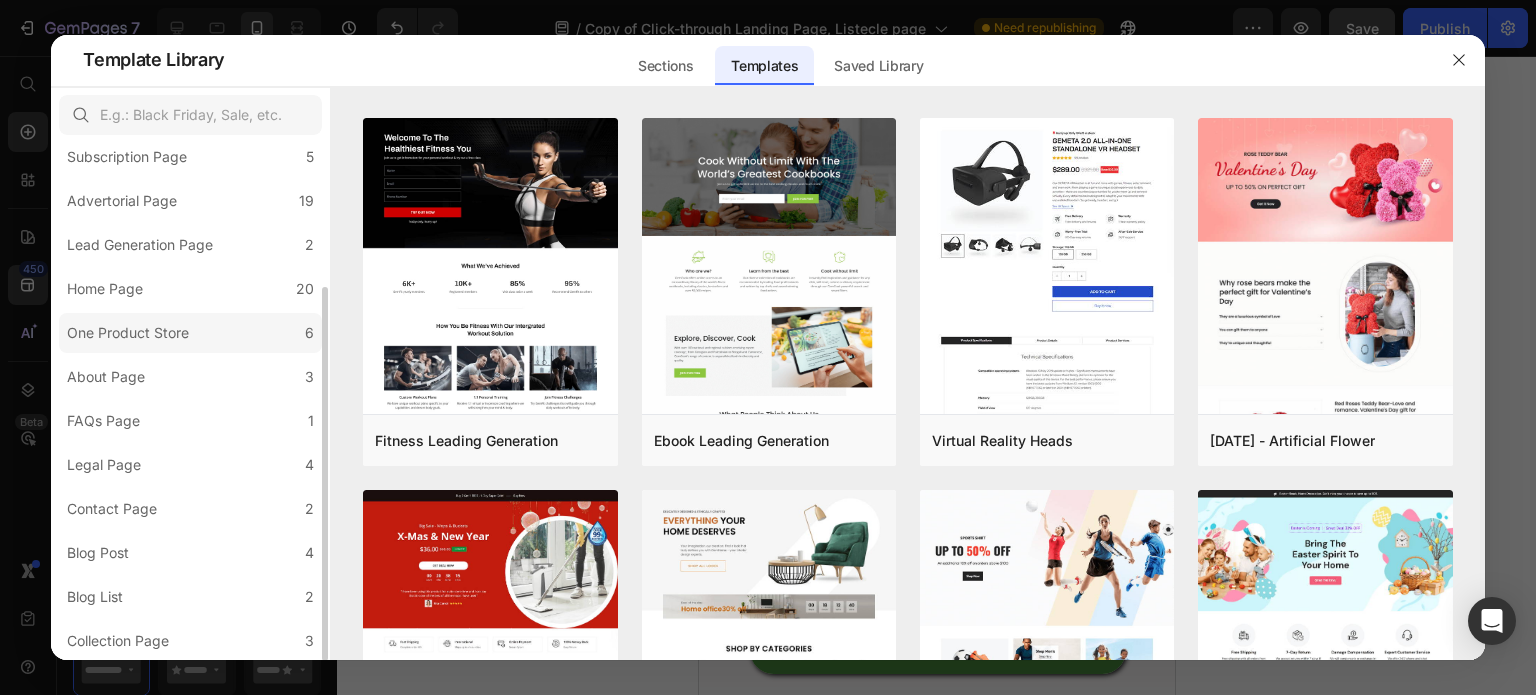 click on "One Product Store 6" 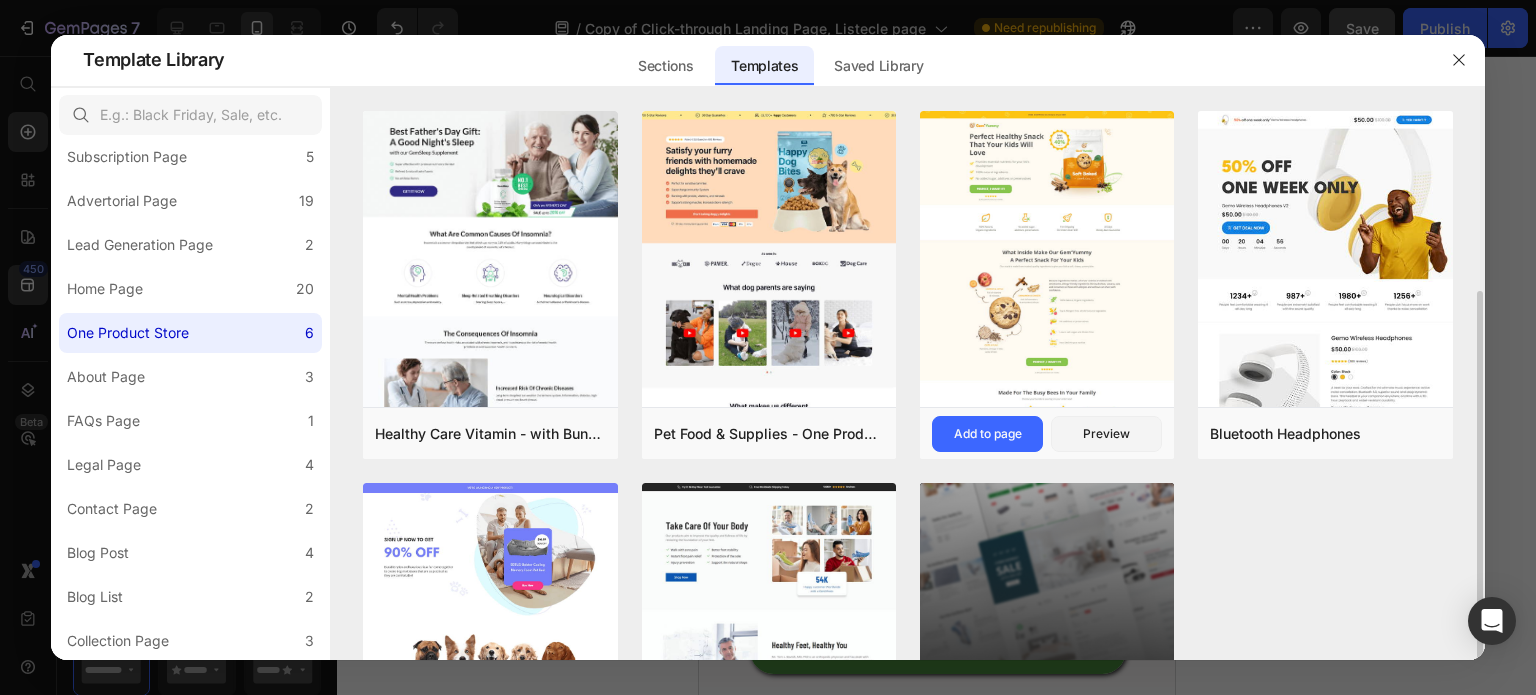 scroll, scrollTop: 195, scrollLeft: 0, axis: vertical 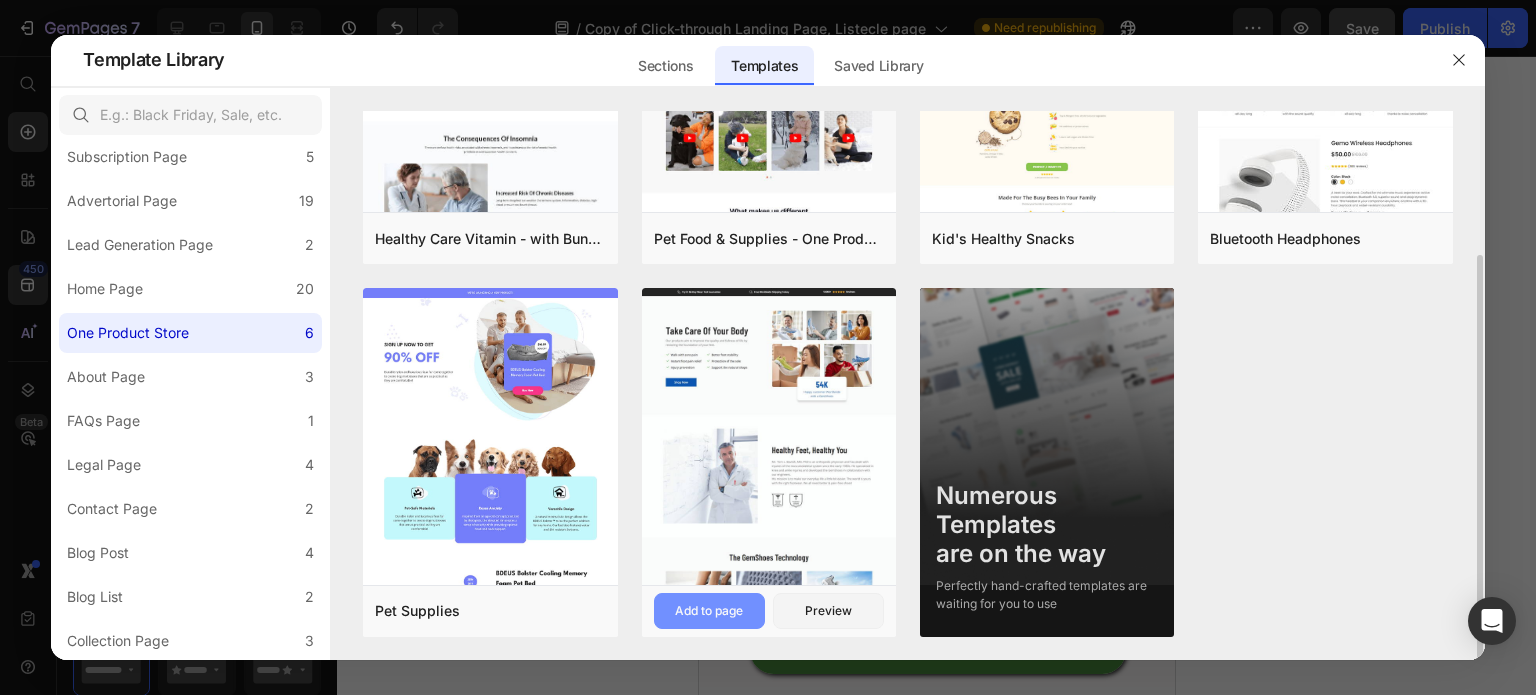 click on "Add to page" at bounding box center (709, 611) 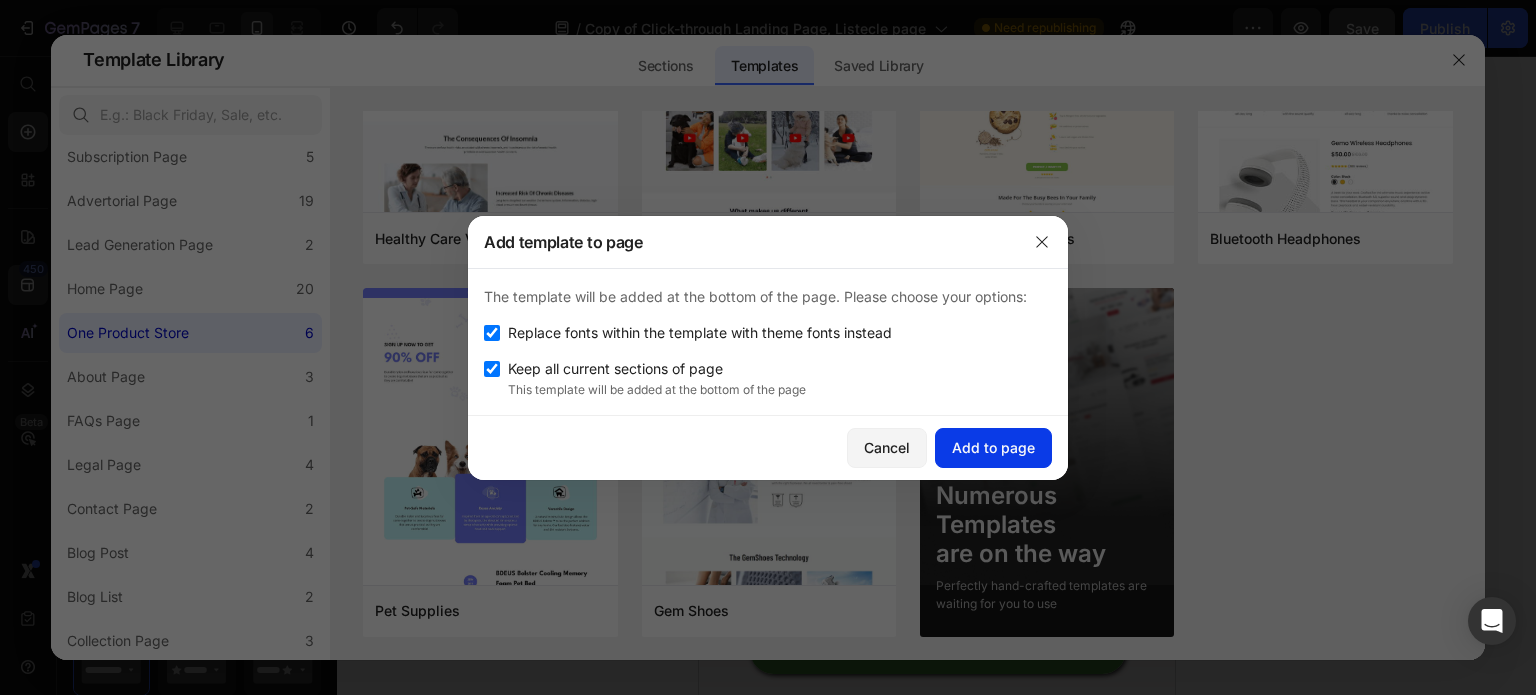 click on "Add to page" at bounding box center [993, 447] 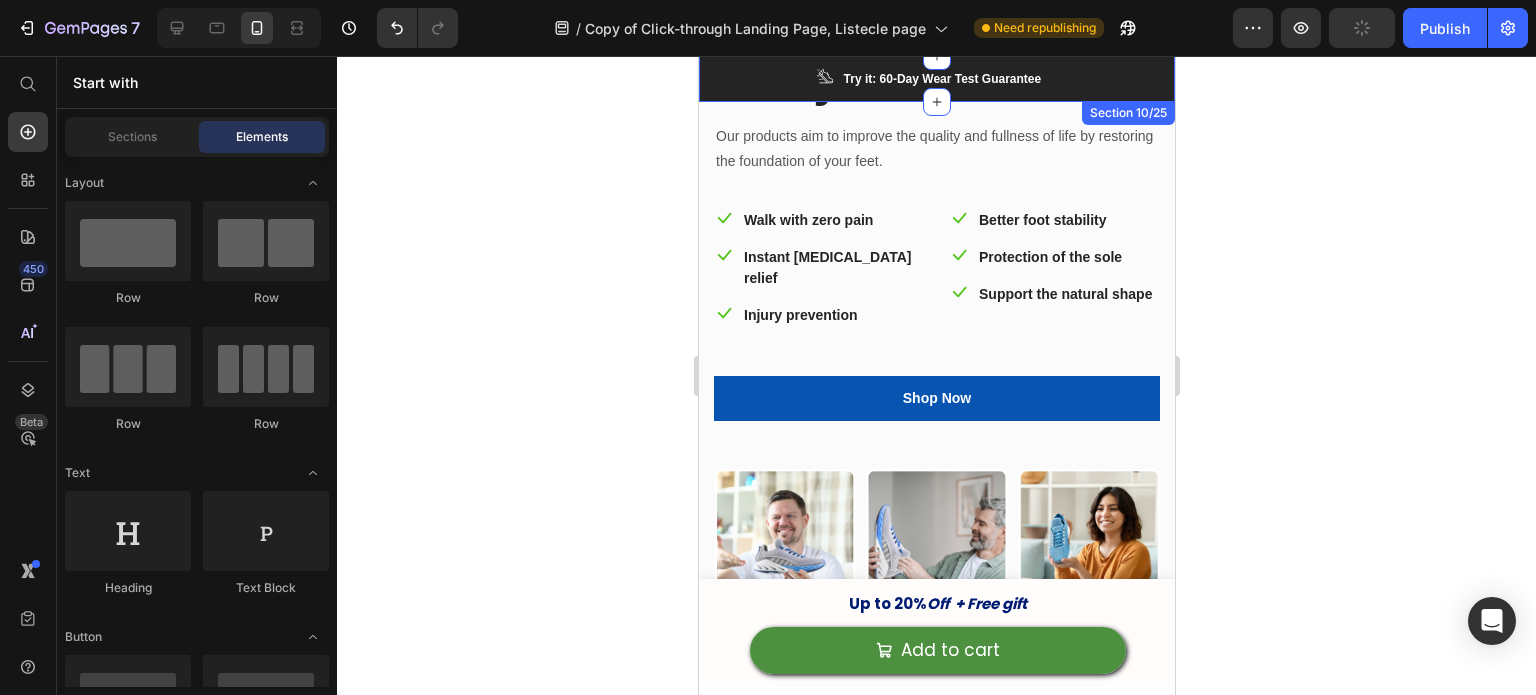 scroll, scrollTop: 7615, scrollLeft: 0, axis: vertical 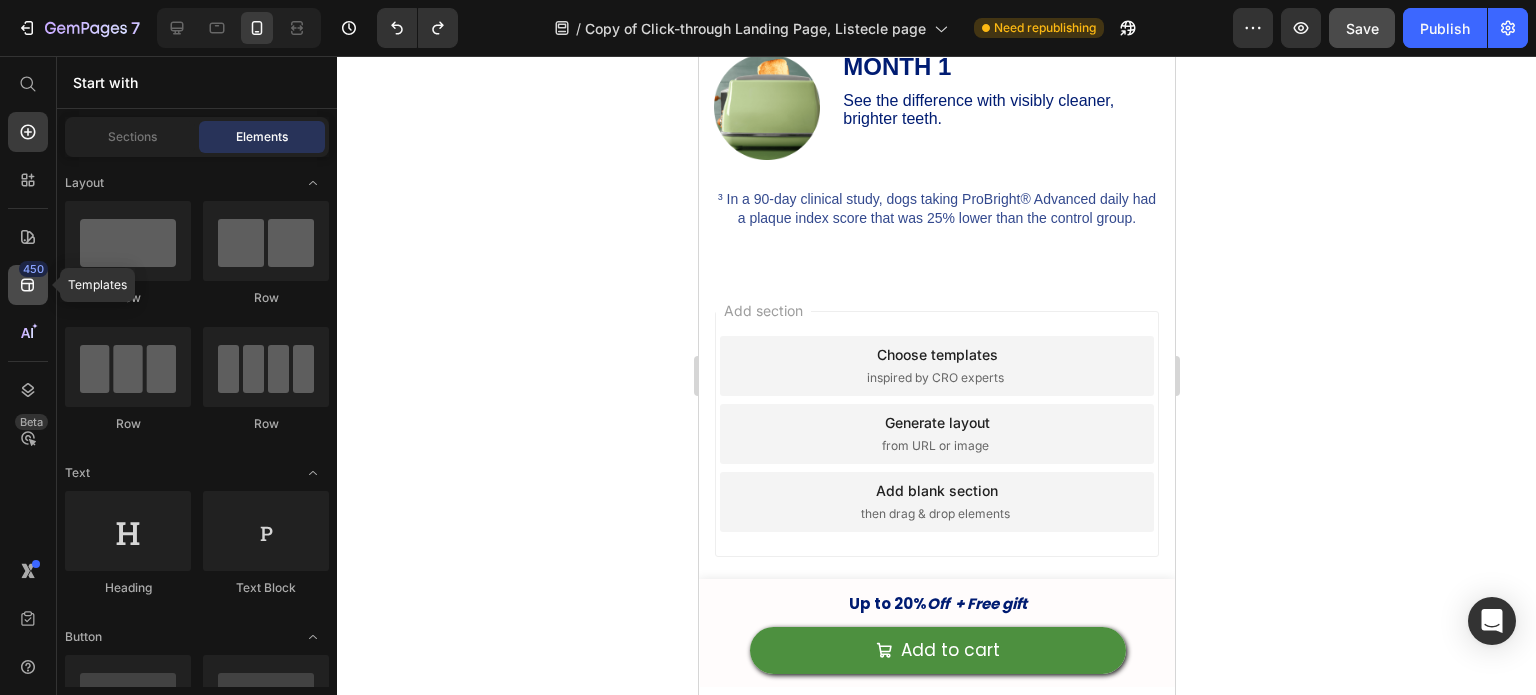 click 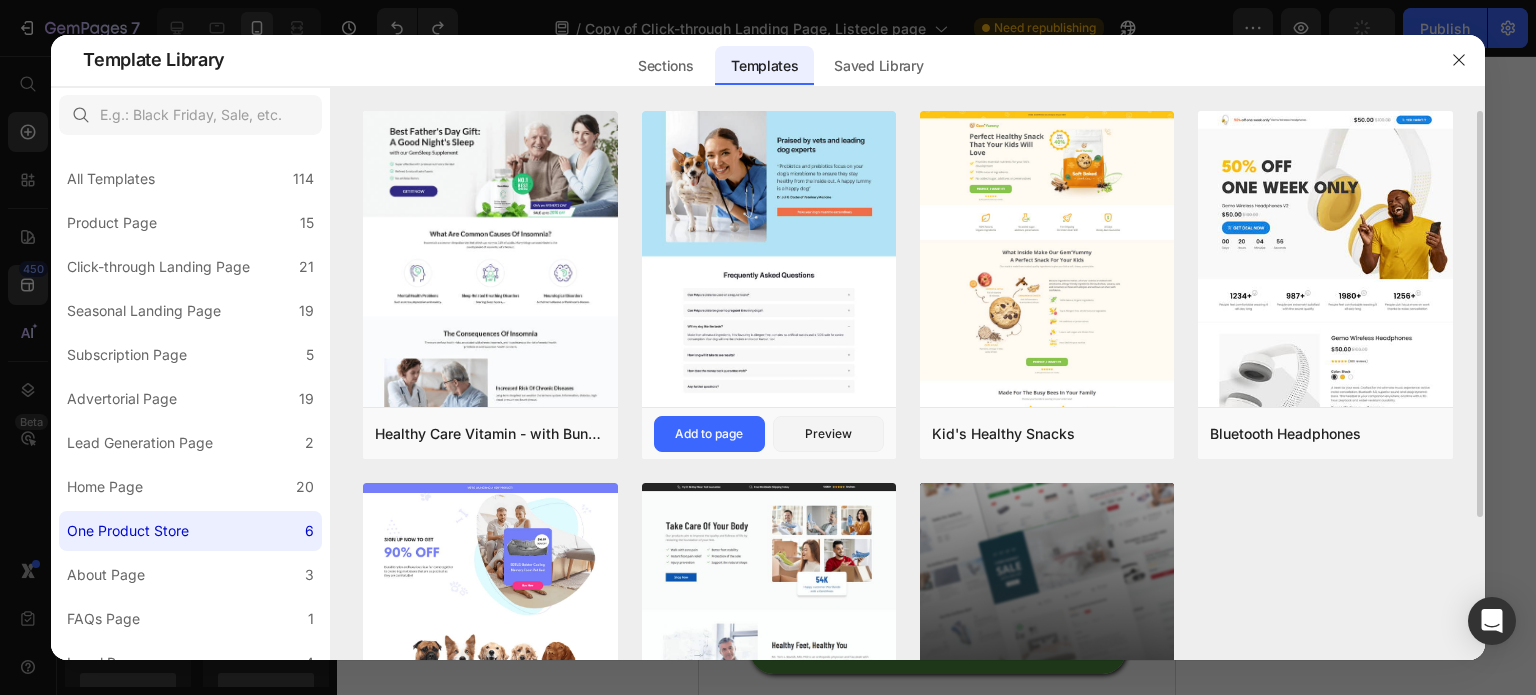 scroll, scrollTop: 195, scrollLeft: 0, axis: vertical 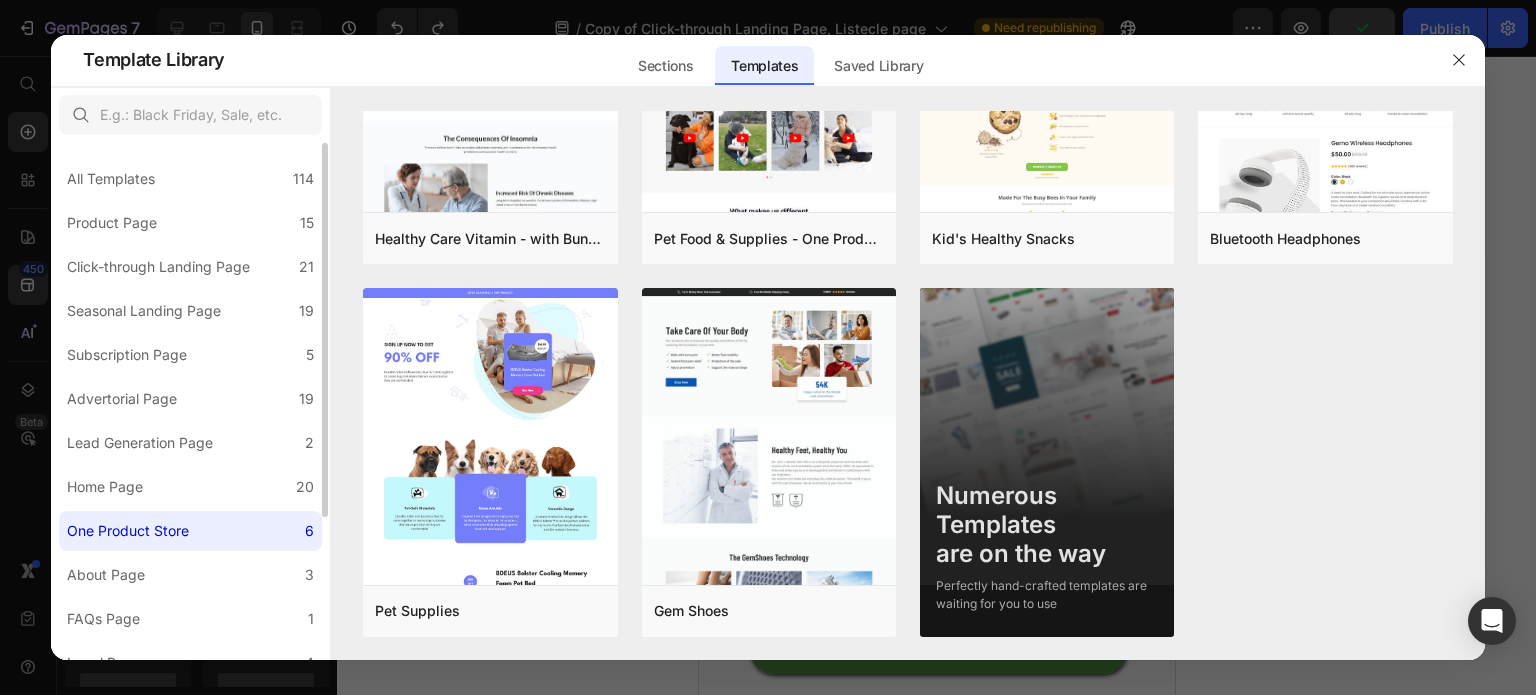 click on "One Product Store 6" 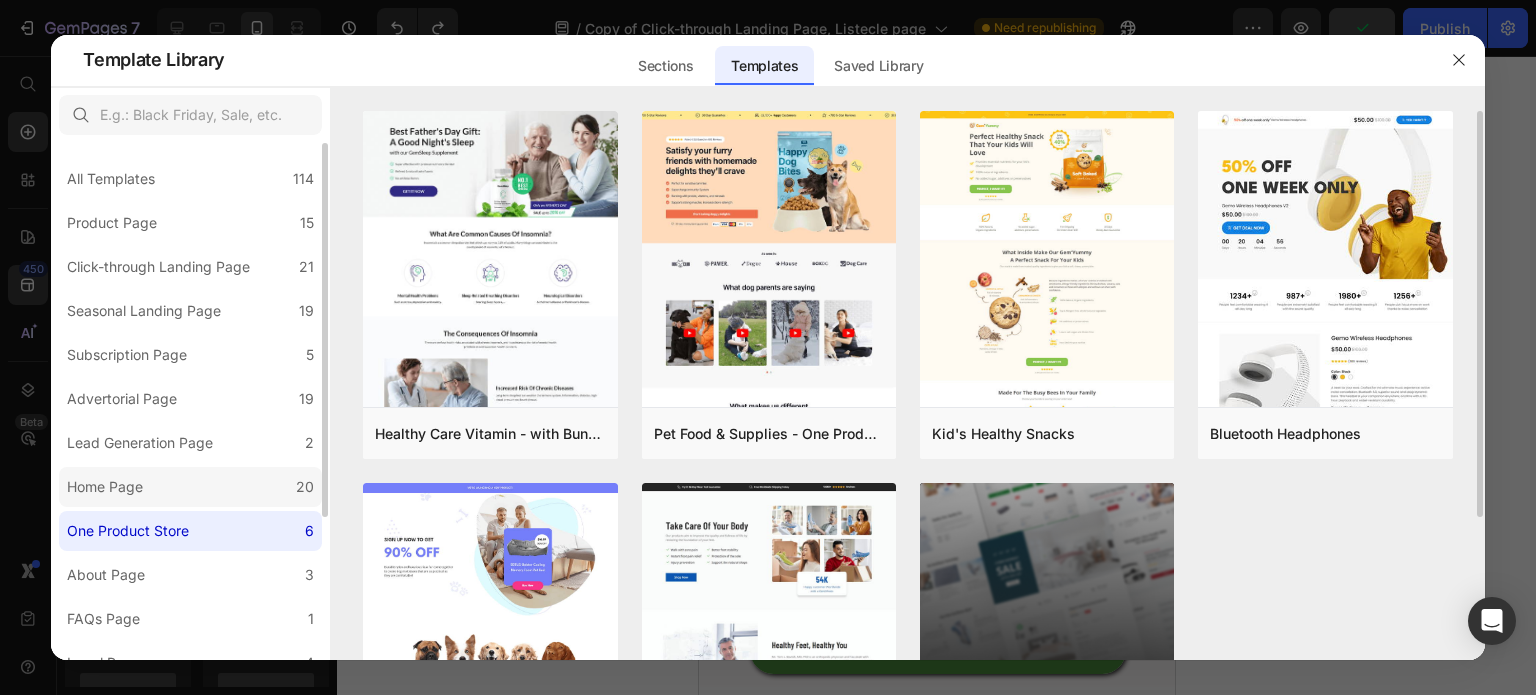 click on "Home Page 20" 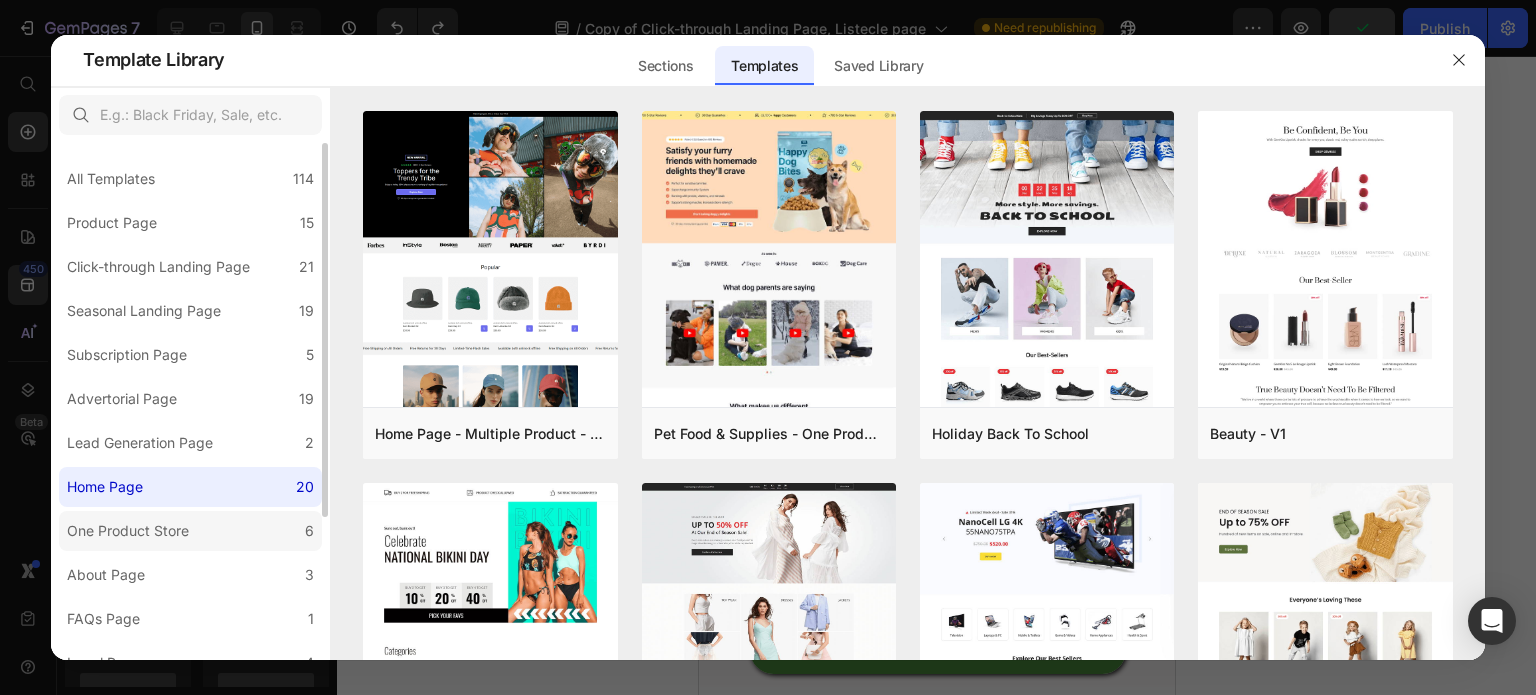click on "One Product Store 6" 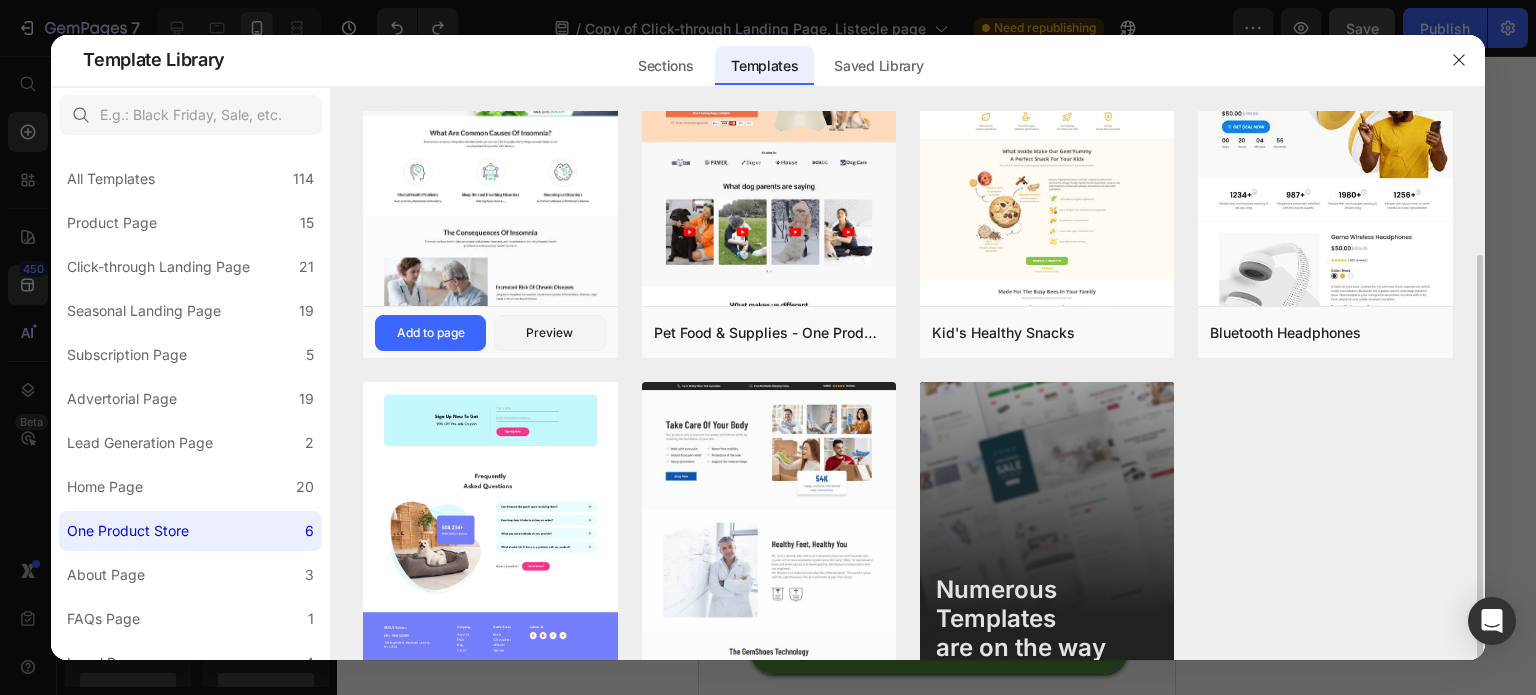 scroll, scrollTop: 195, scrollLeft: 0, axis: vertical 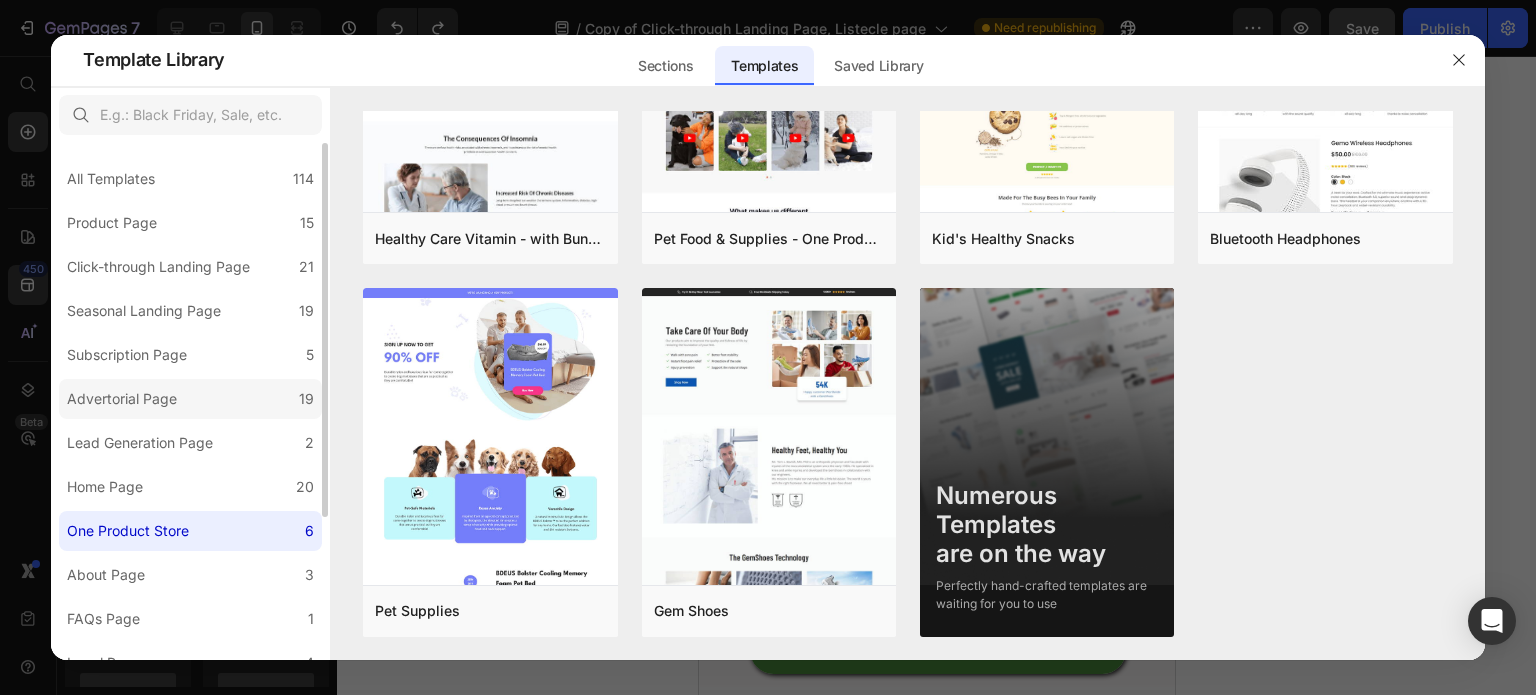 click on "Advertorial Page" at bounding box center (122, 399) 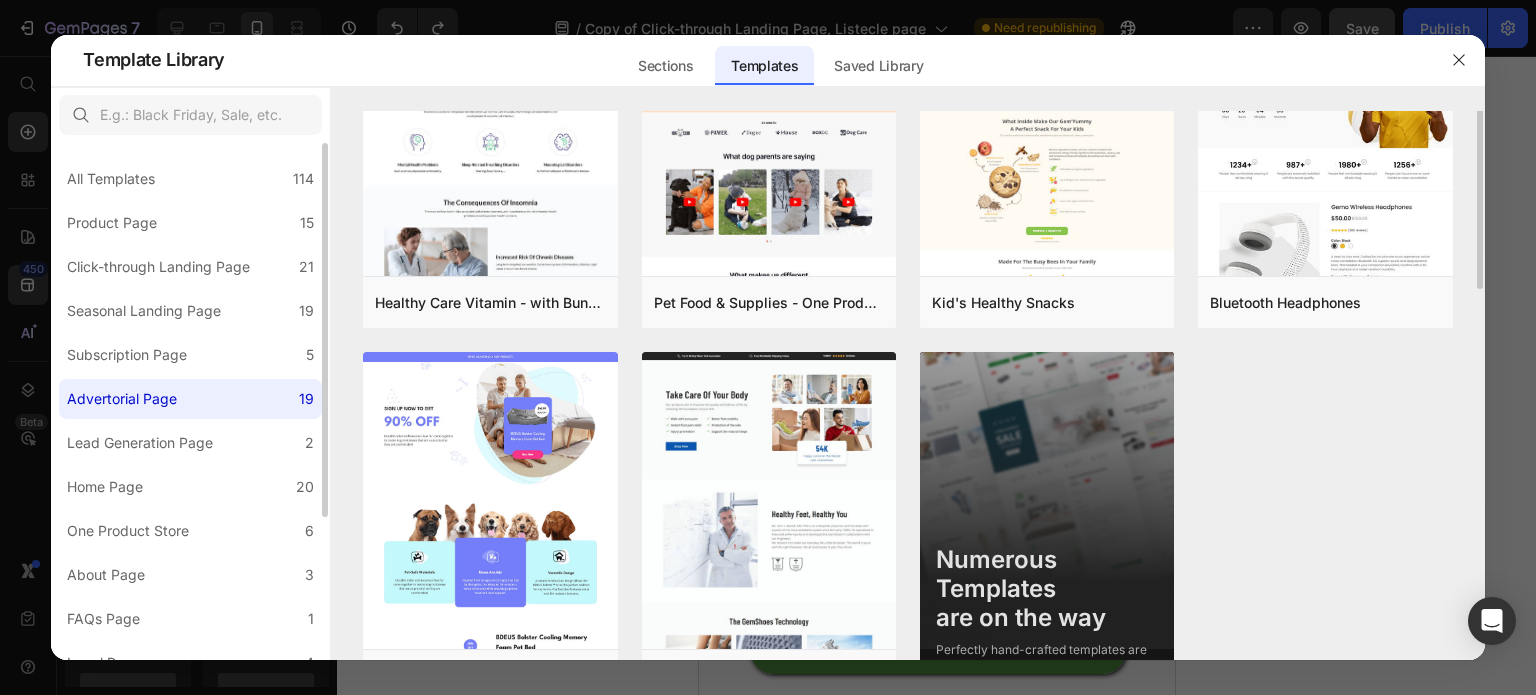 scroll, scrollTop: 0, scrollLeft: 0, axis: both 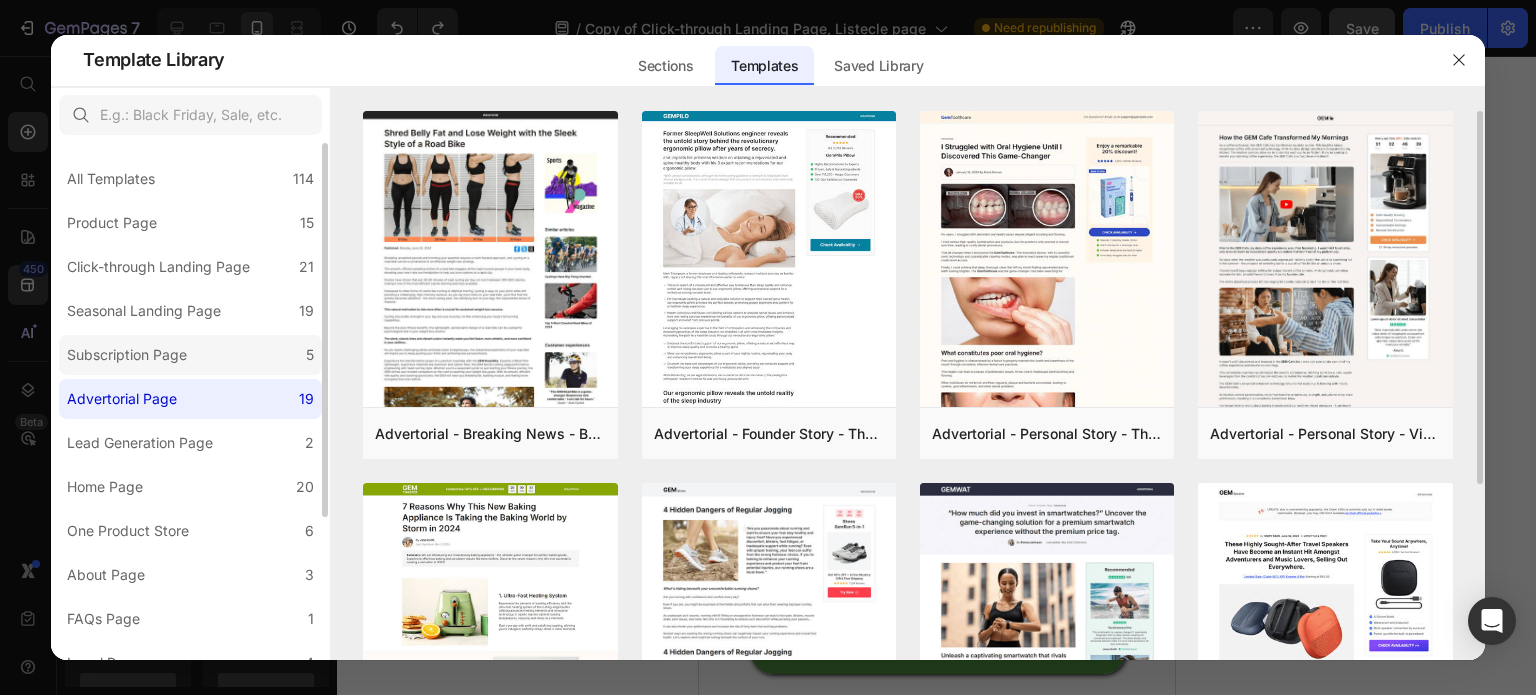 click on "Subscription Page 5" 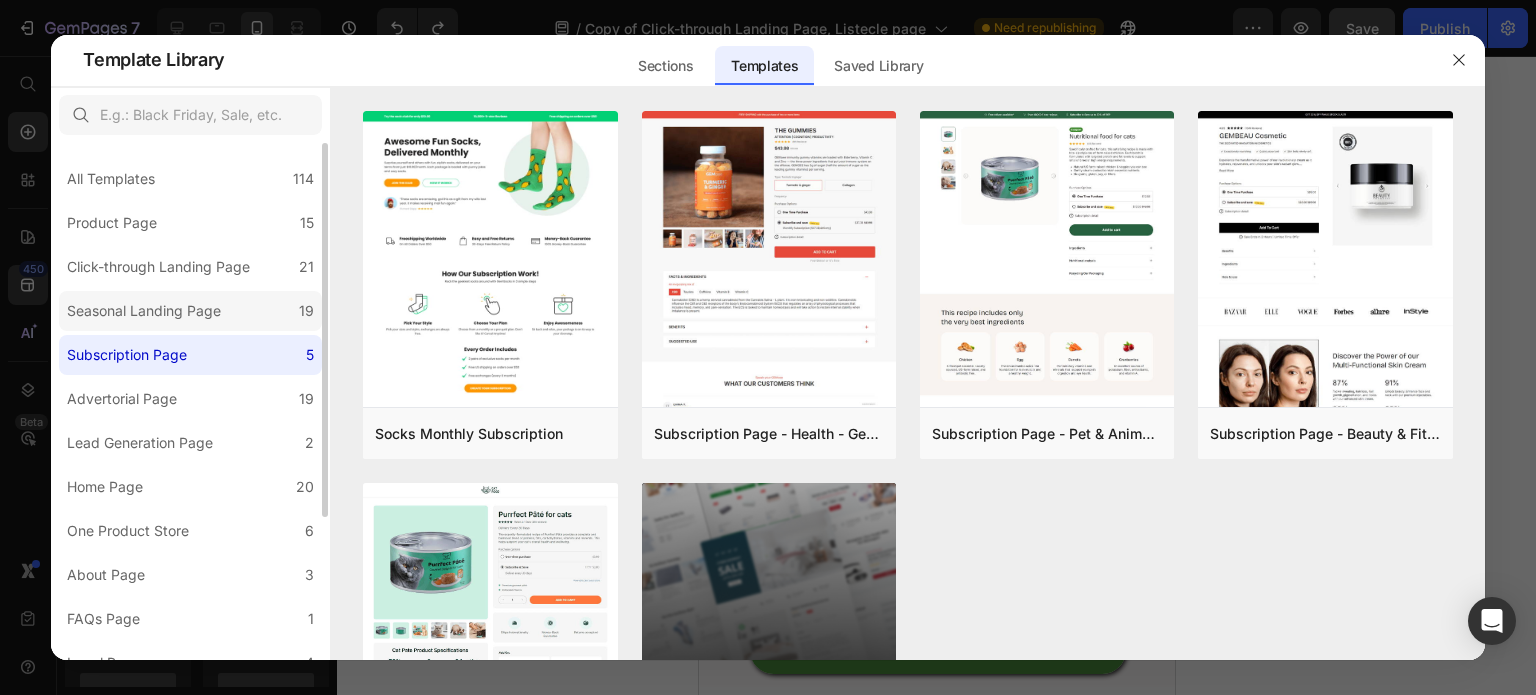 click on "Seasonal Landing Page" at bounding box center (144, 311) 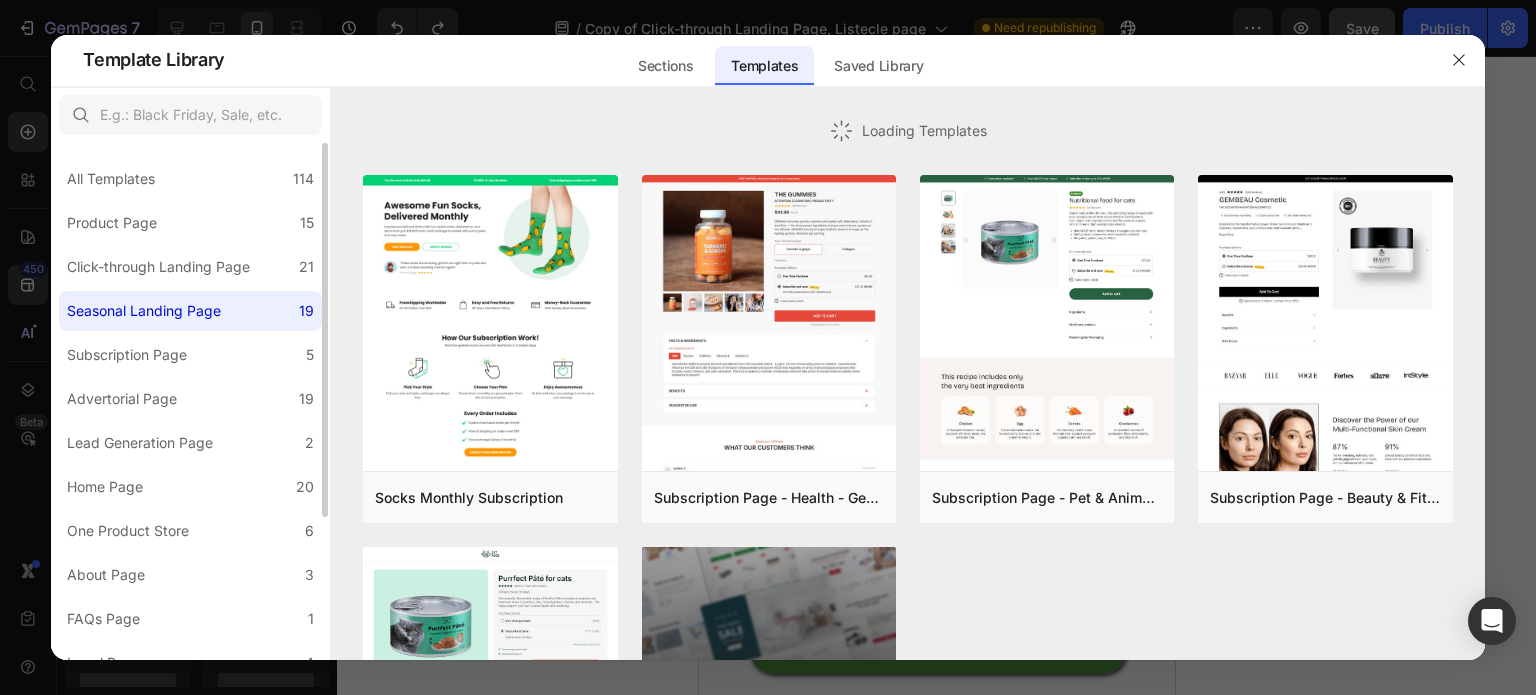 click on "Seasonal Landing Page" at bounding box center [144, 311] 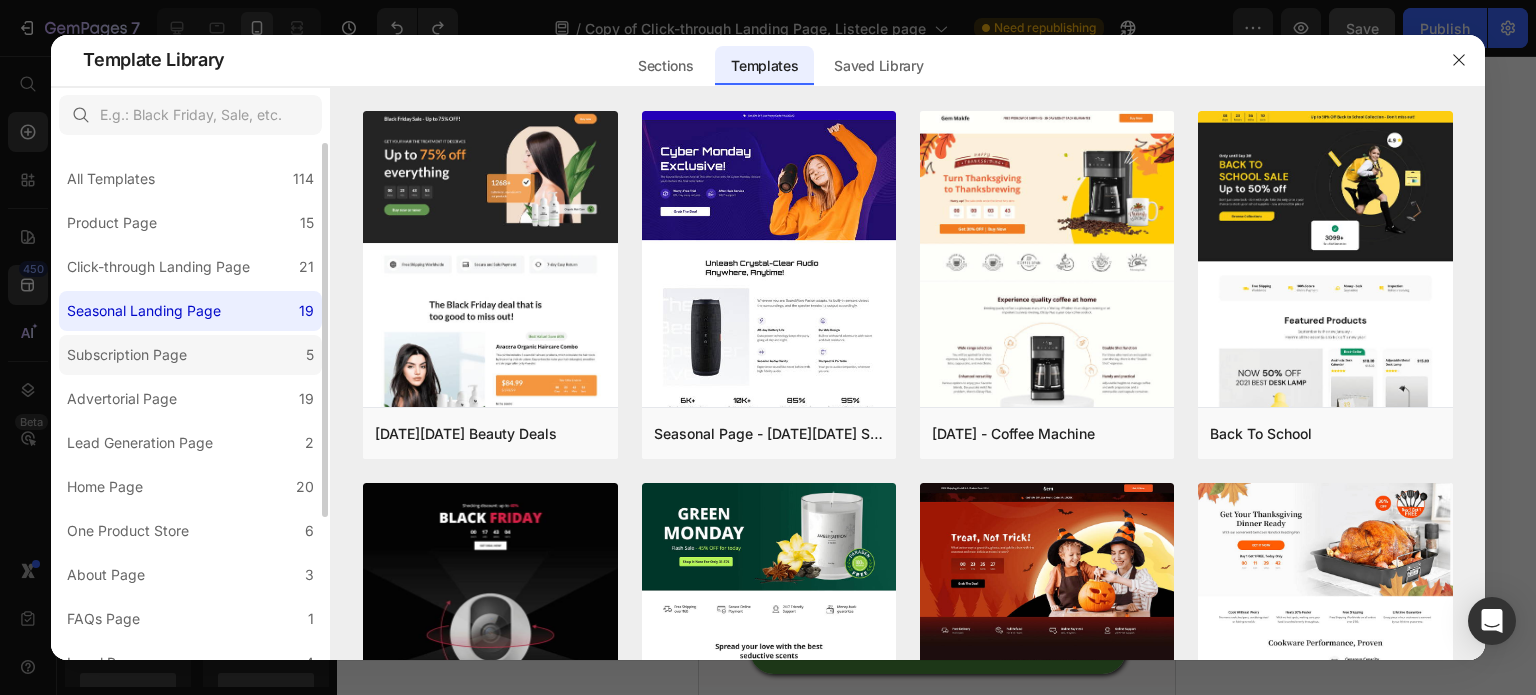 click on "Subscription Page 5" 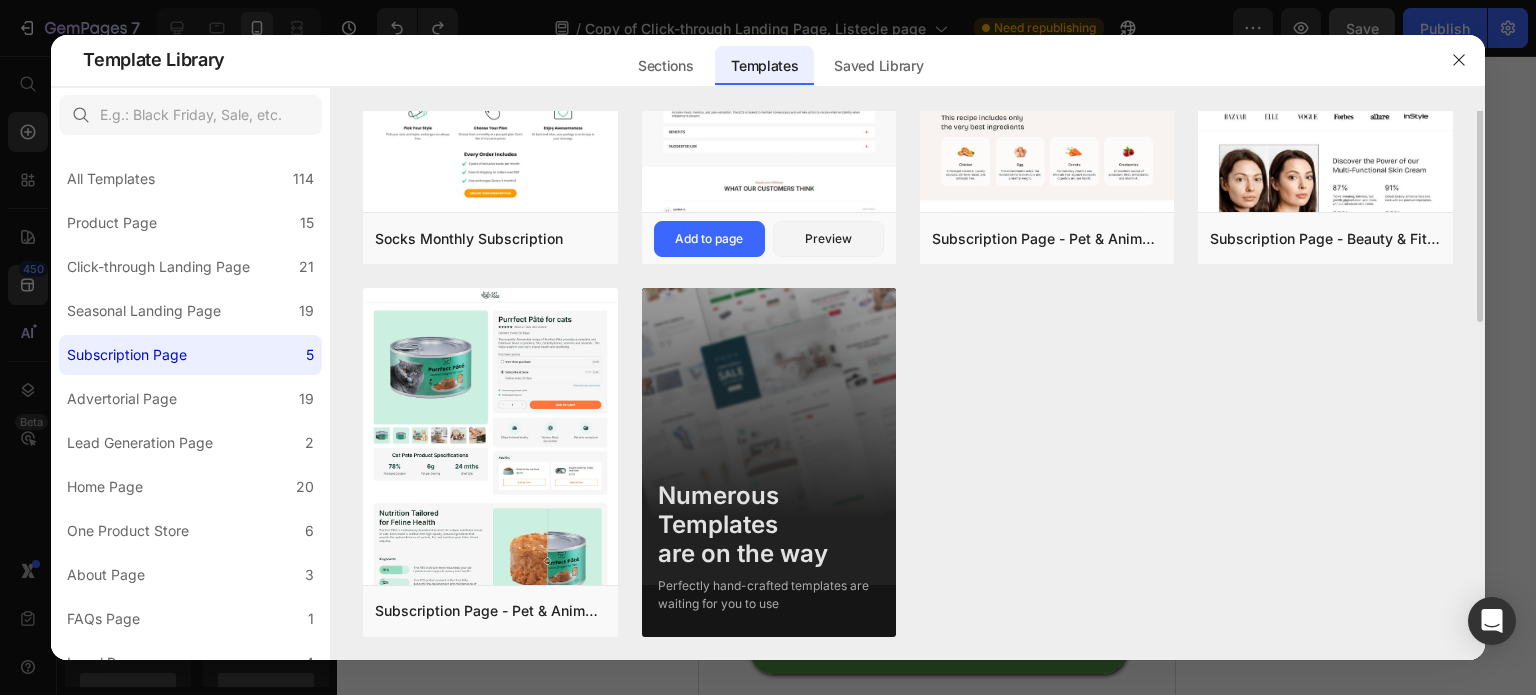 scroll, scrollTop: 0, scrollLeft: 0, axis: both 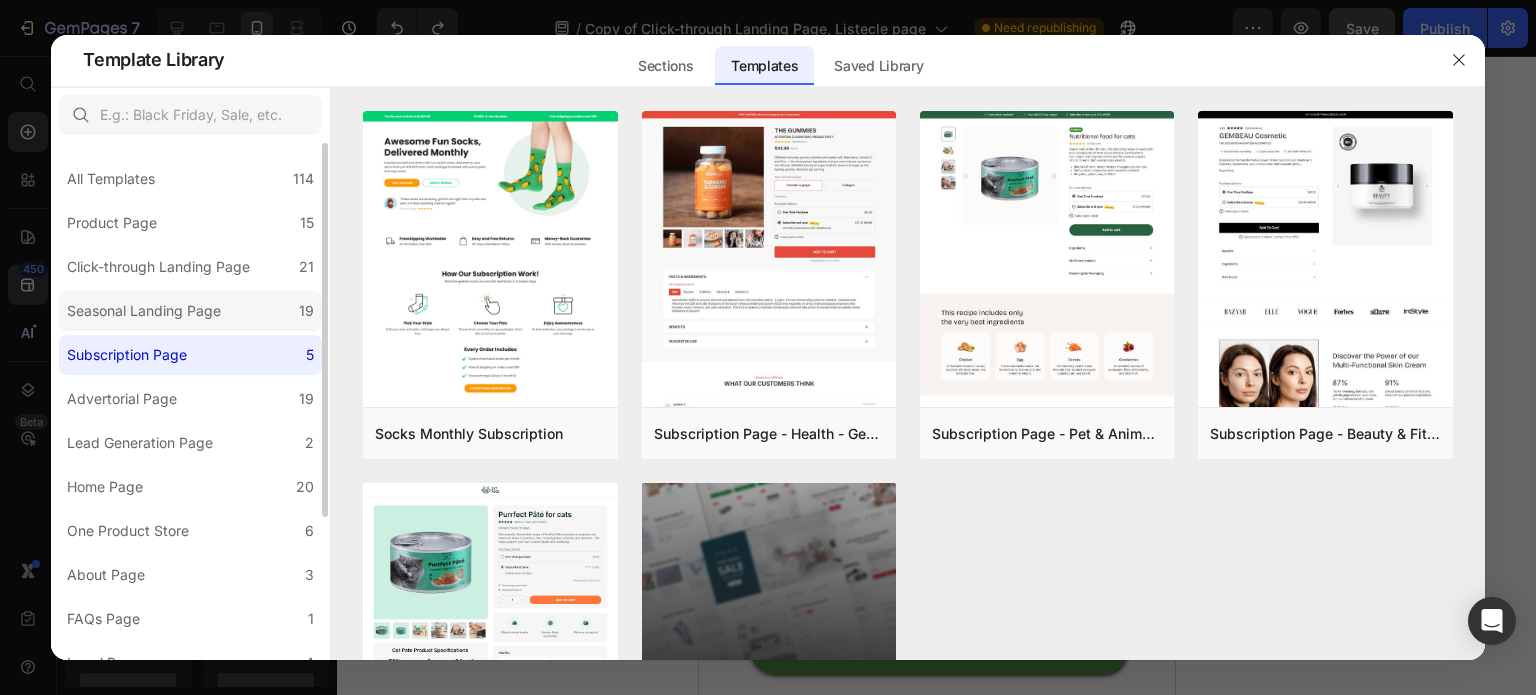 click on "Seasonal Landing Page 19" 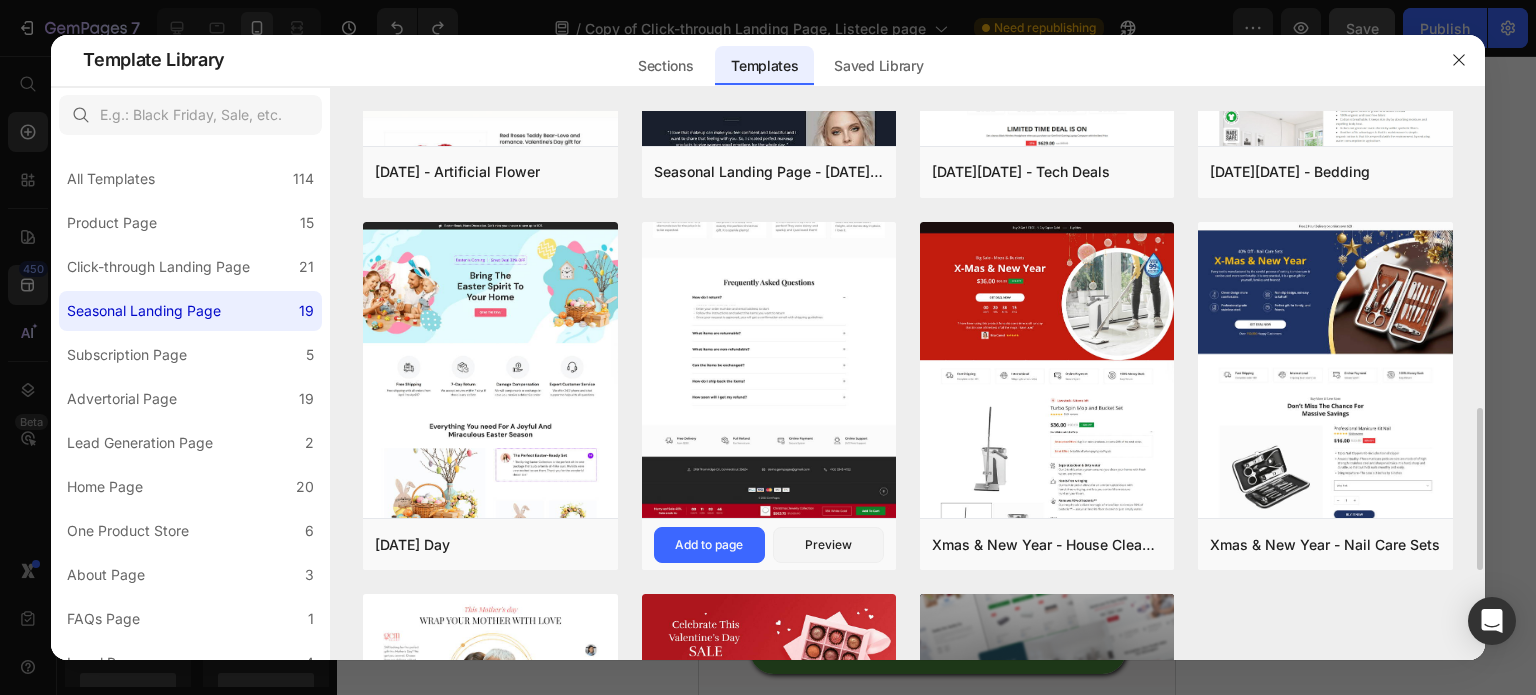 scroll, scrollTop: 1312, scrollLeft: 0, axis: vertical 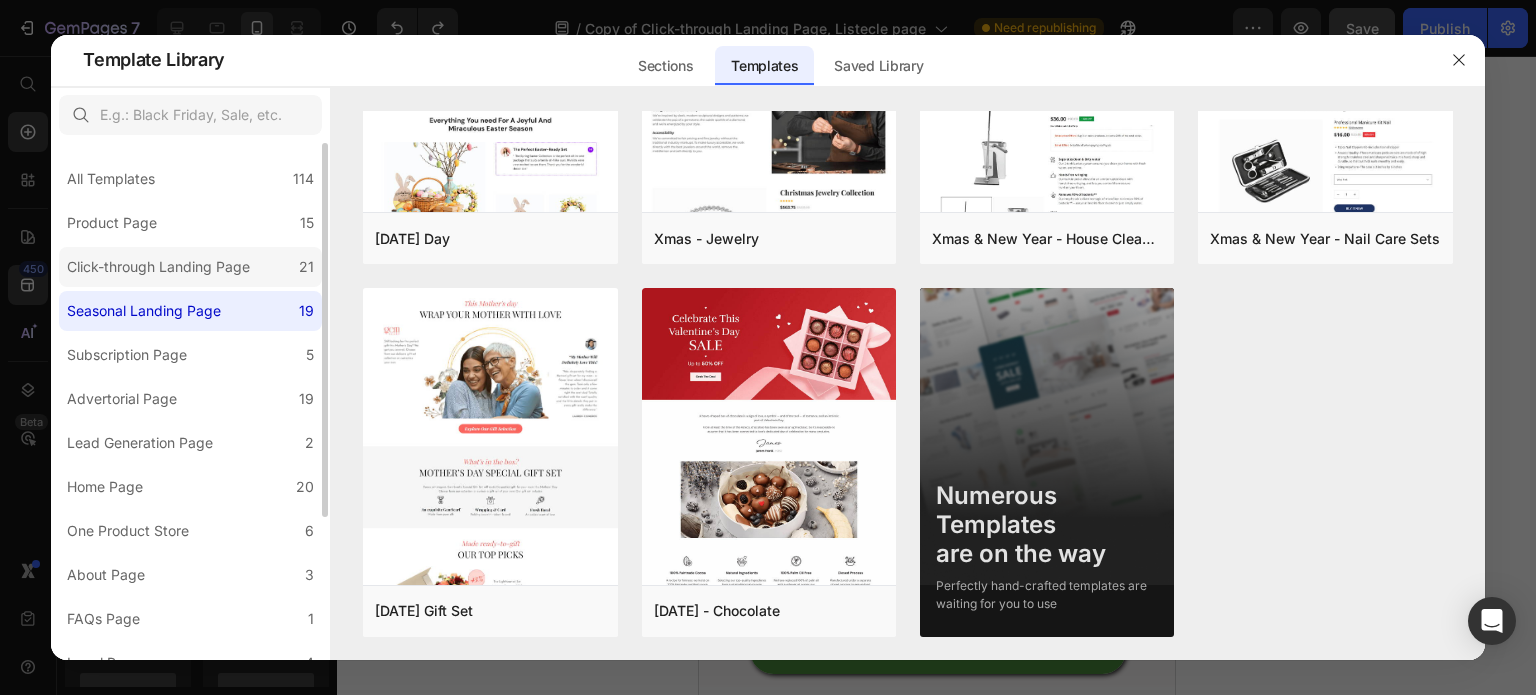 click on "Click-through Landing Page" at bounding box center [158, 267] 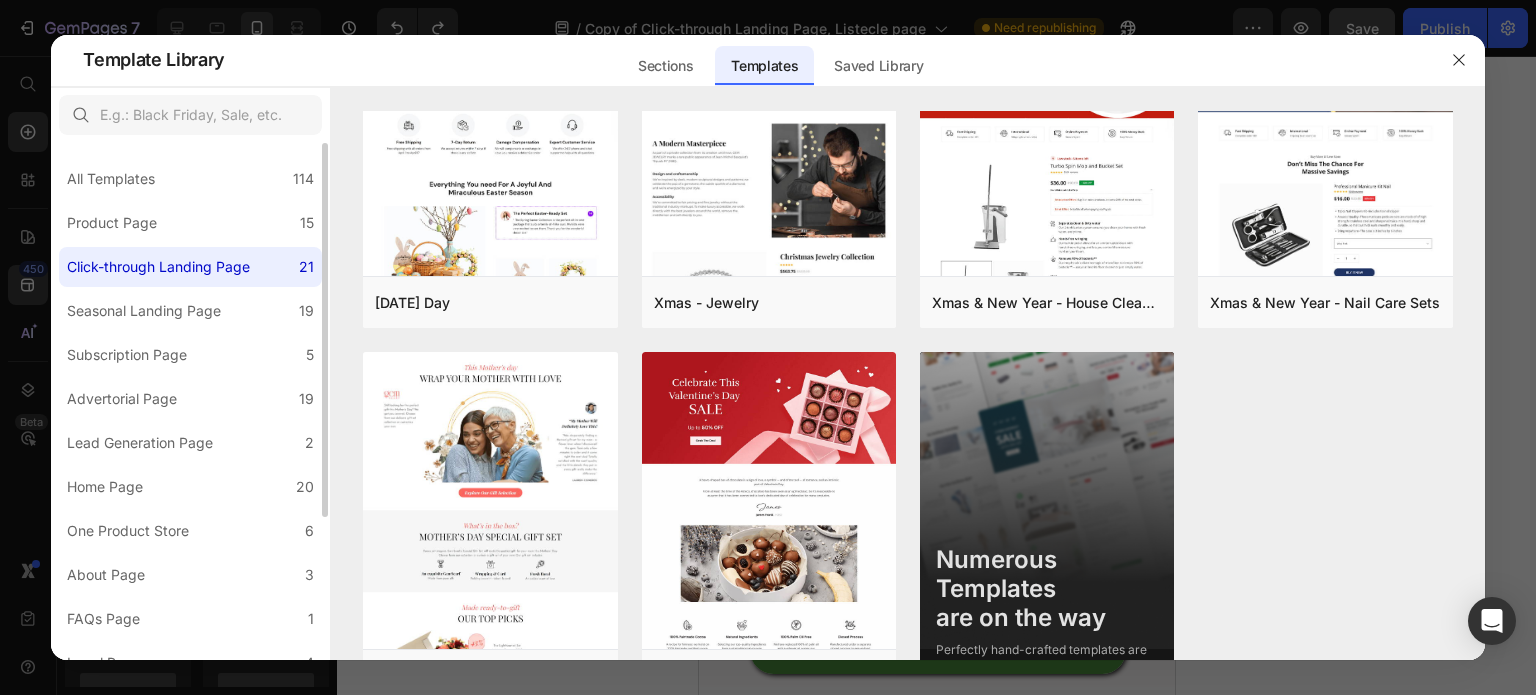 scroll, scrollTop: 0, scrollLeft: 0, axis: both 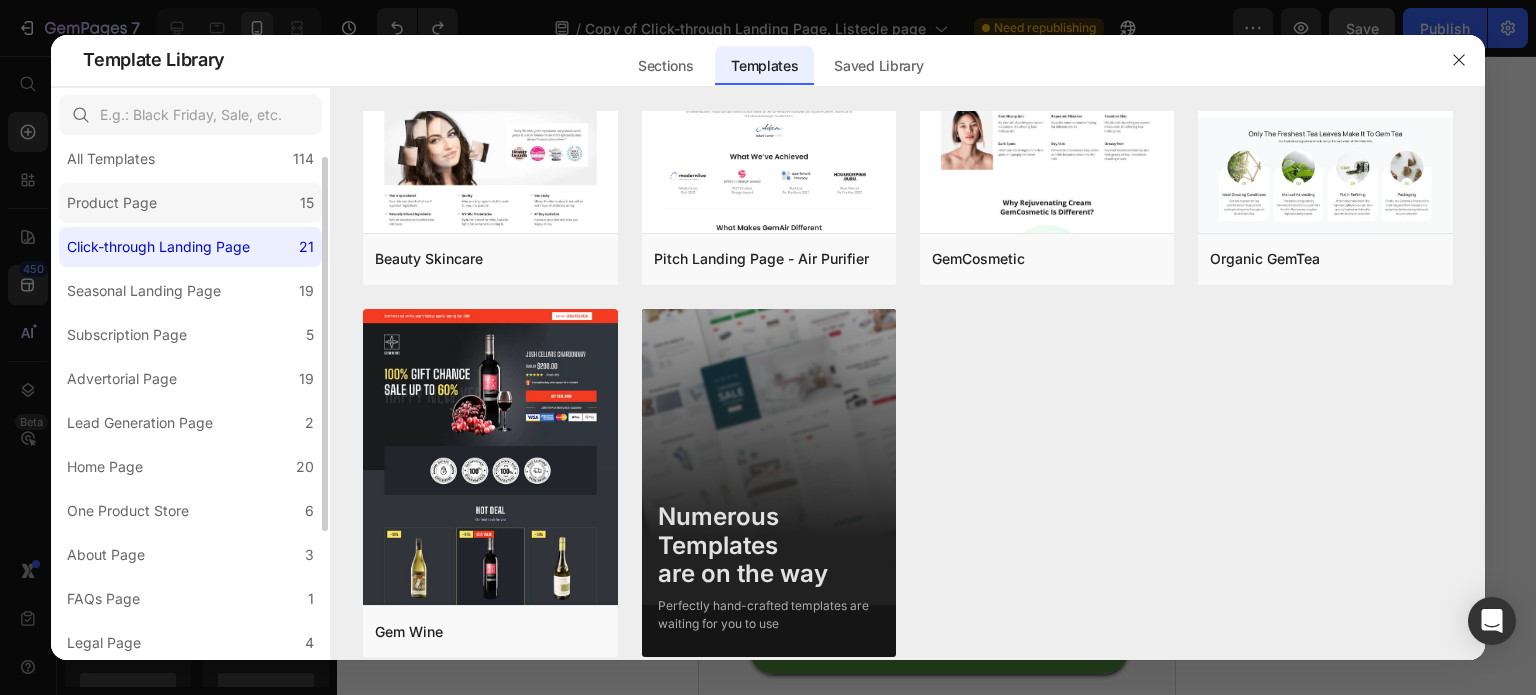 click on "Product Page 15" 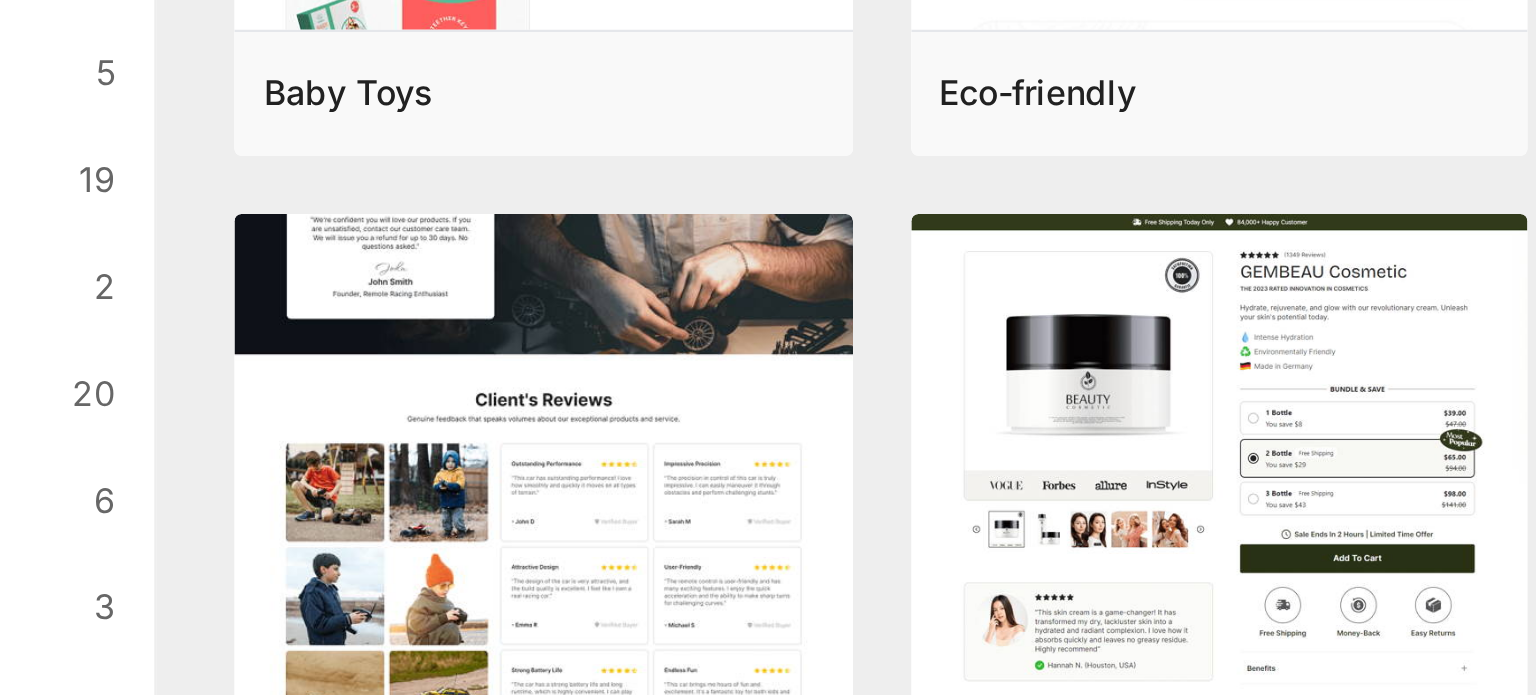 scroll, scrollTop: 830, scrollLeft: 0, axis: vertical 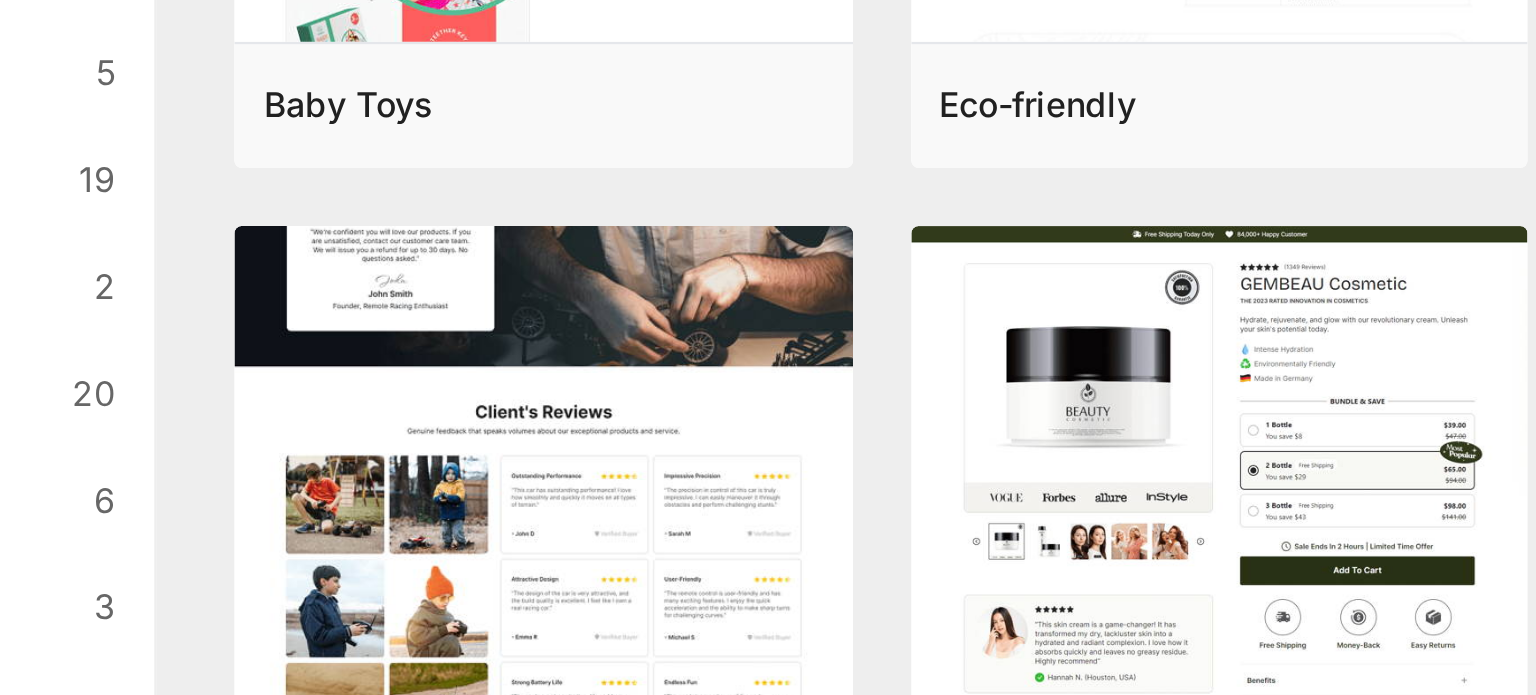 click at bounding box center [490, 4] 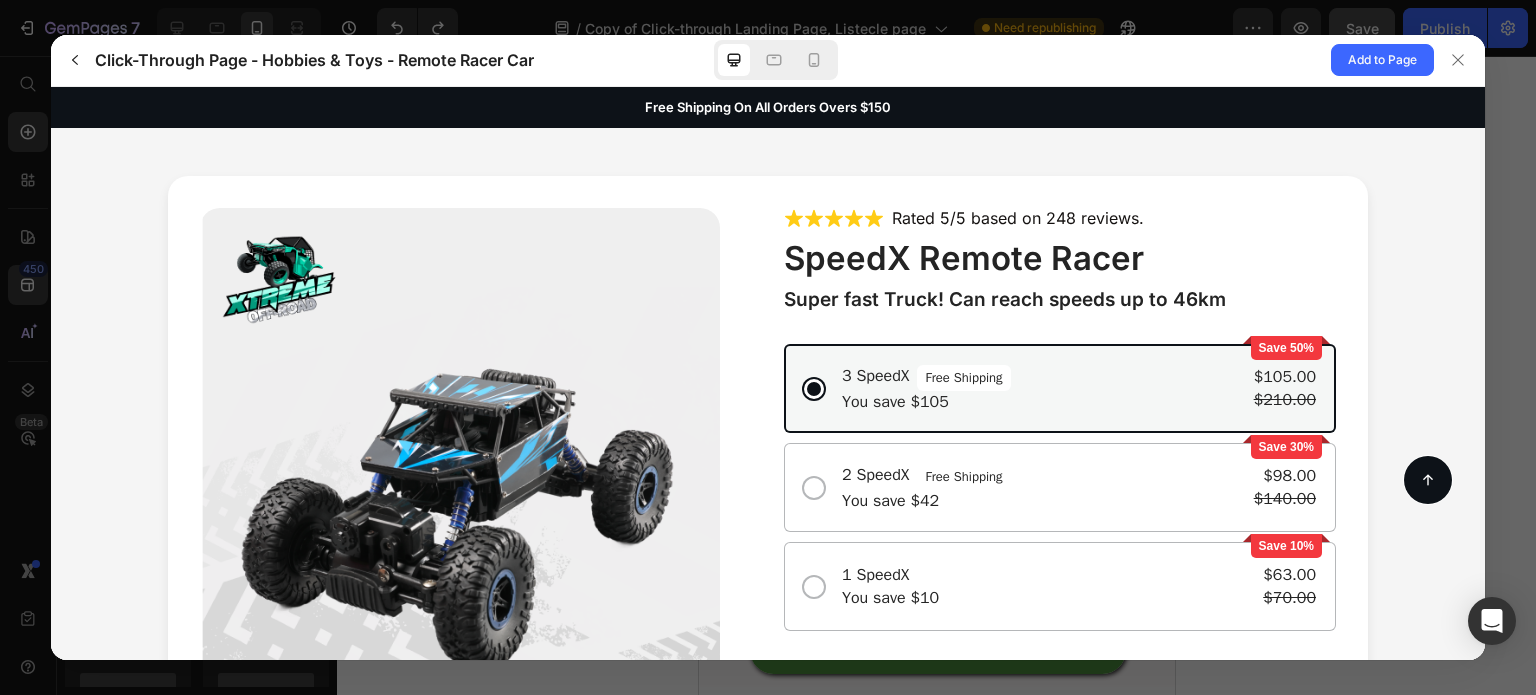 scroll, scrollTop: 0, scrollLeft: 0, axis: both 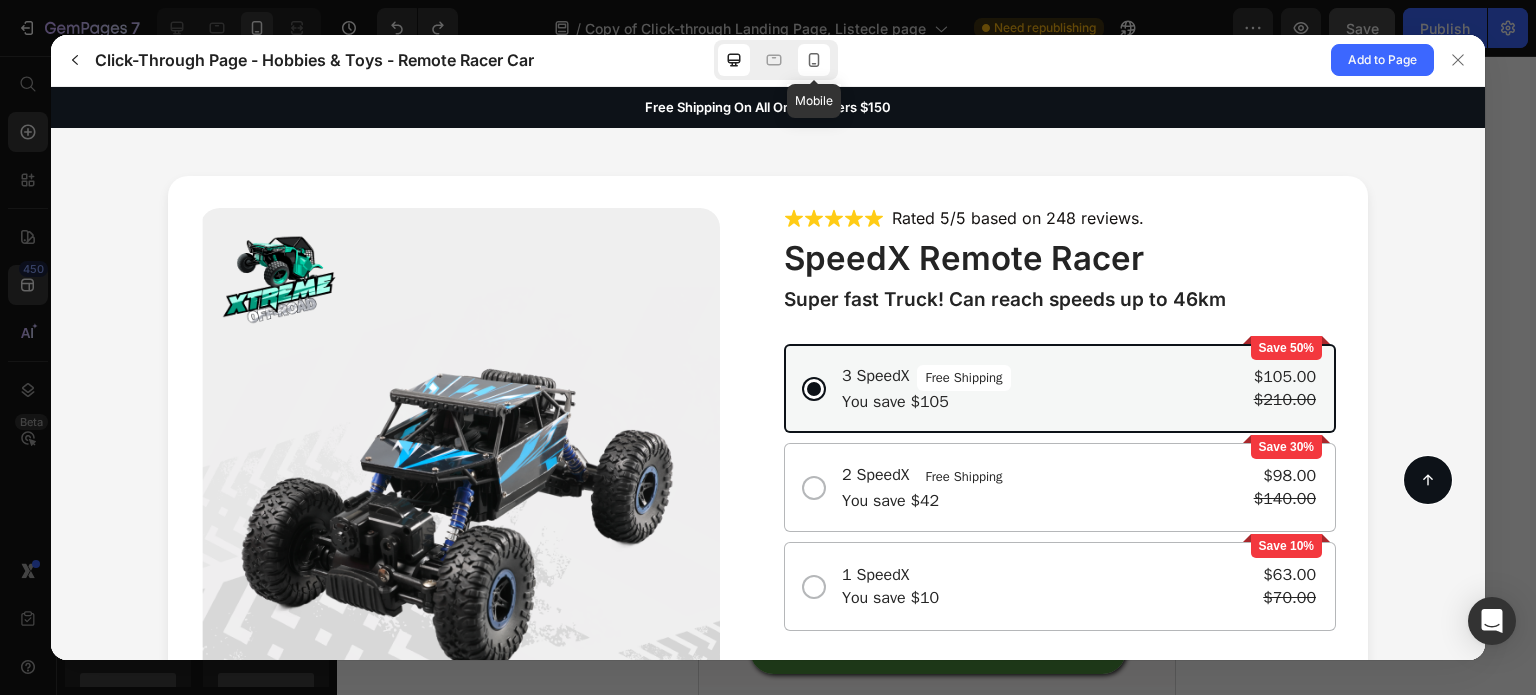 drag, startPoint x: 804, startPoint y: 59, endPoint x: 293, endPoint y: 34, distance: 511.61118 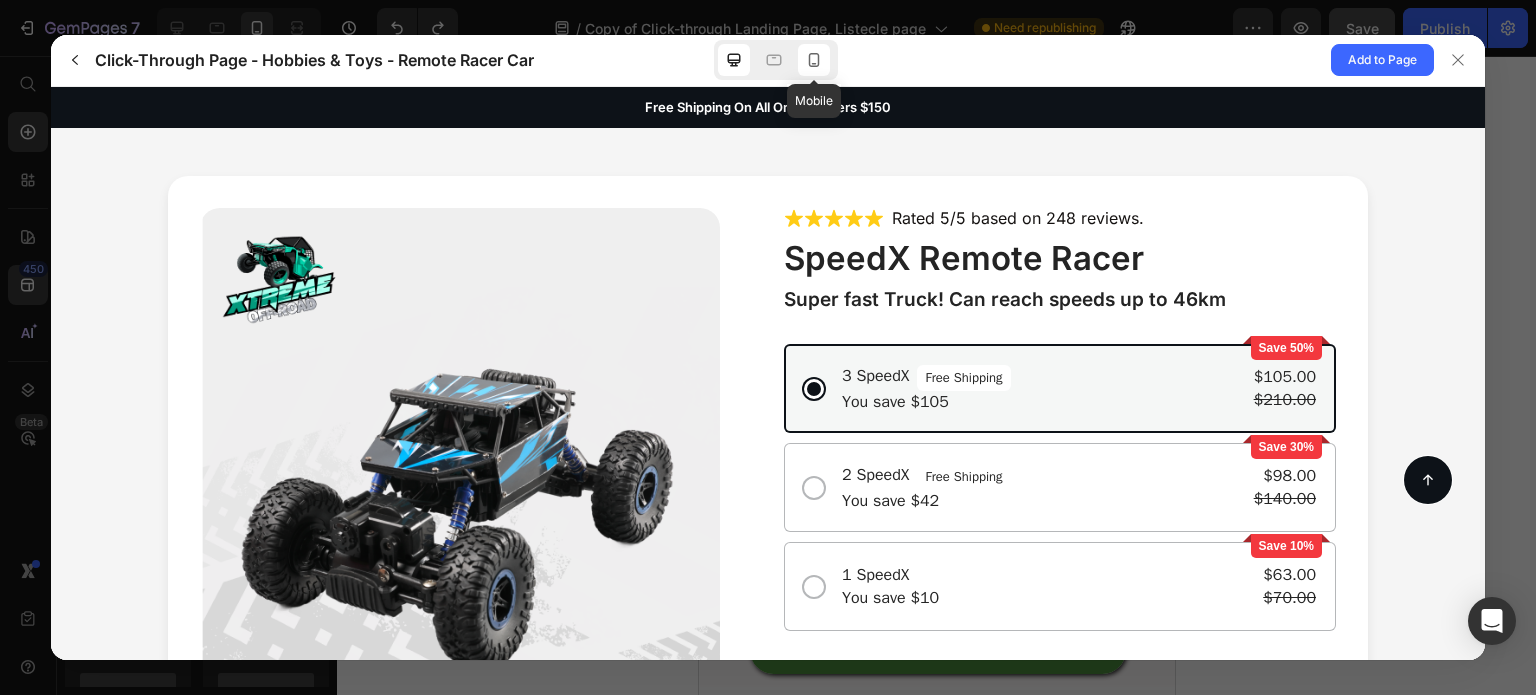 click 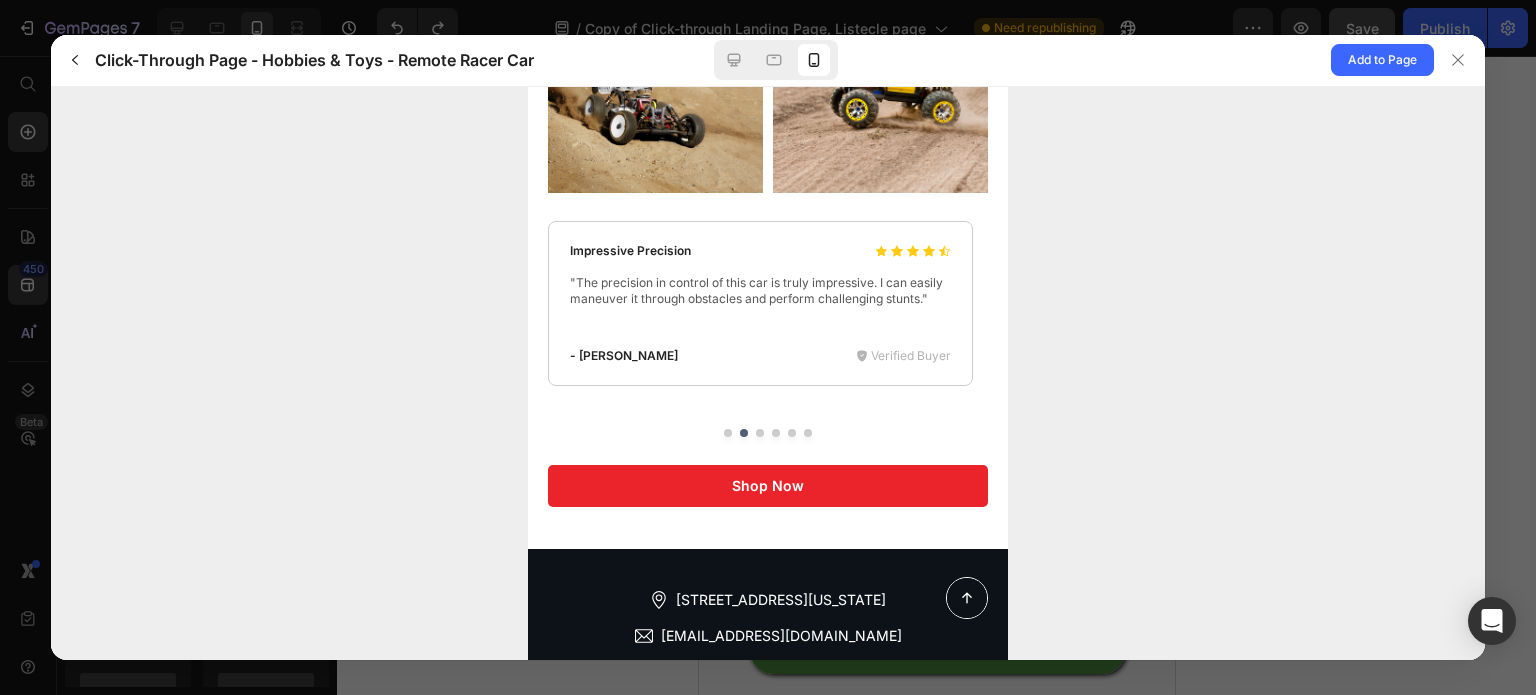 scroll, scrollTop: 9561, scrollLeft: 0, axis: vertical 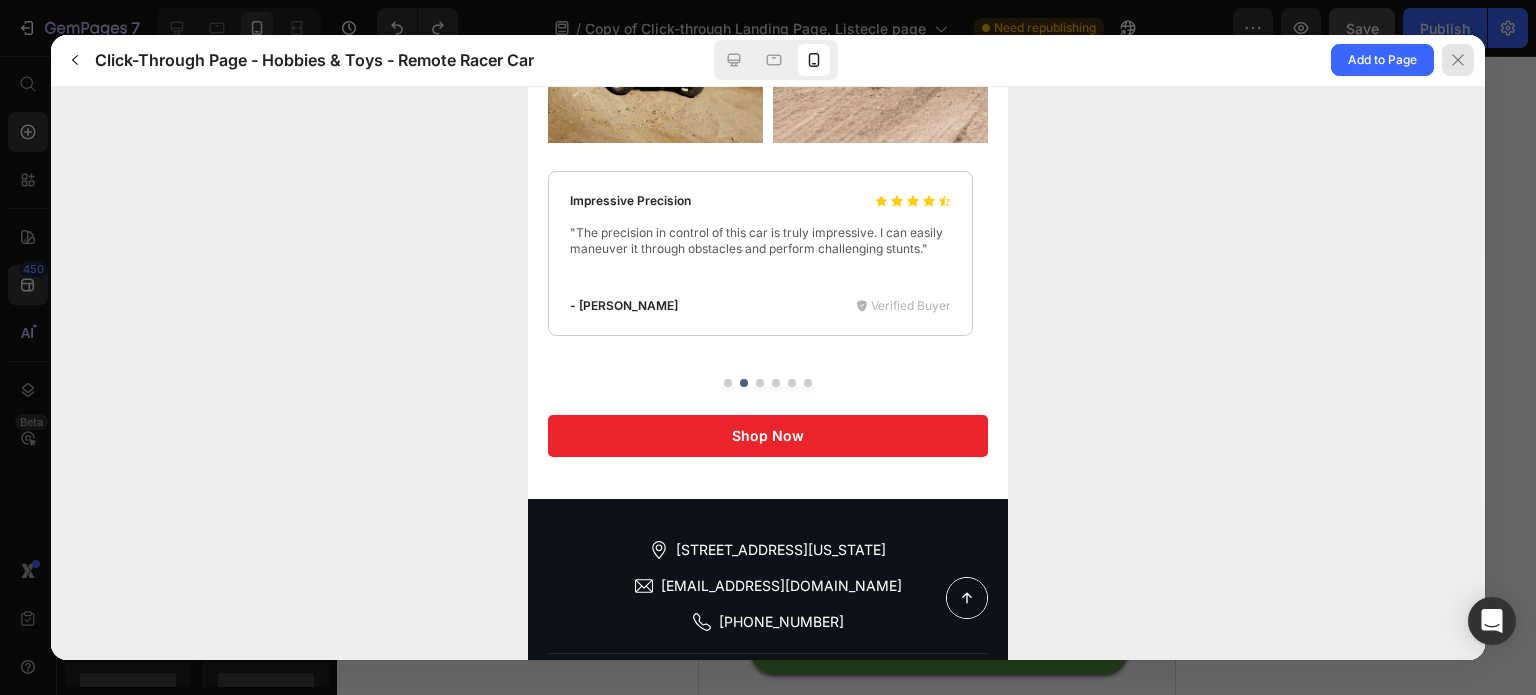 click at bounding box center [1458, 60] 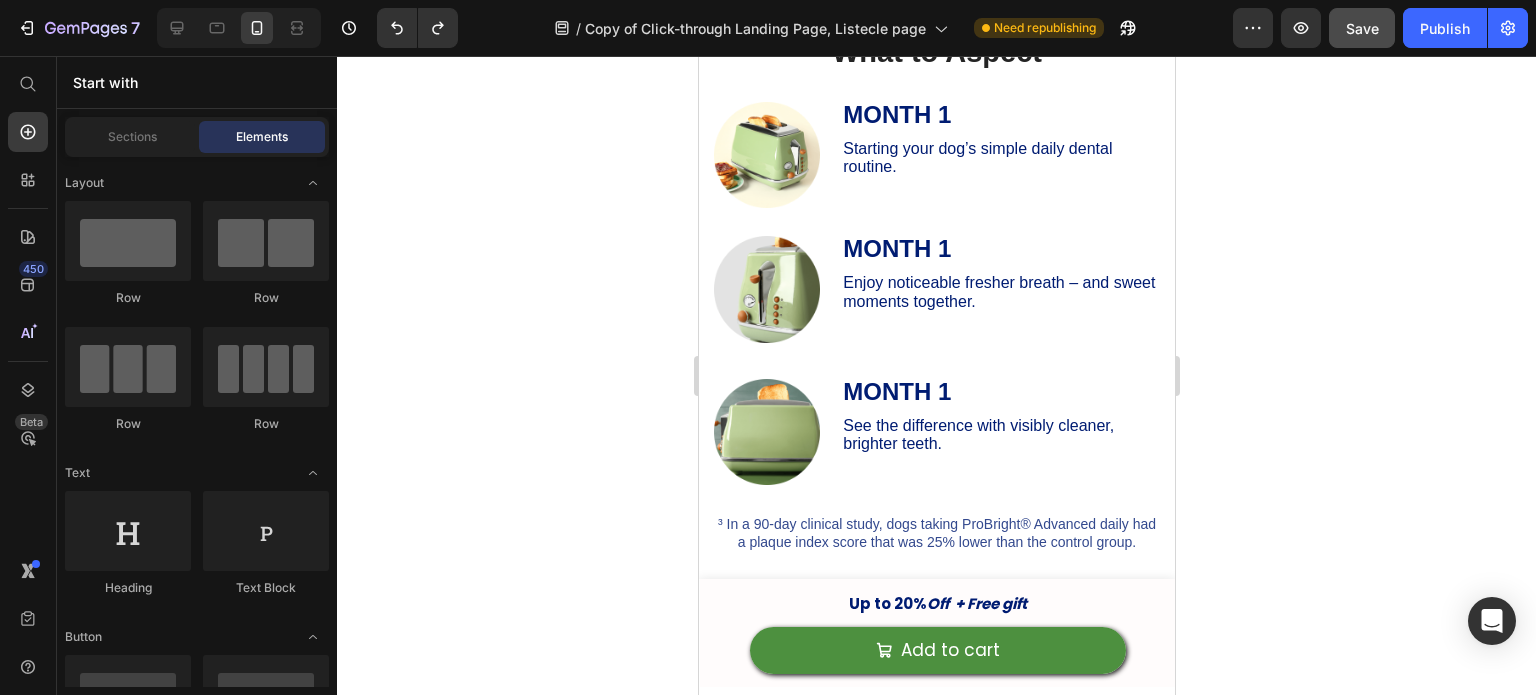 scroll, scrollTop: 6980, scrollLeft: 0, axis: vertical 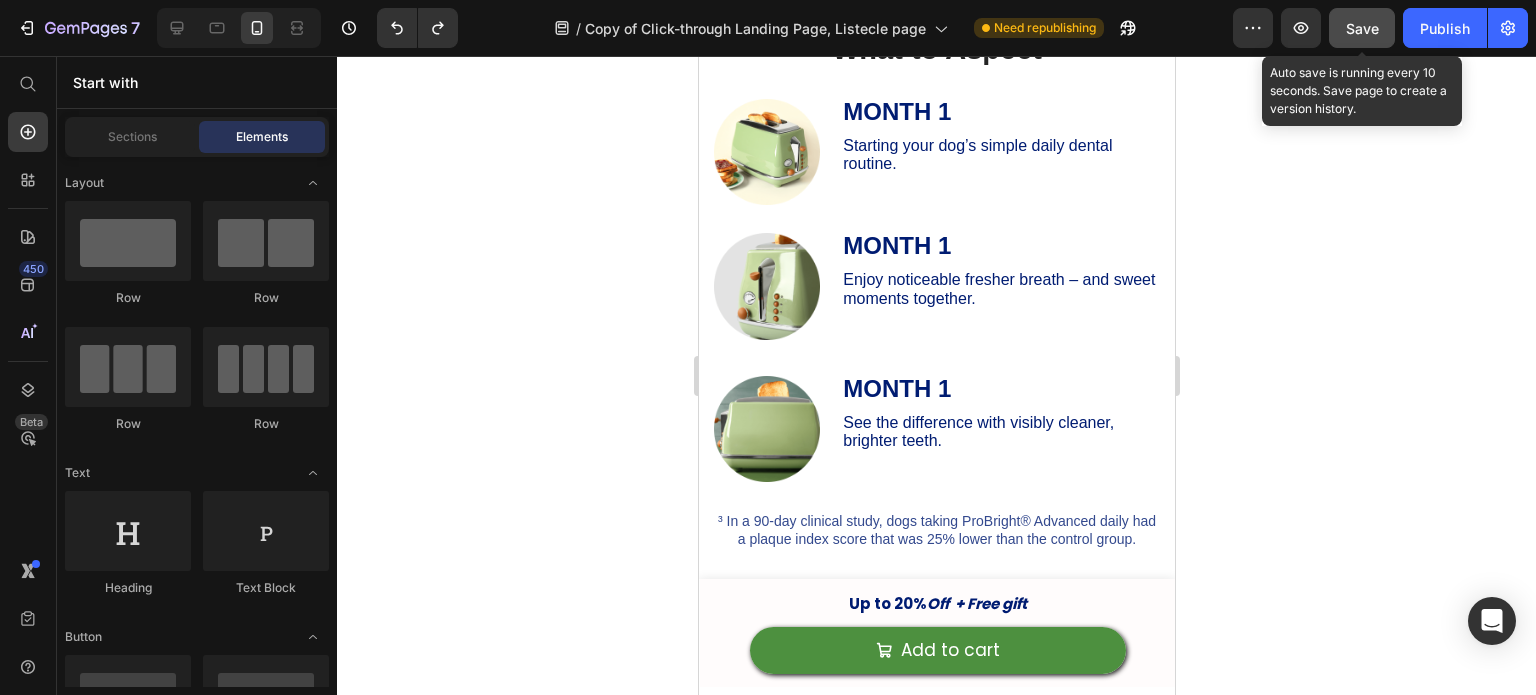 click on "Save" 